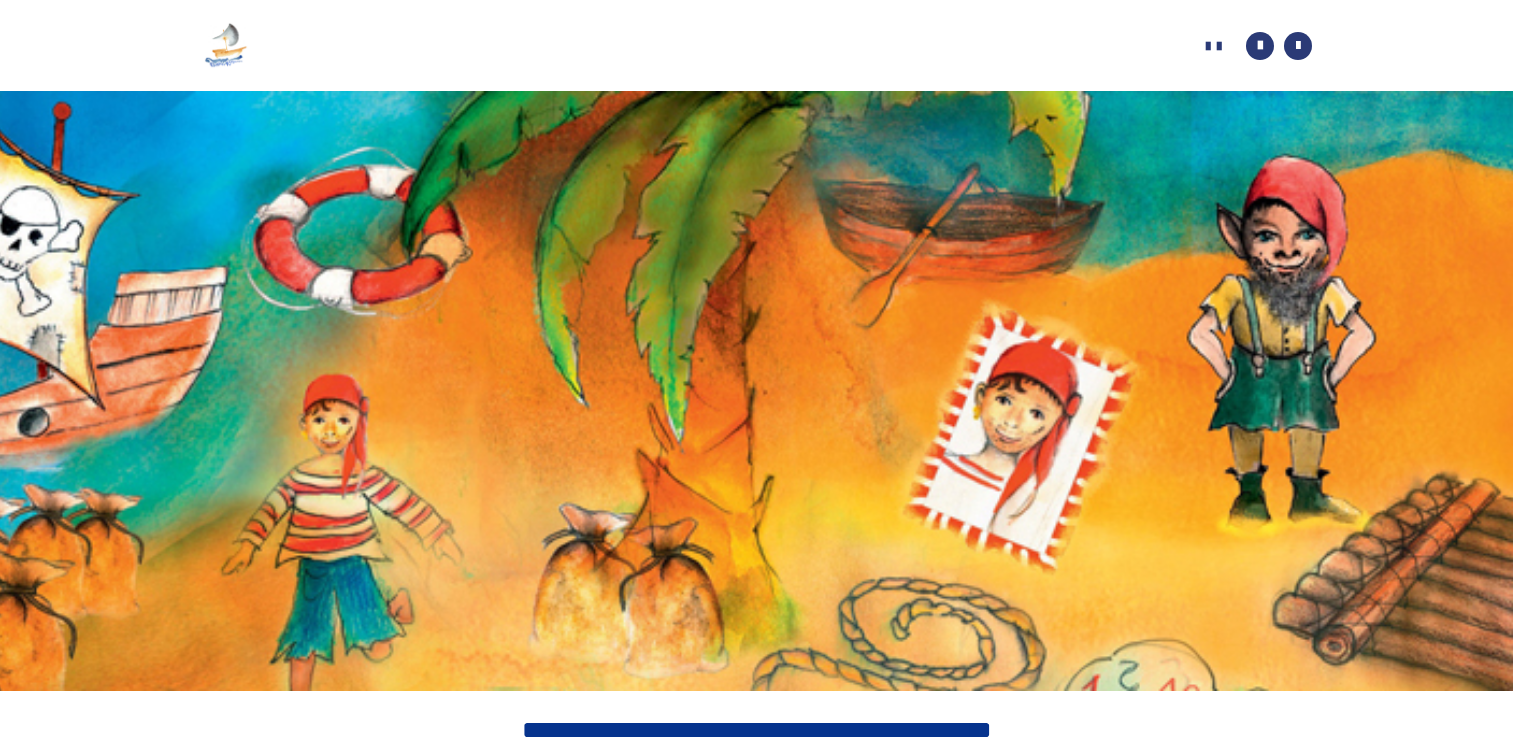 scroll, scrollTop: 0, scrollLeft: 0, axis: both 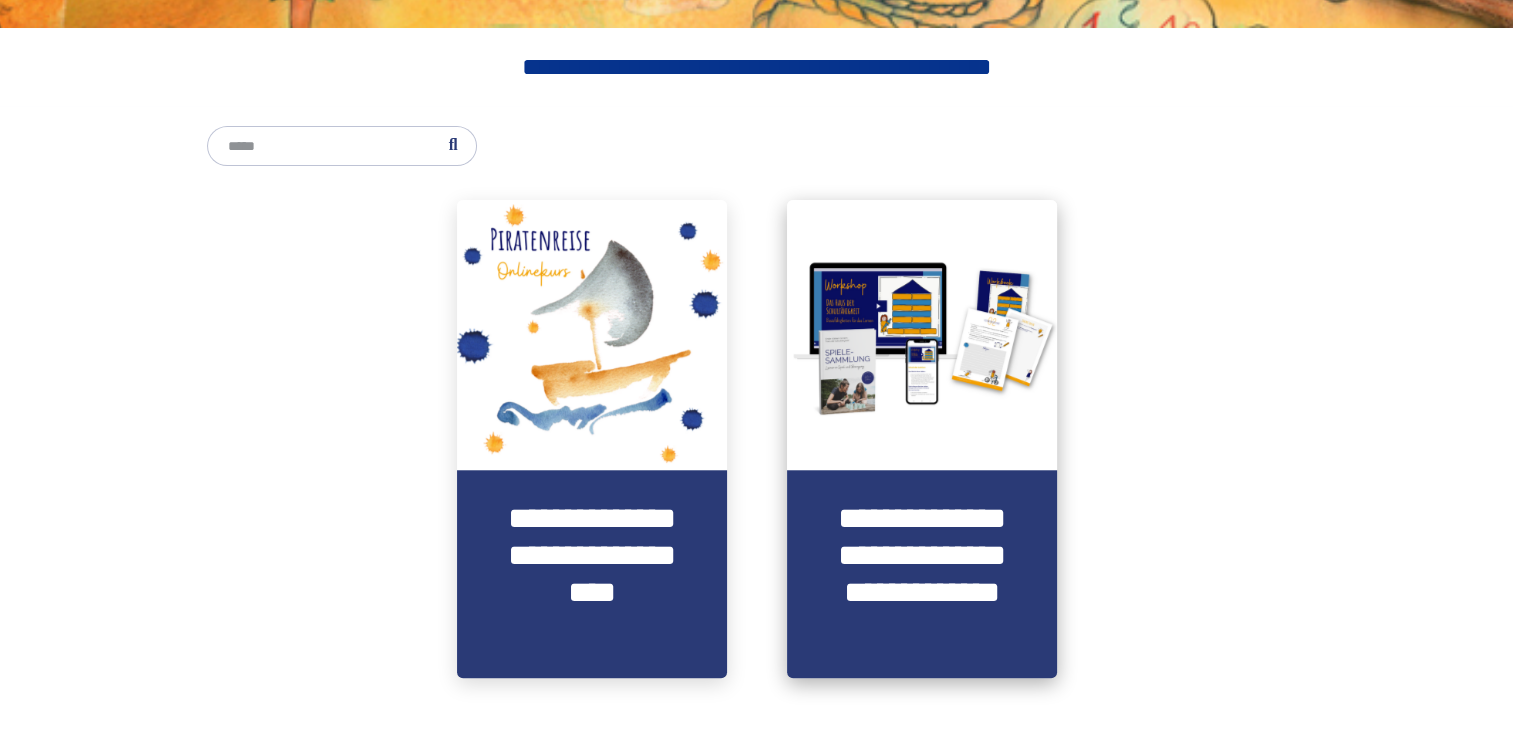 click at bounding box center (922, 335) 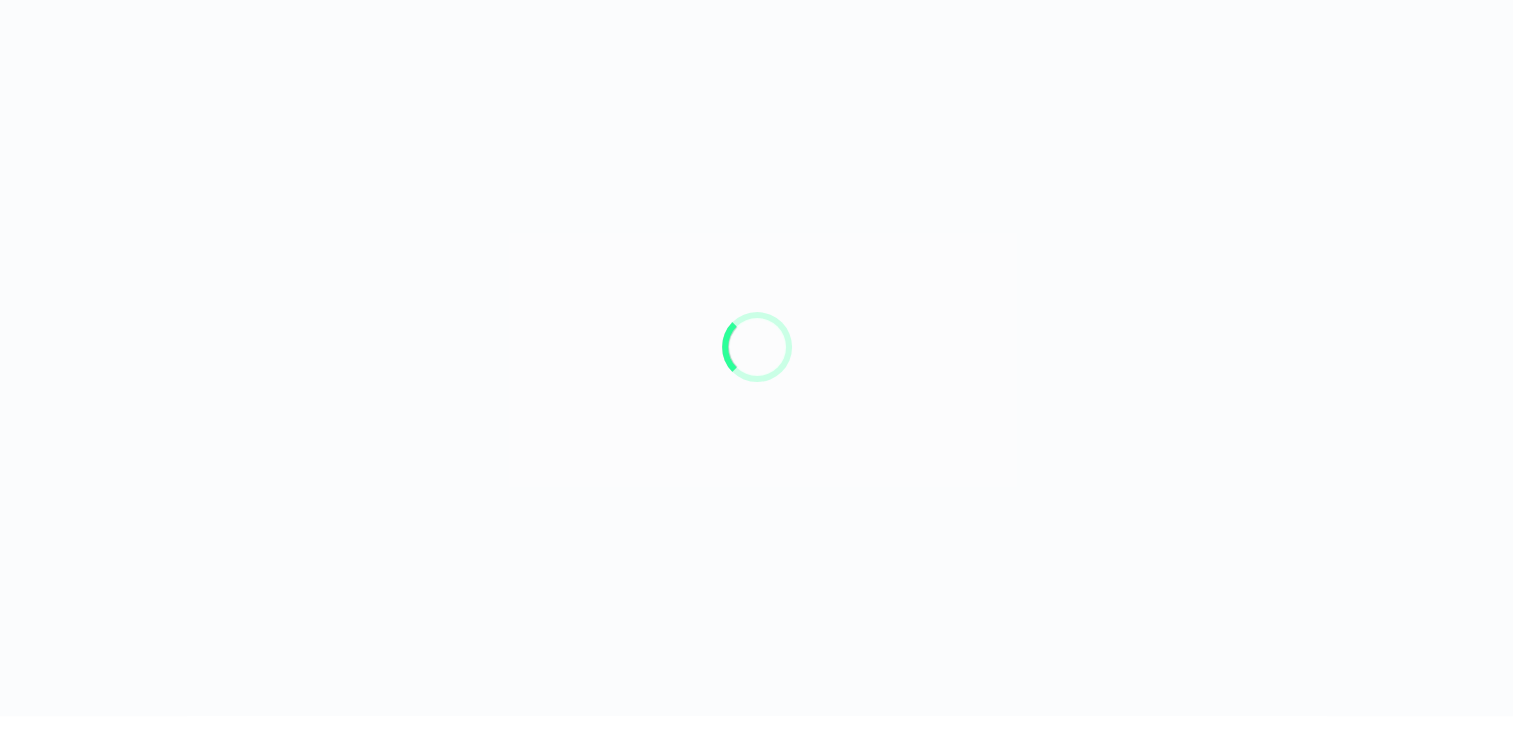 scroll, scrollTop: 22, scrollLeft: 0, axis: vertical 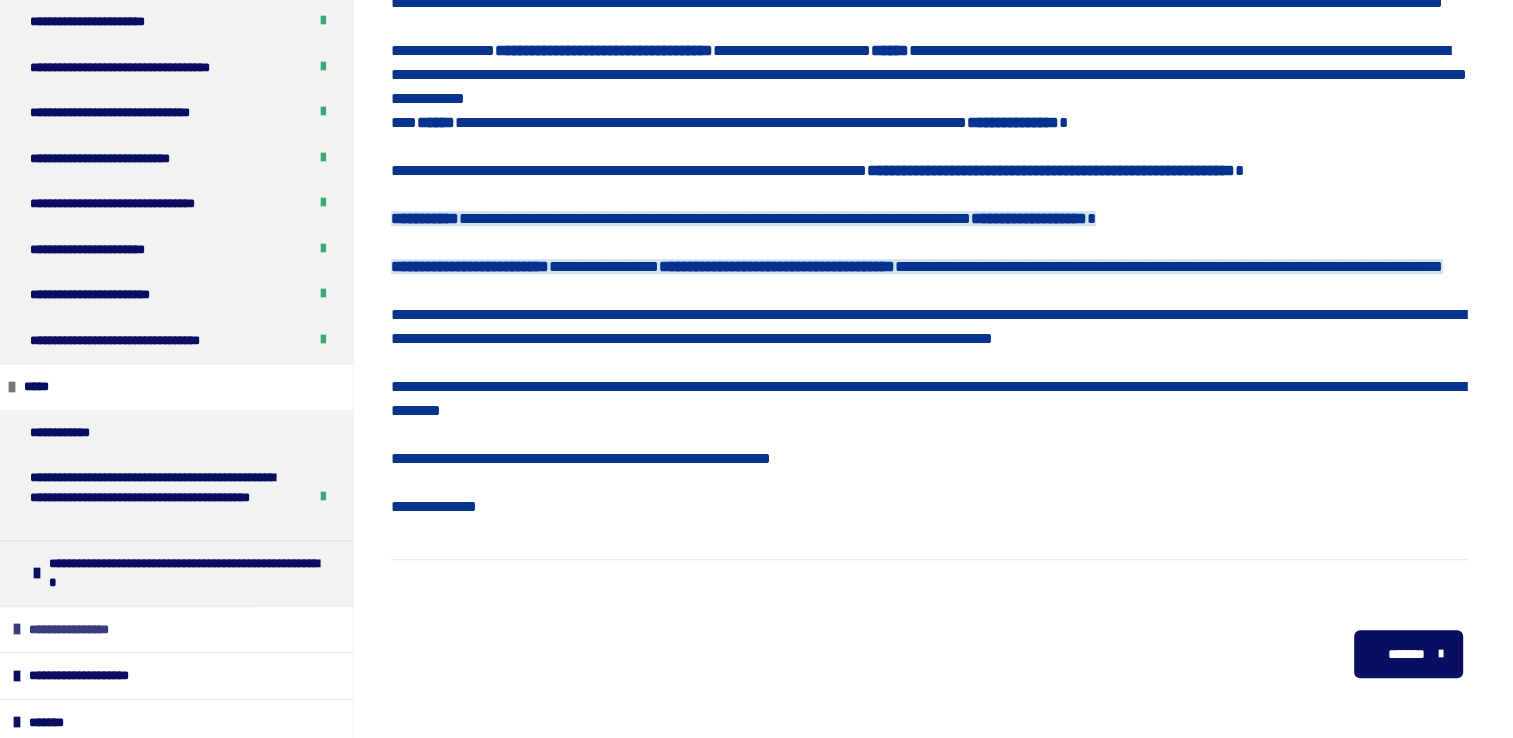 click on "**********" at bounding box center (176, 629) 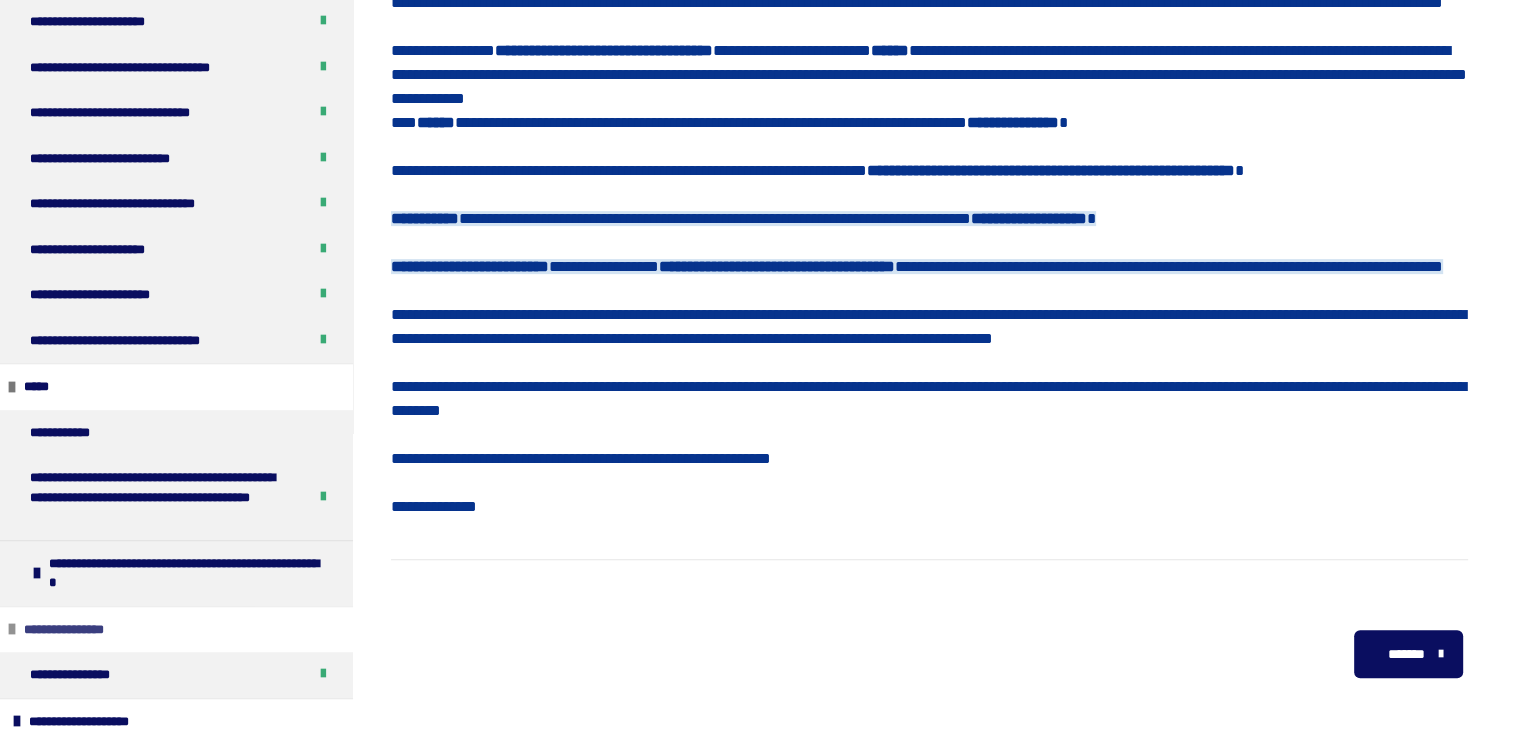 click on "**********" at bounding box center [176, 629] 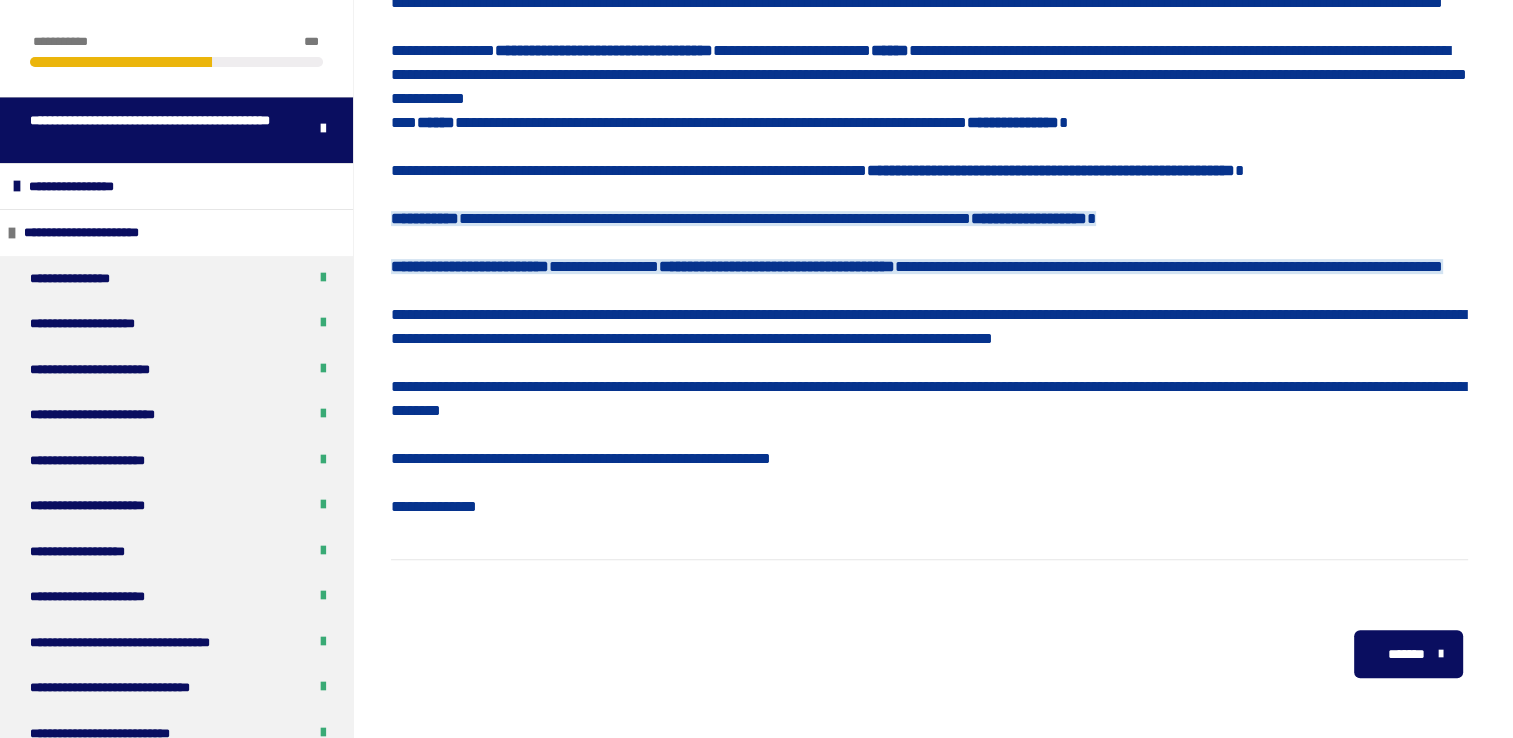 scroll, scrollTop: 0, scrollLeft: 0, axis: both 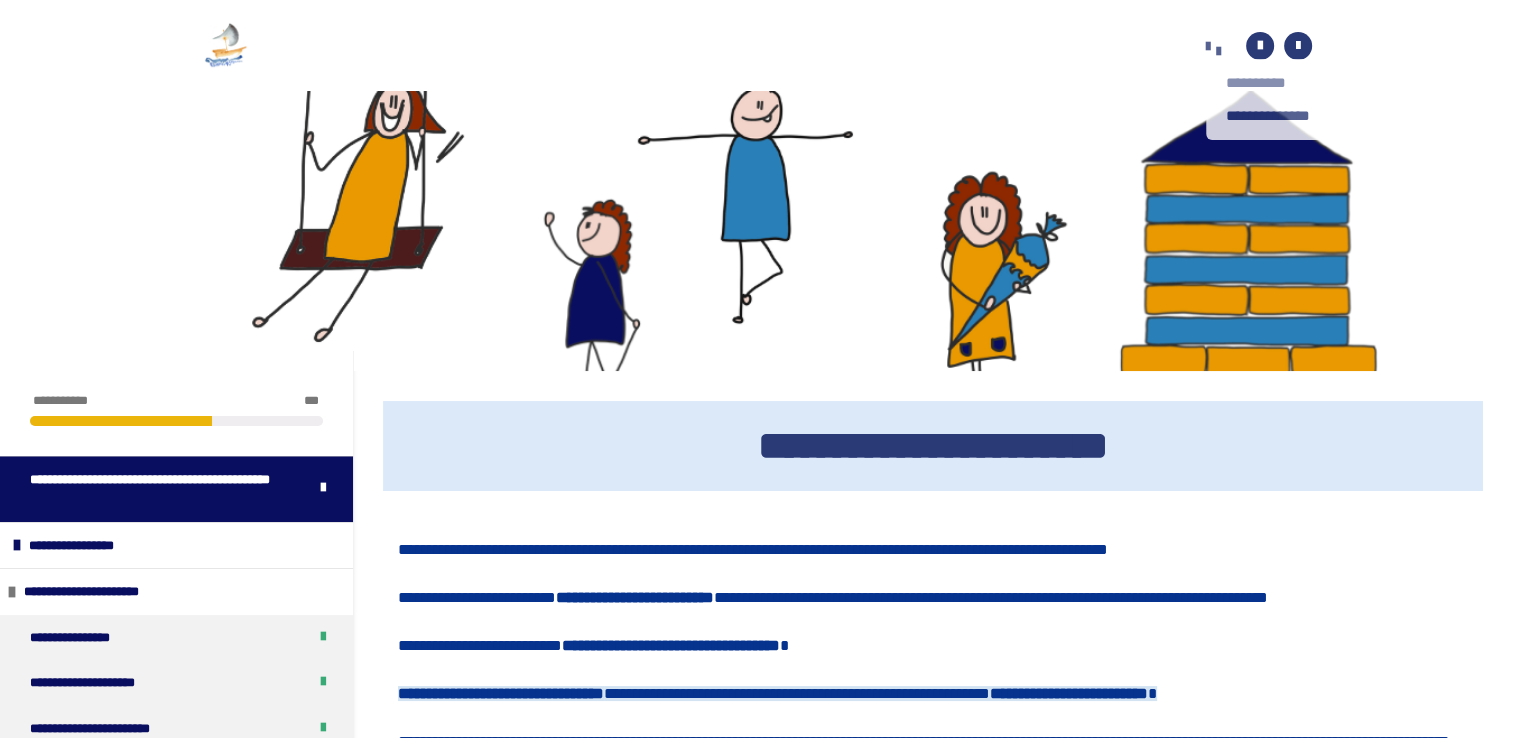 click on "**********" at bounding box center (1281, 83) 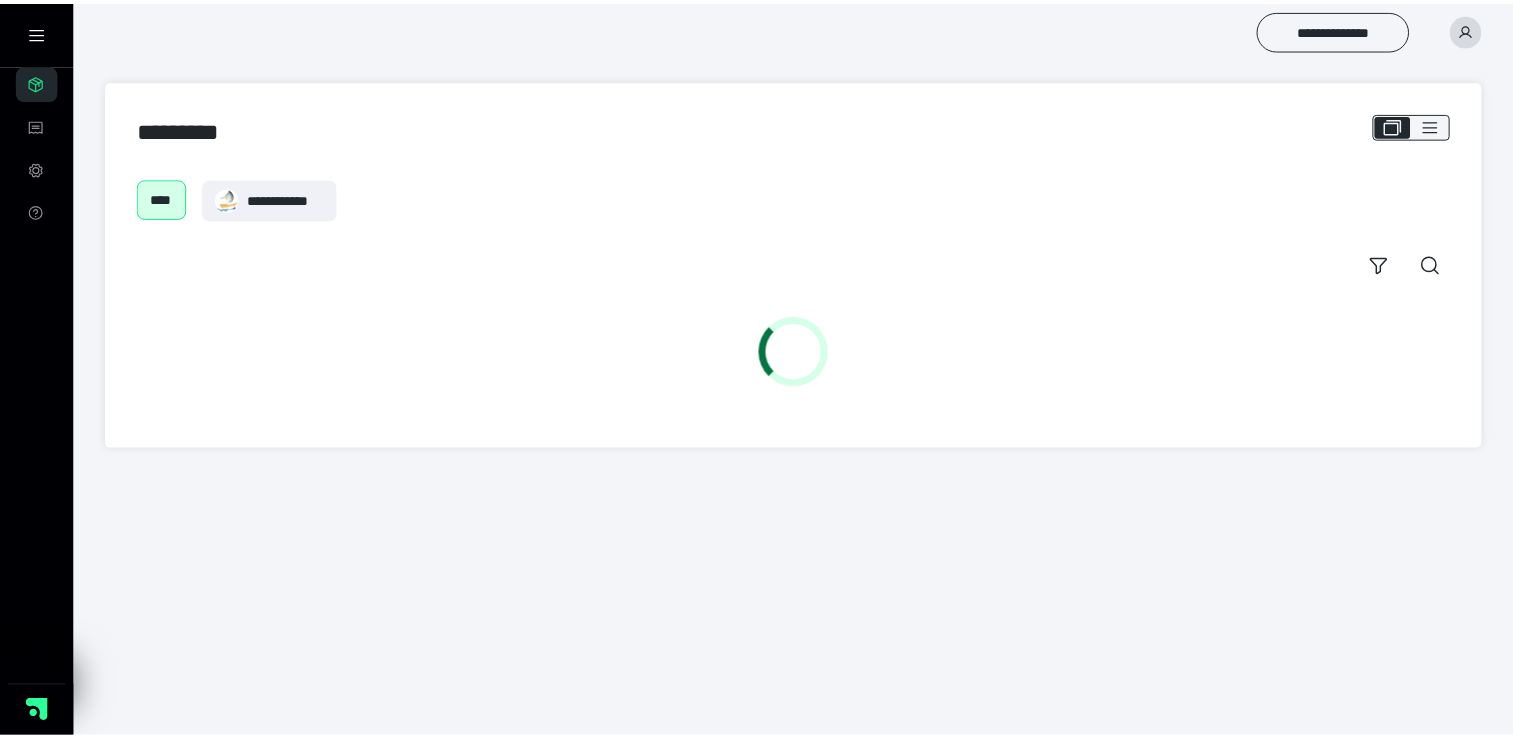 scroll, scrollTop: 0, scrollLeft: 0, axis: both 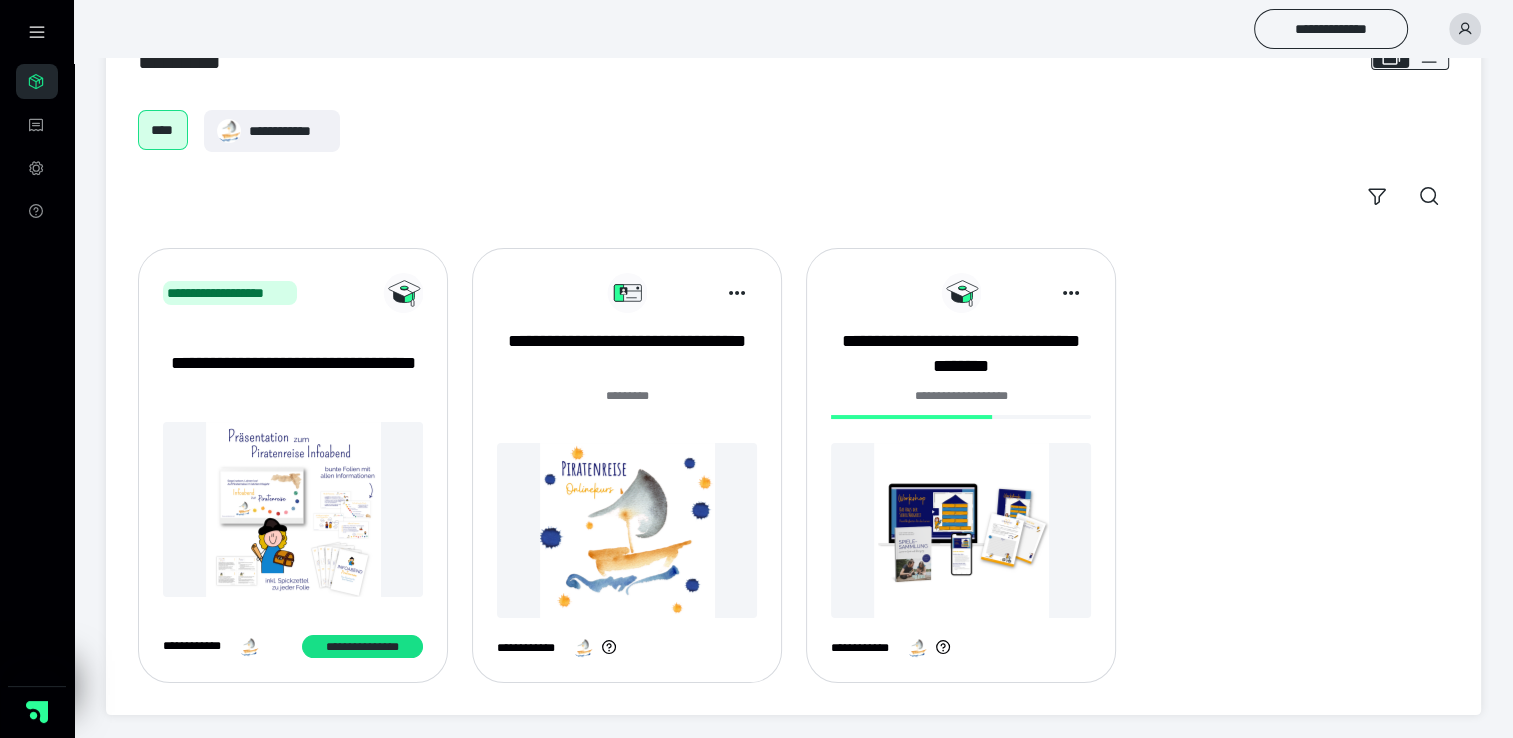 click at bounding box center [627, 530] 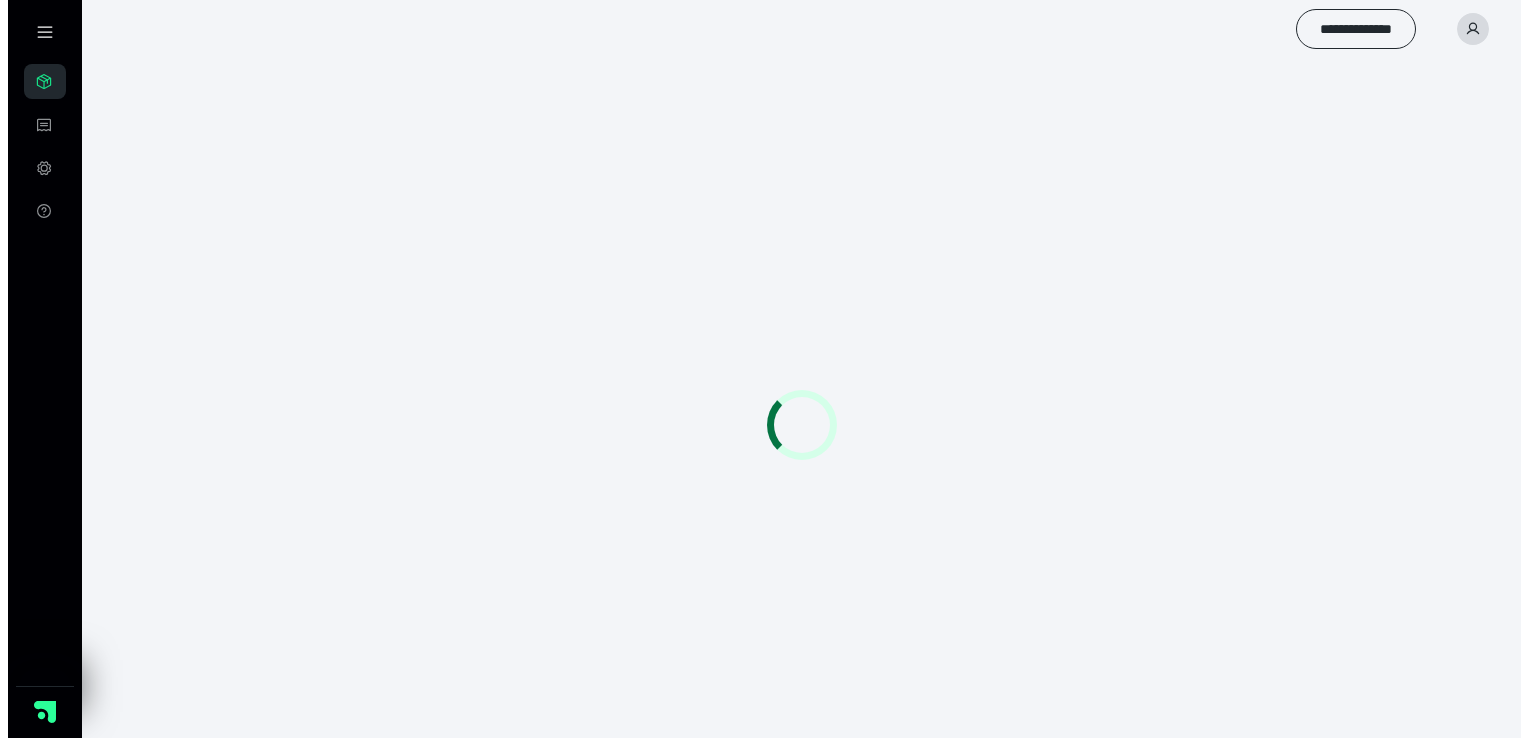 scroll, scrollTop: 0, scrollLeft: 0, axis: both 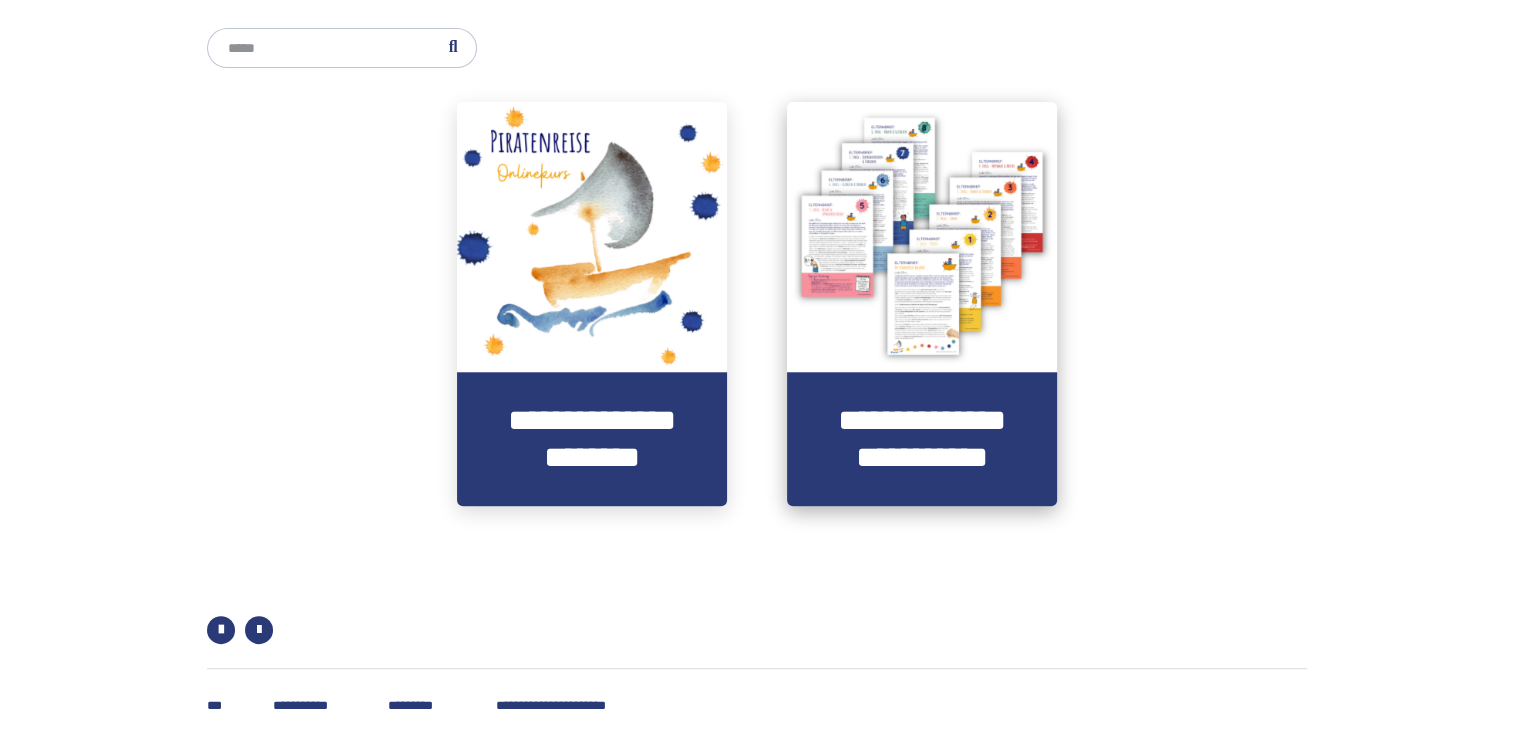 click on "**********" at bounding box center [922, 439] 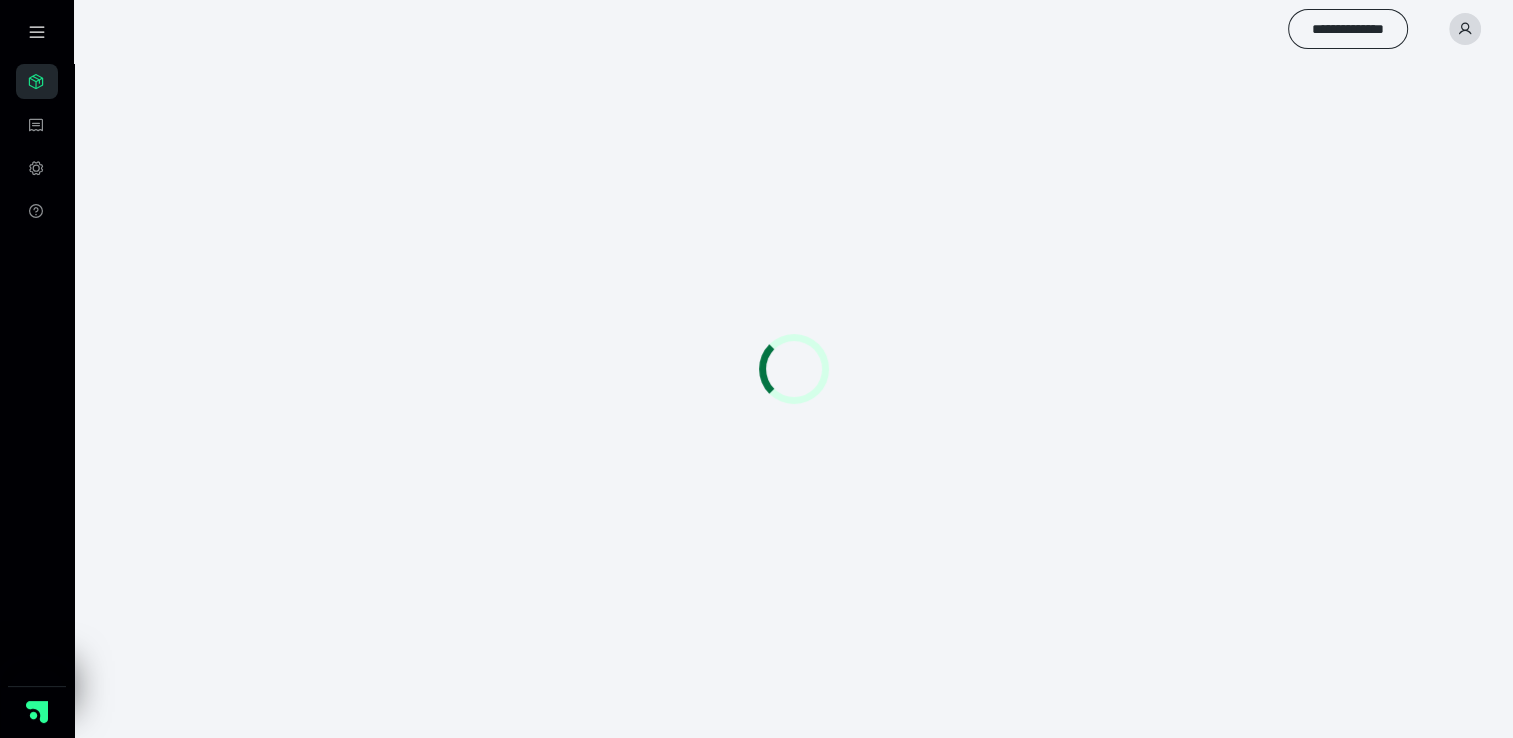 scroll, scrollTop: 22, scrollLeft: 0, axis: vertical 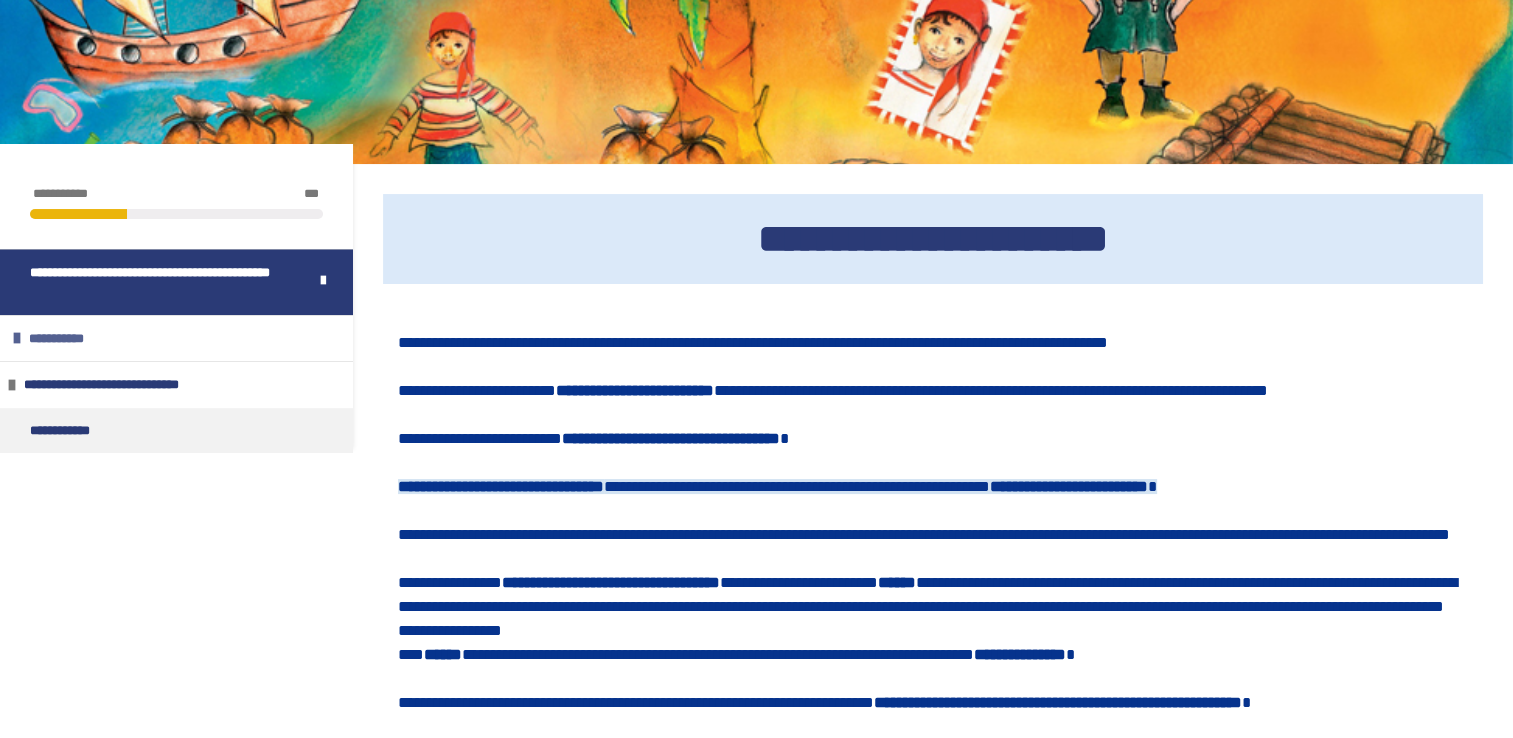 click on "**********" at bounding box center [176, 338] 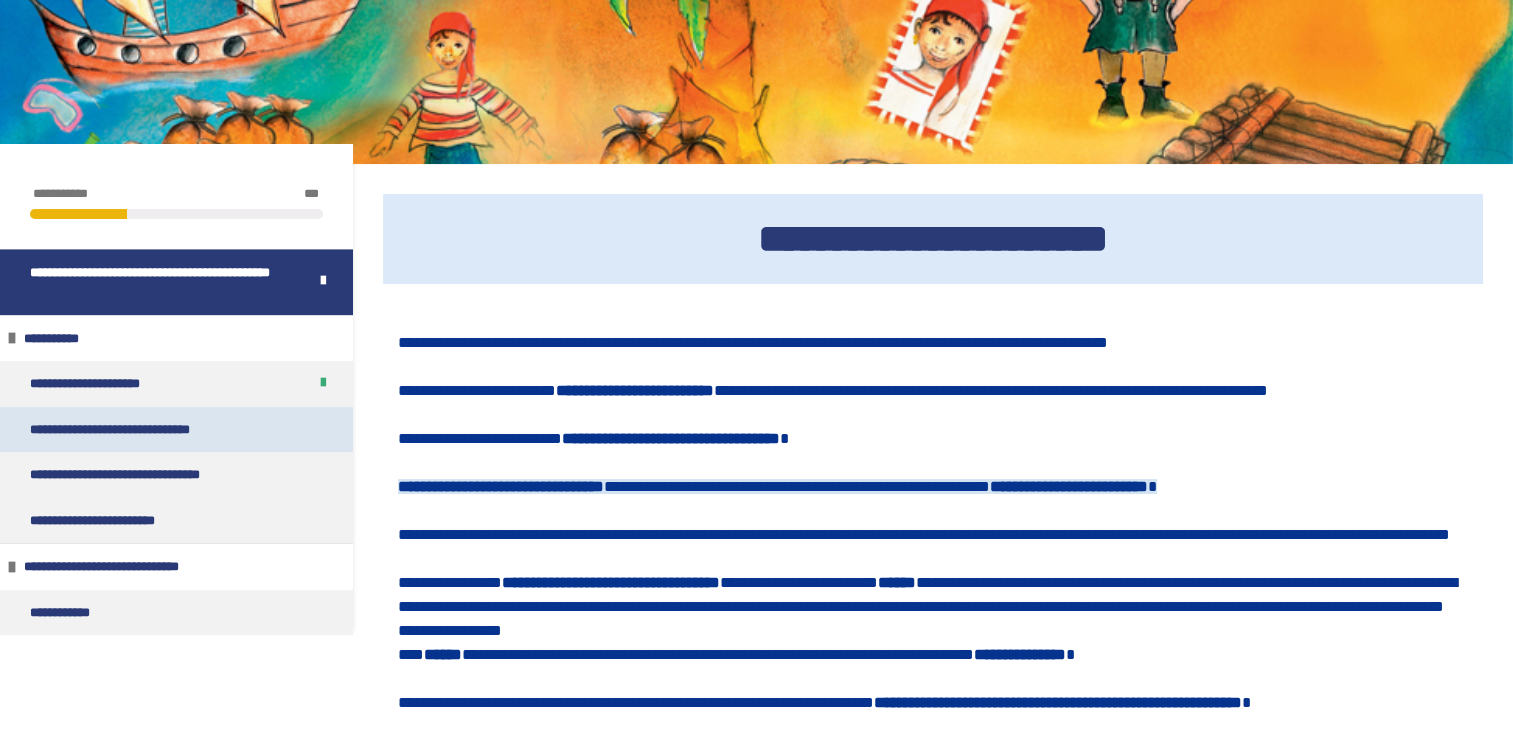 click on "**********" at bounding box center [139, 430] 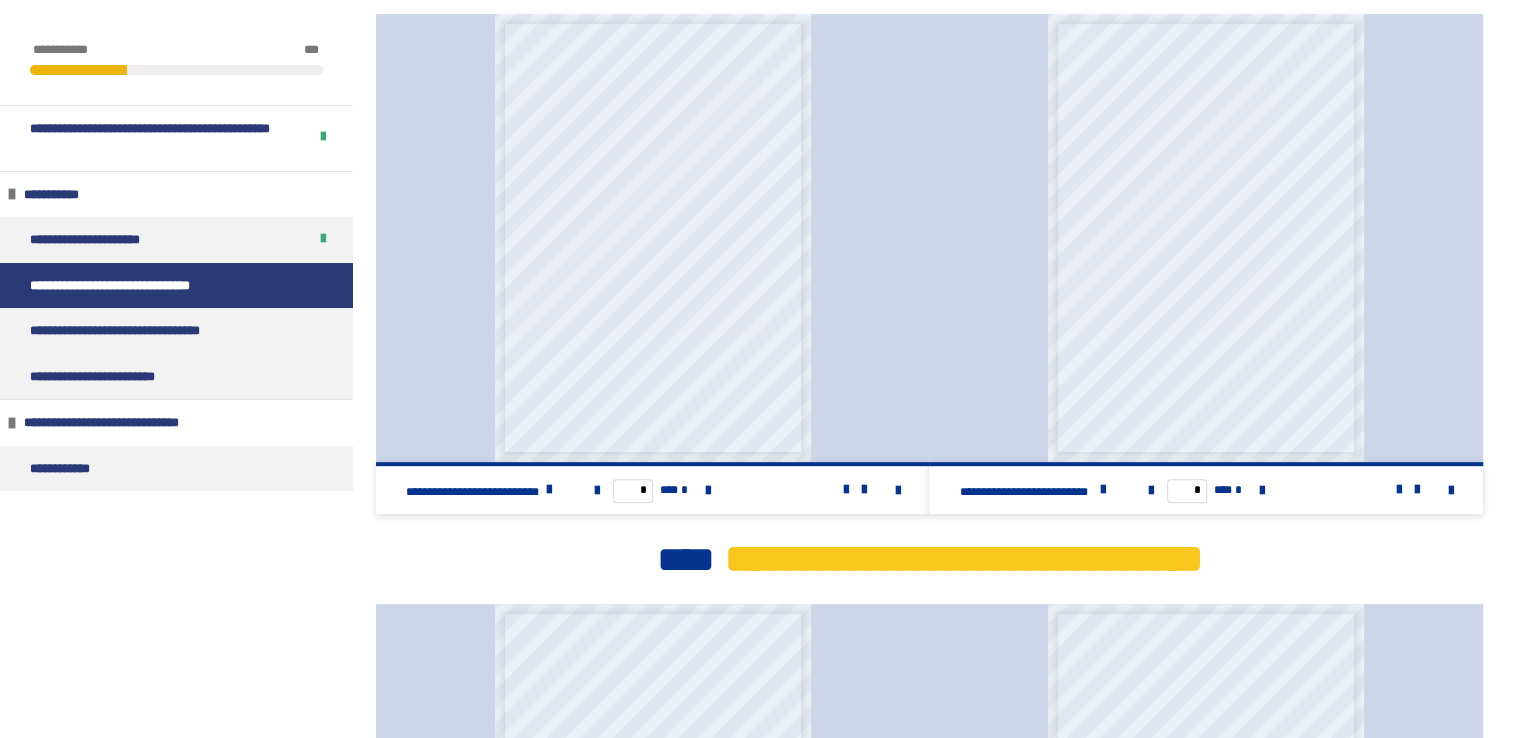 scroll, scrollTop: 674, scrollLeft: 0, axis: vertical 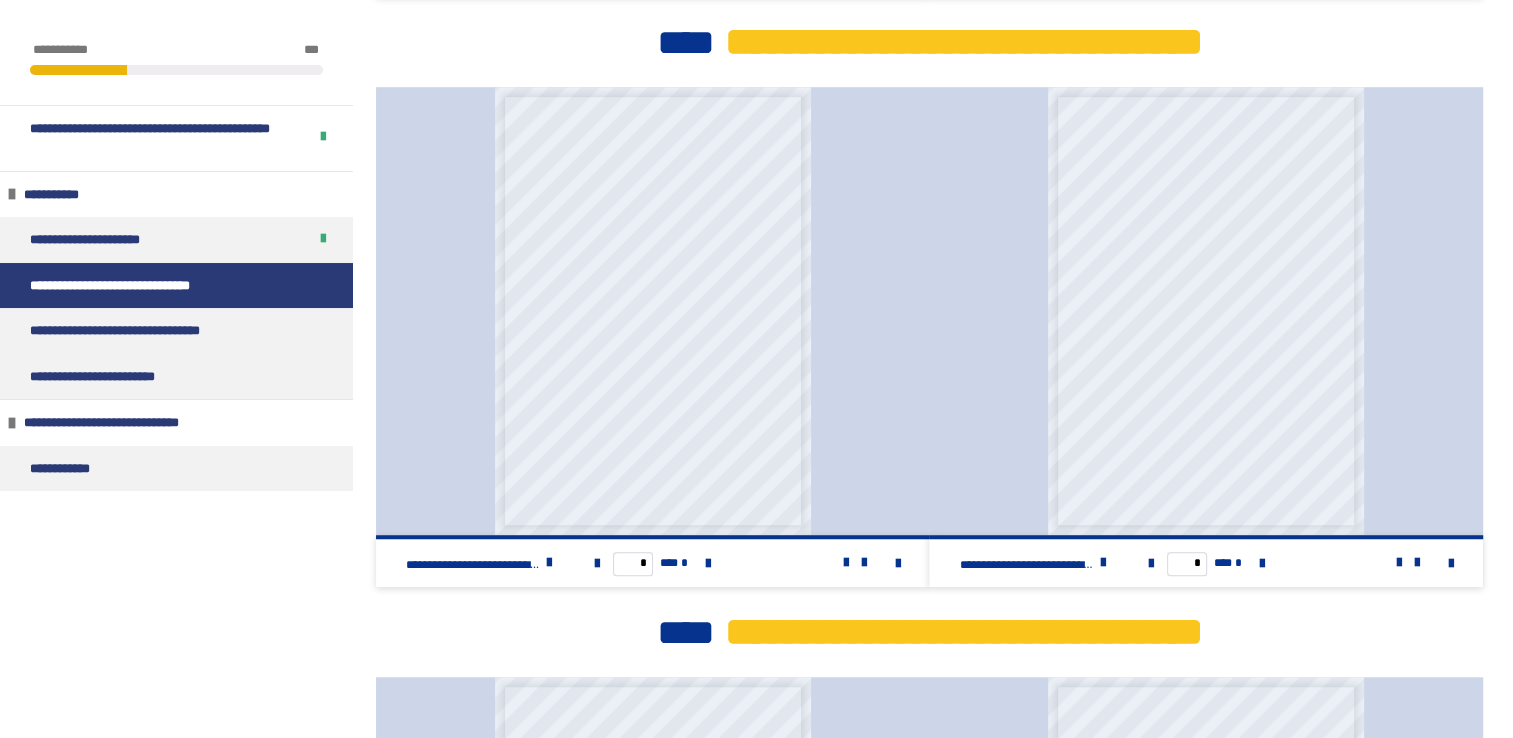 click on "**********" at bounding box center (756, 905) 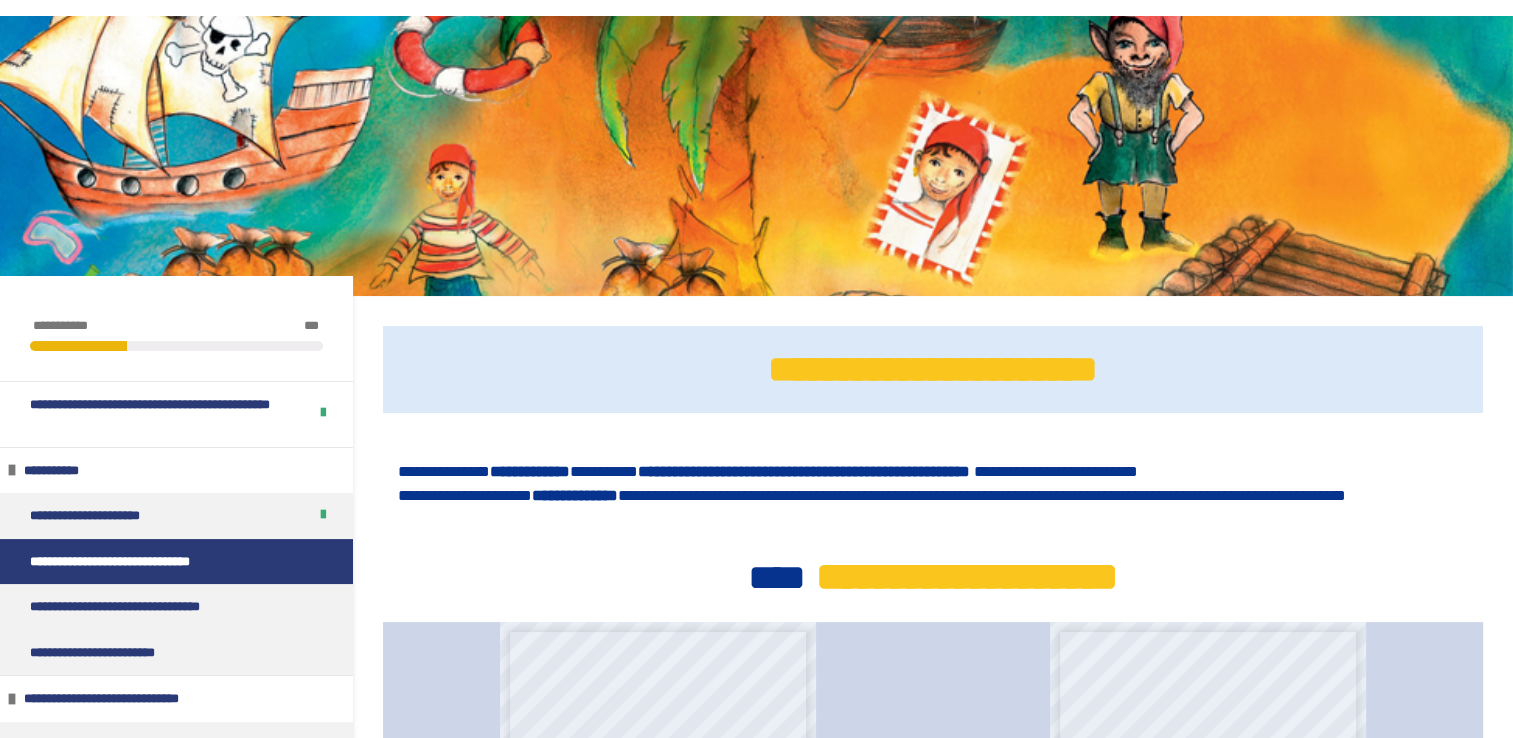 scroll, scrollTop: 0, scrollLeft: 0, axis: both 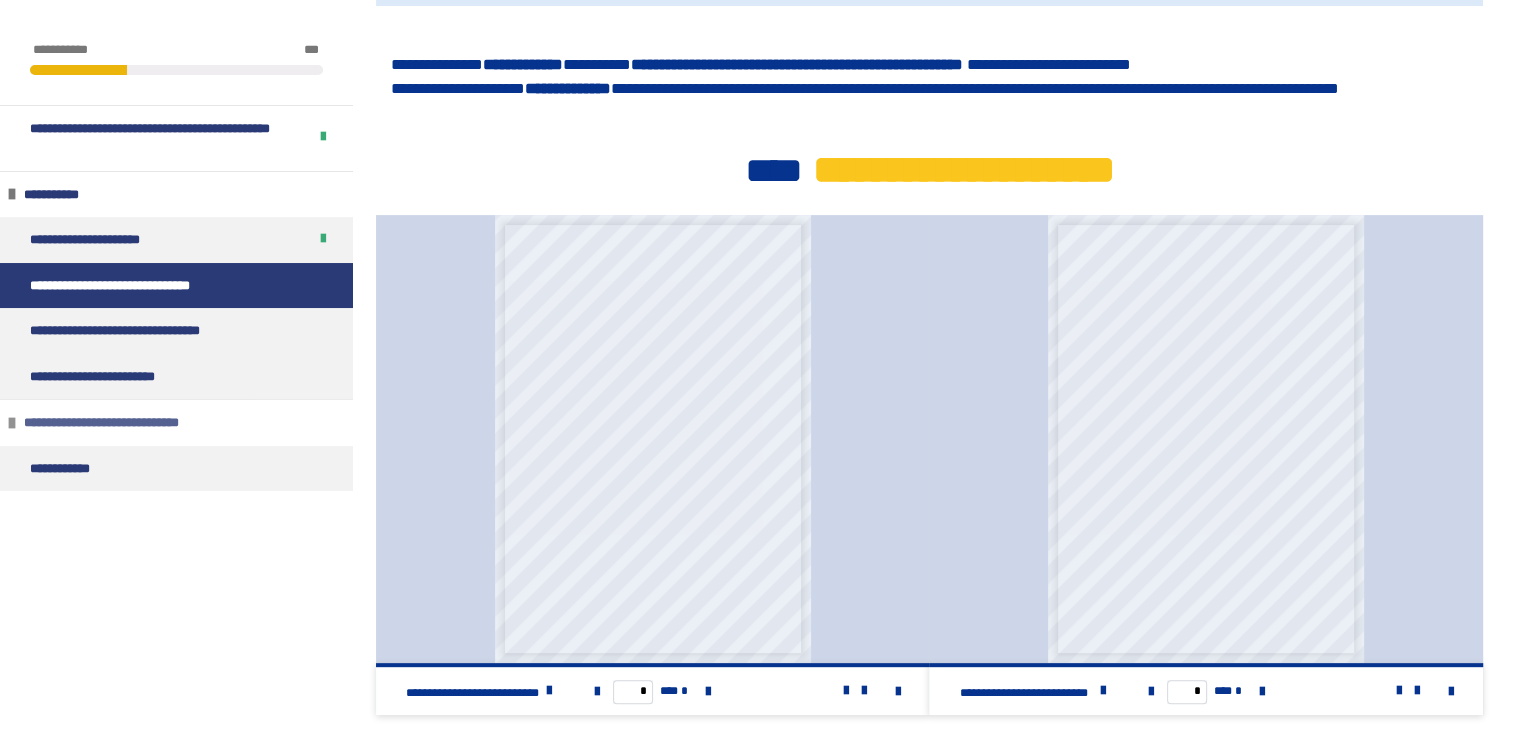 click on "**********" at bounding box center [124, 423] 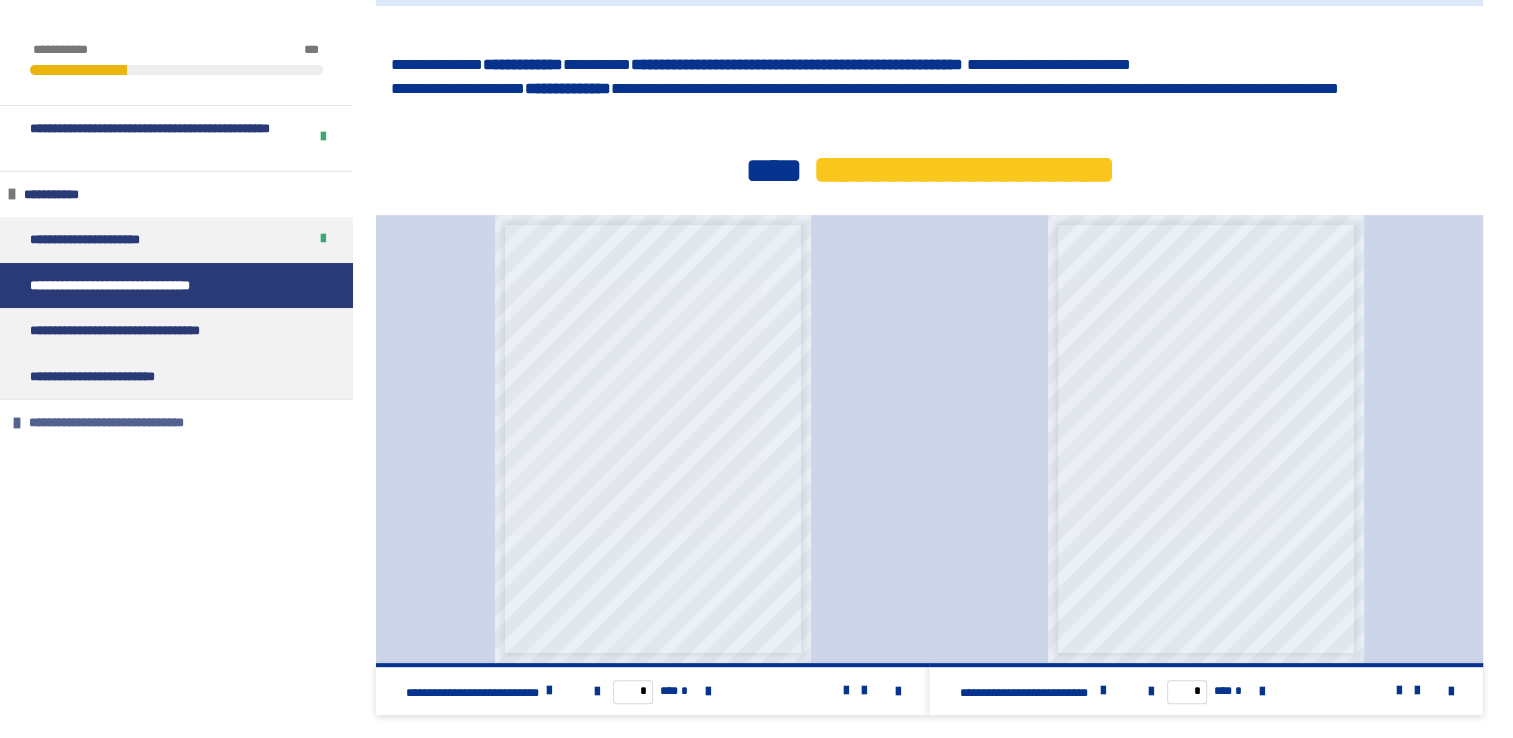 click on "**********" at bounding box center [129, 423] 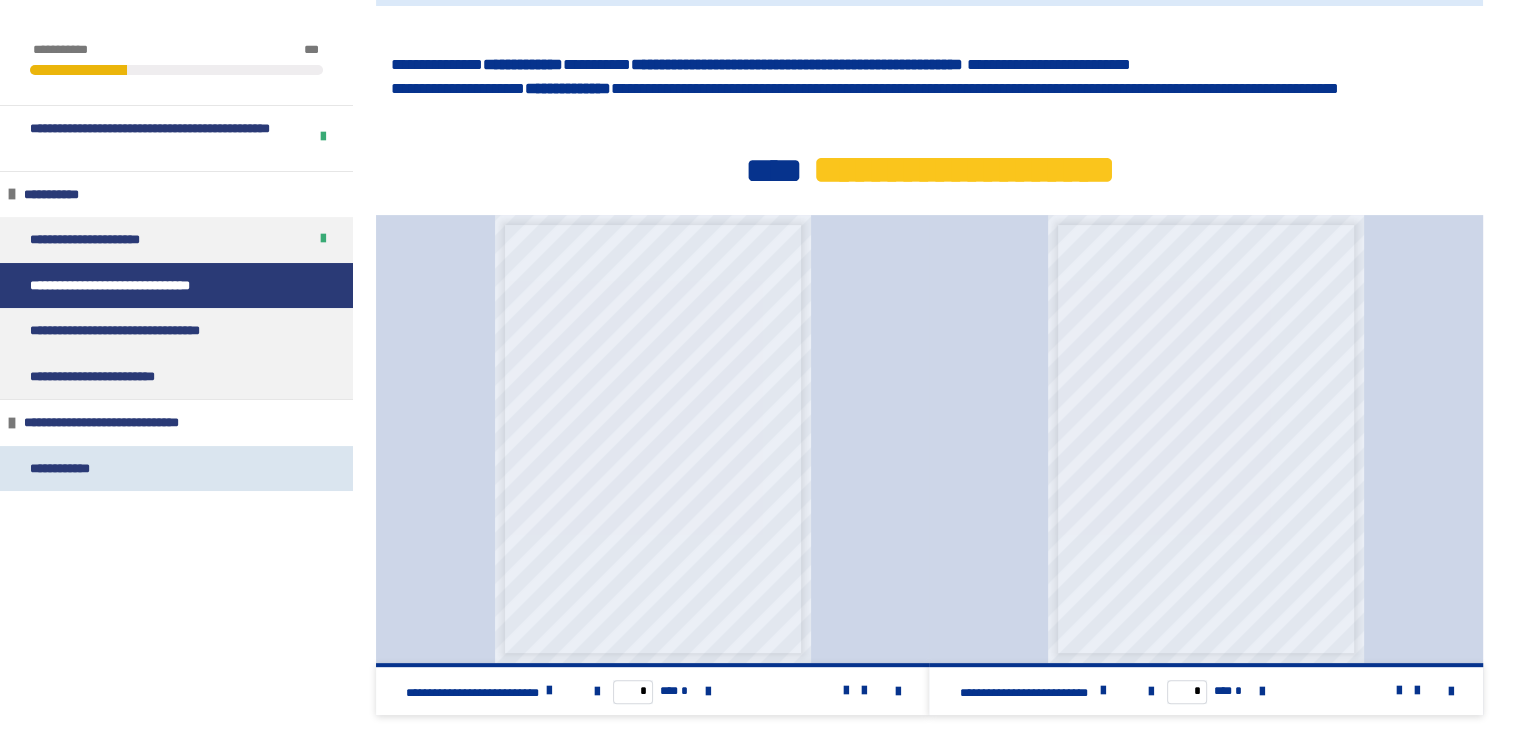 click on "**********" at bounding box center (176, 469) 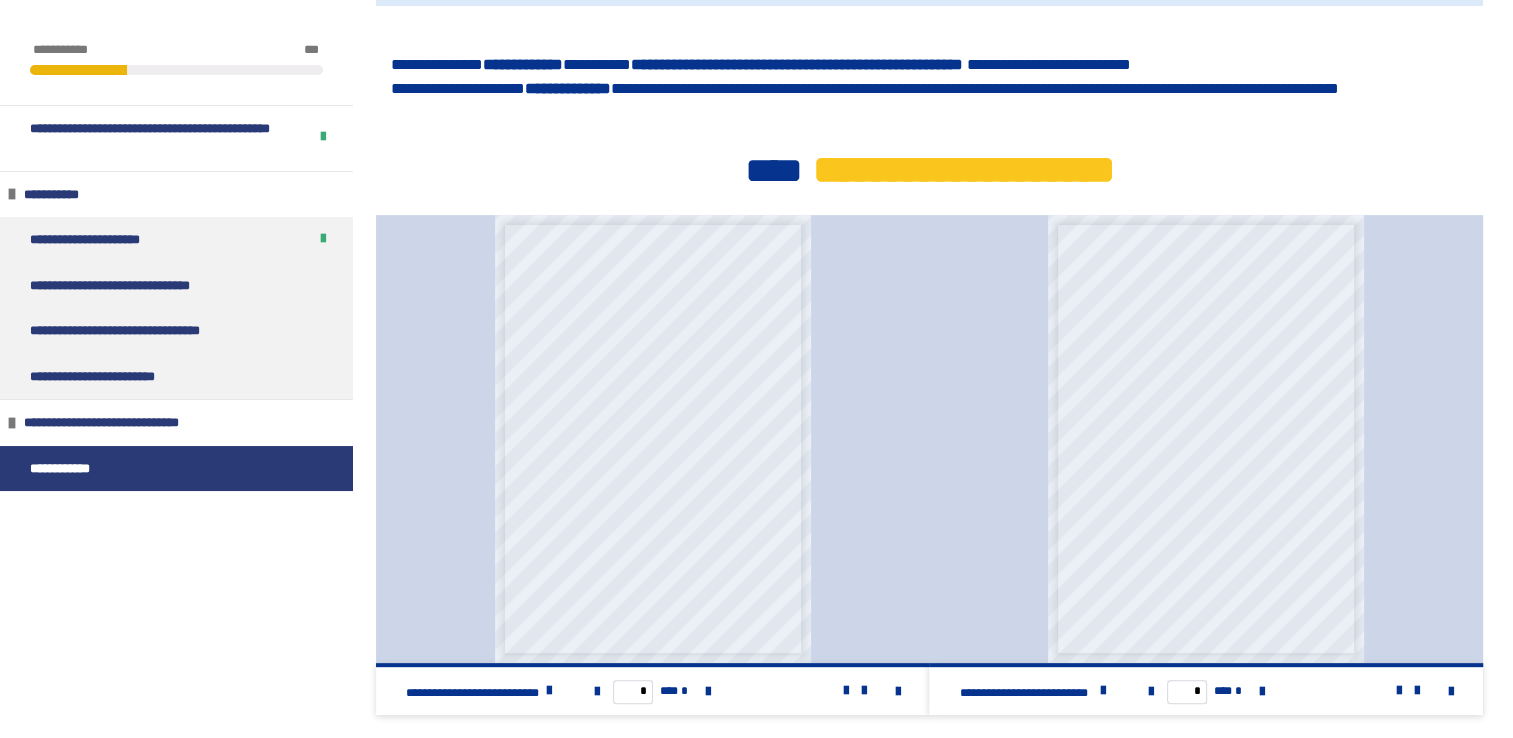 scroll, scrollTop: 360, scrollLeft: 0, axis: vertical 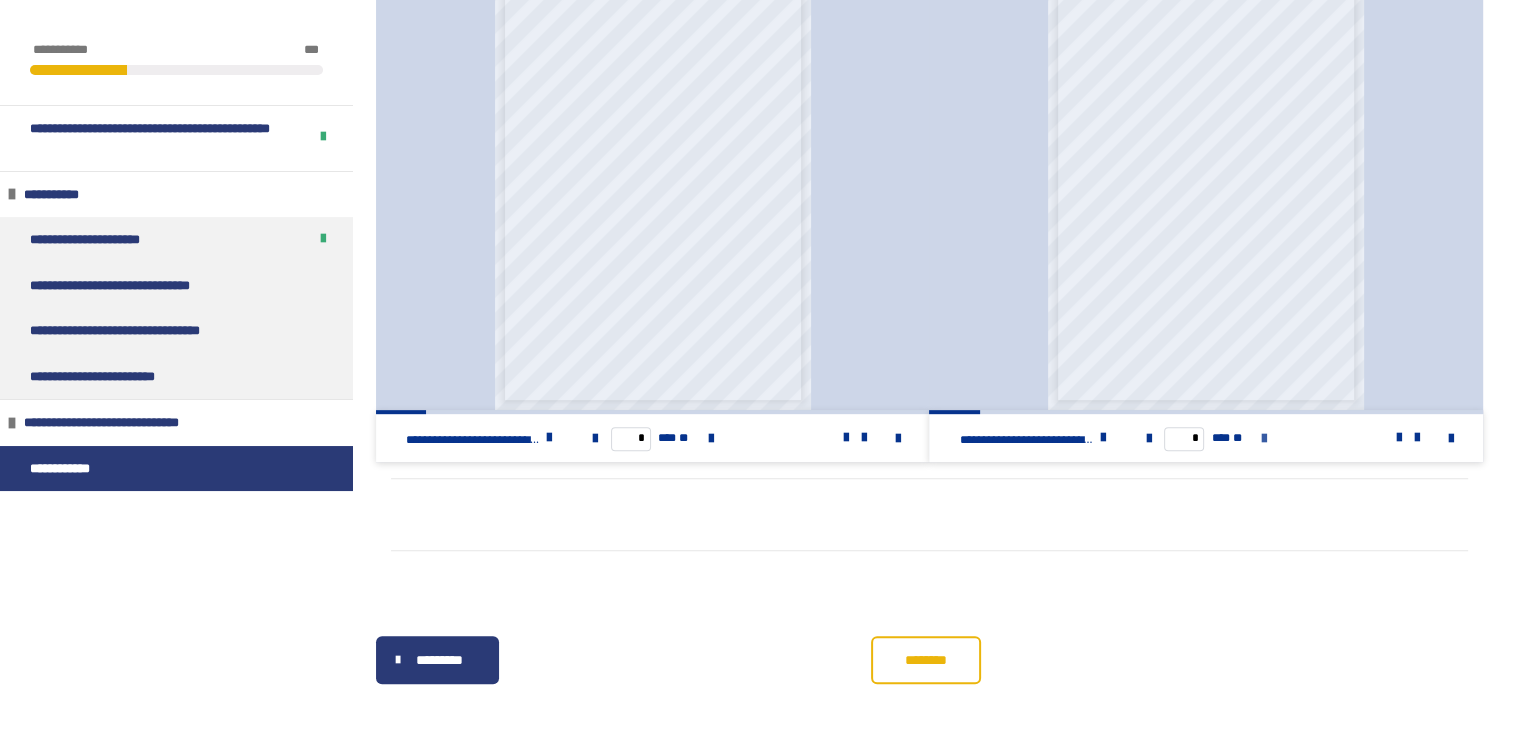 click at bounding box center [1264, 439] 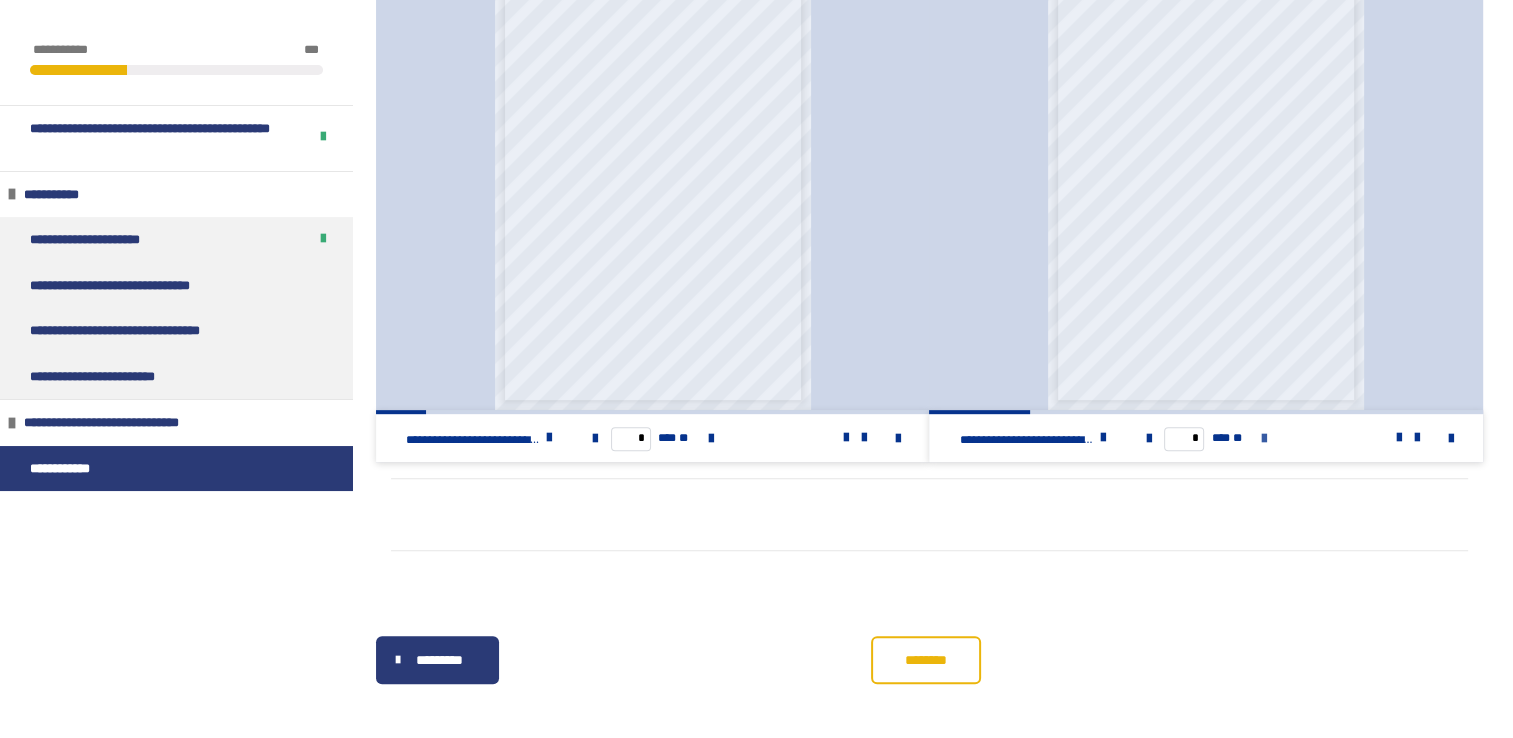 click at bounding box center [1264, 439] 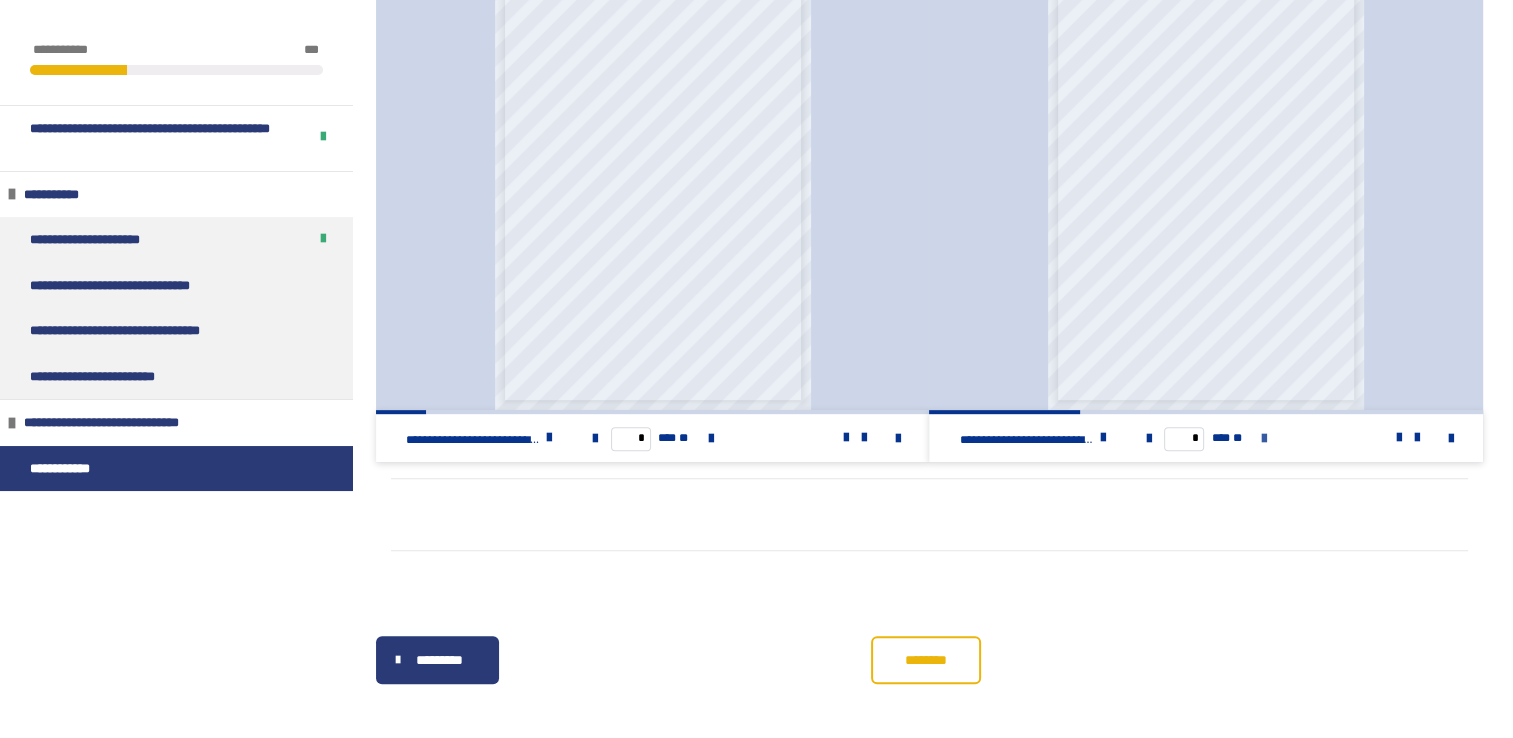 click at bounding box center [1264, 439] 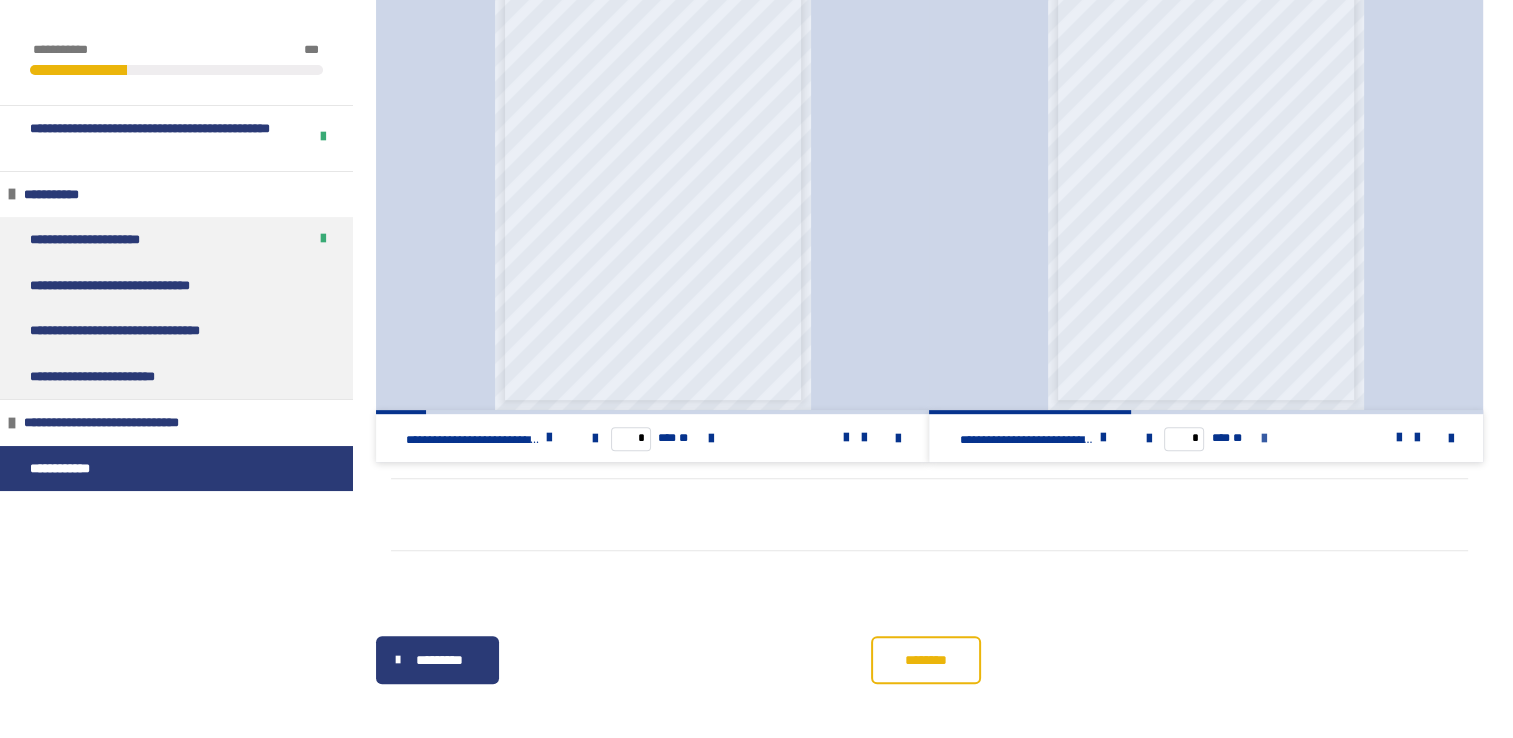 click at bounding box center [1264, 439] 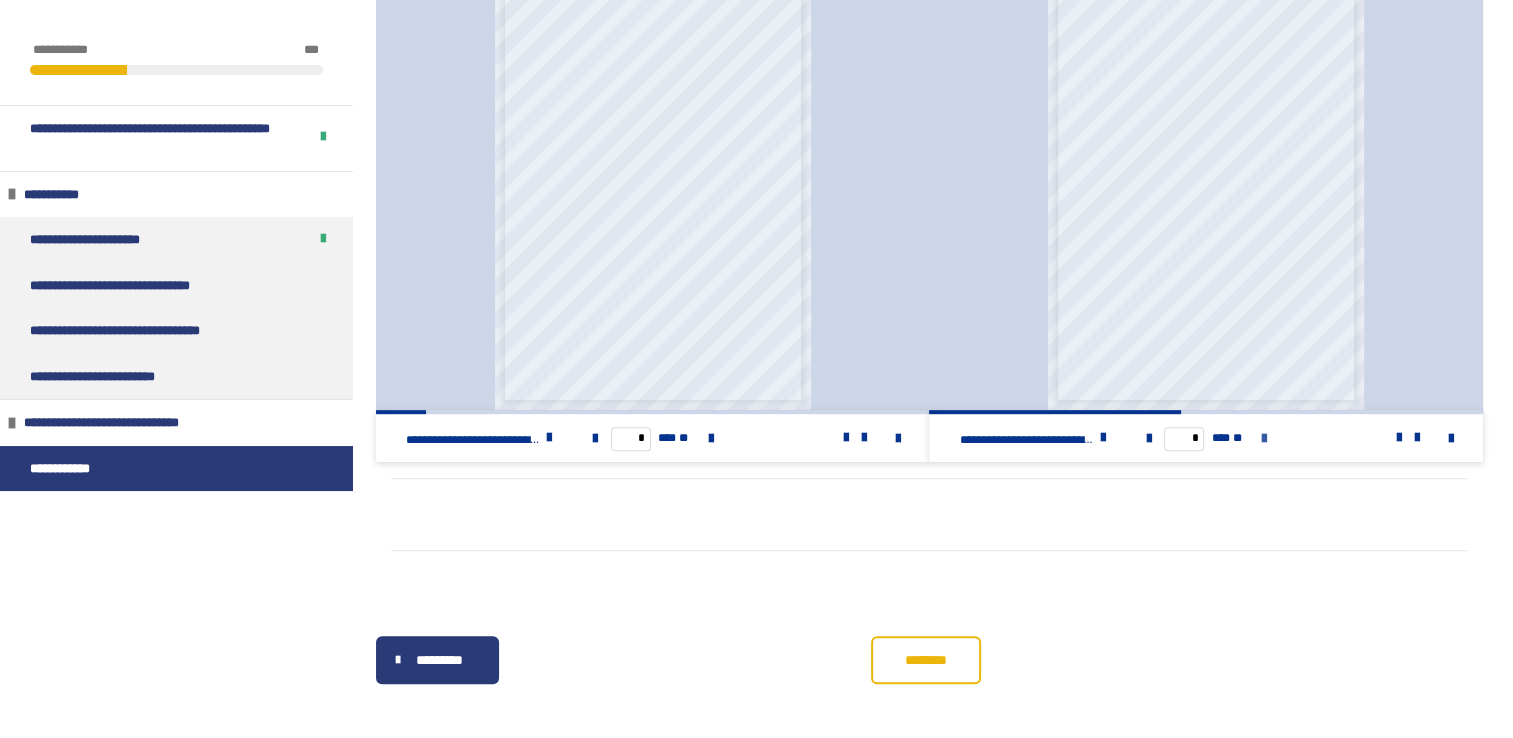 click at bounding box center (1264, 439) 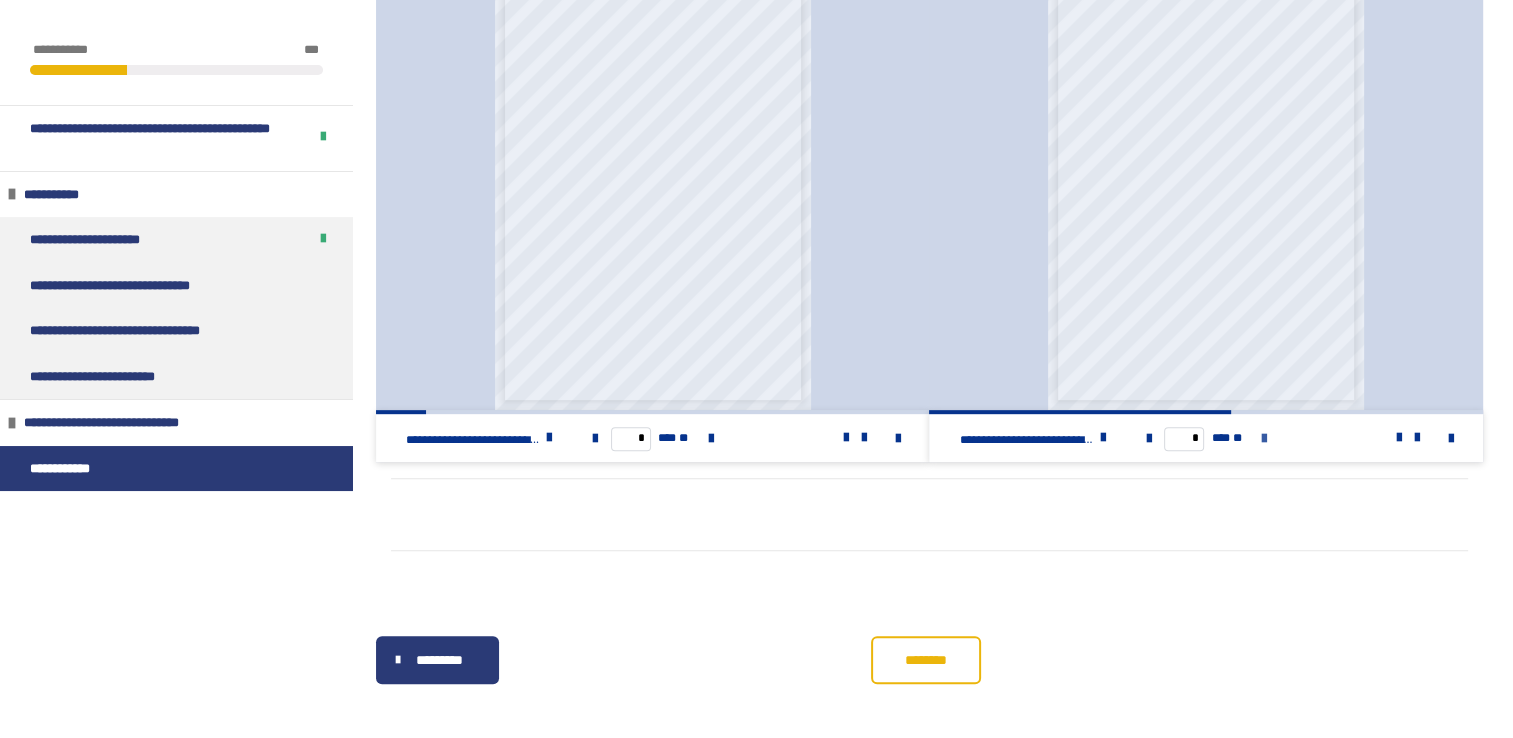 click at bounding box center [1264, 439] 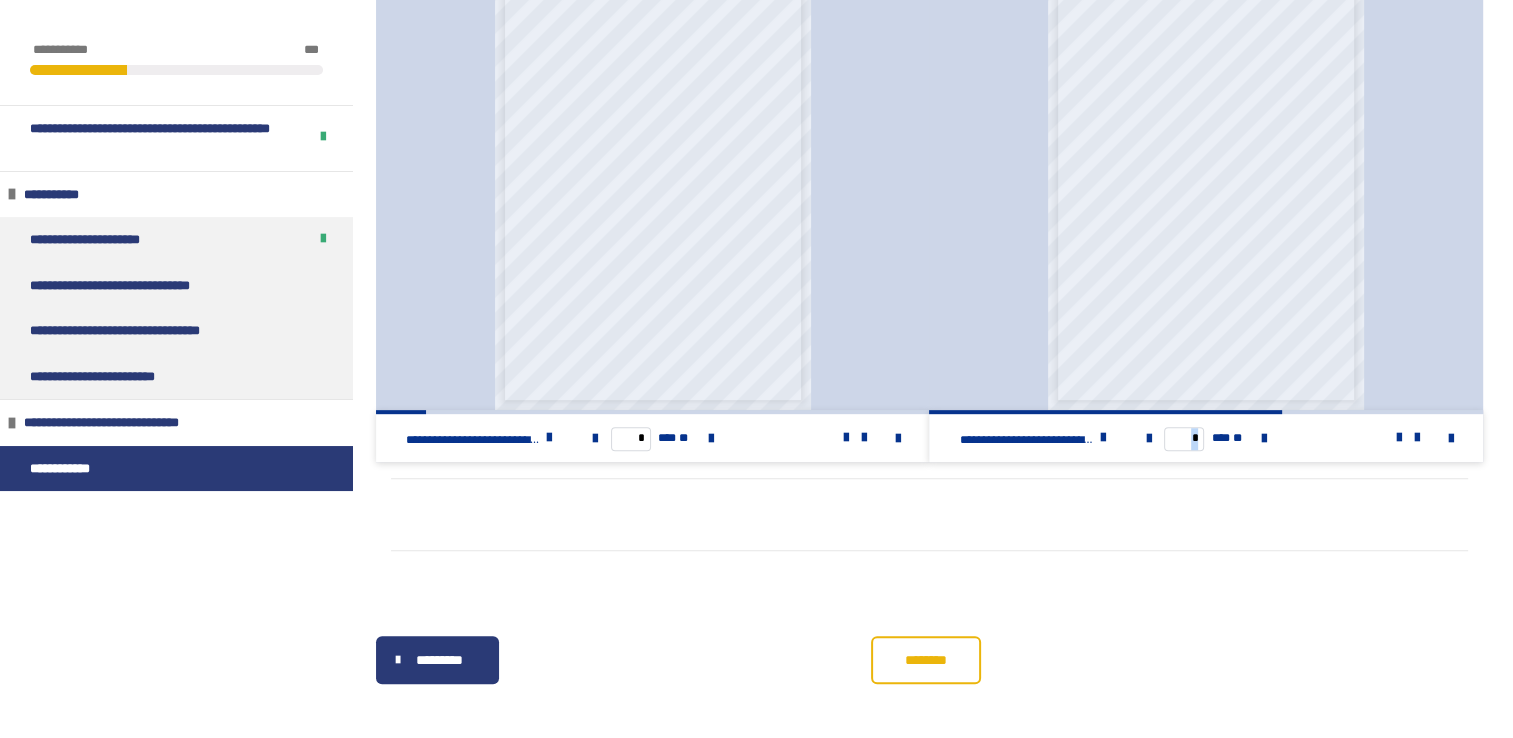 drag, startPoint x: 1510, startPoint y: 457, endPoint x: 1528, endPoint y: 339, distance: 119.36499 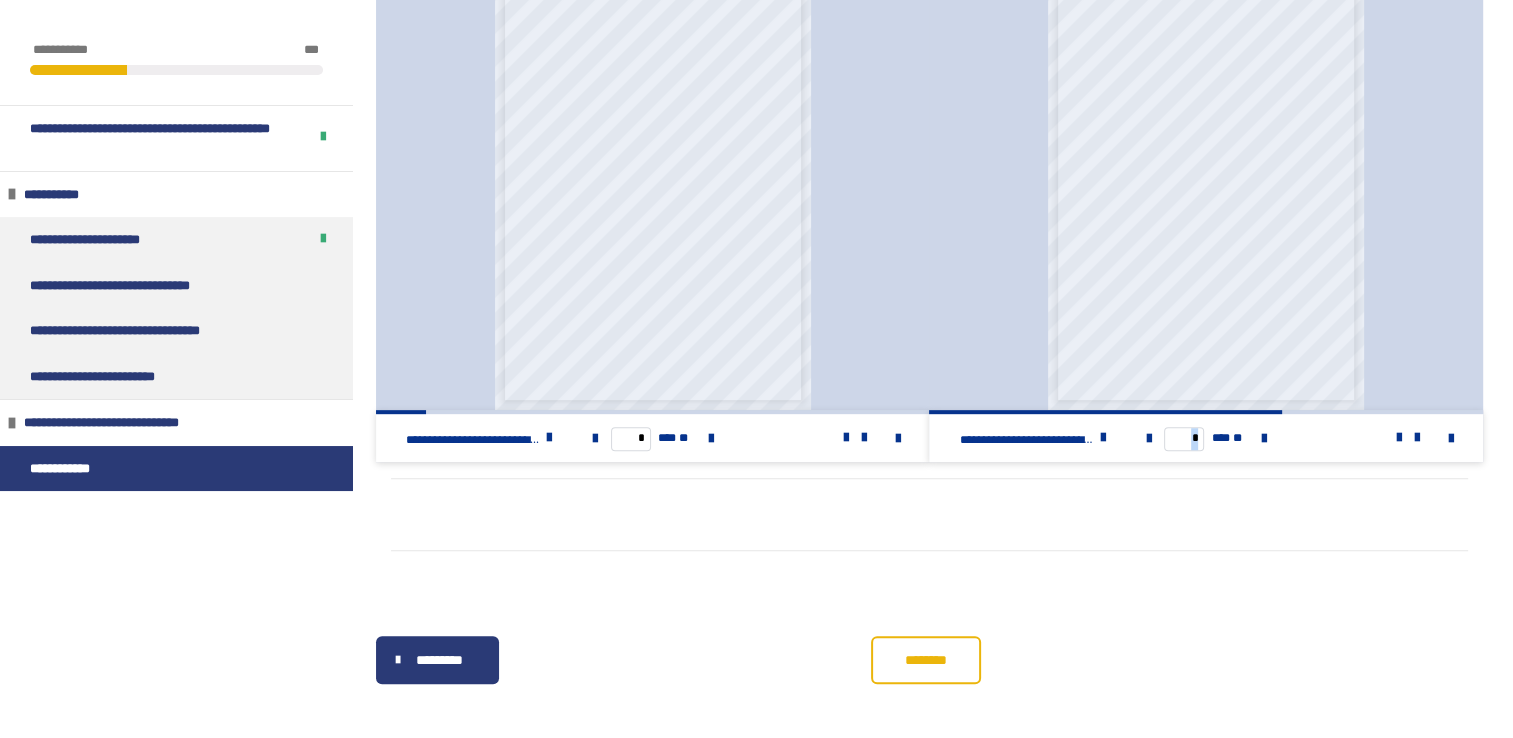 click on "**********" at bounding box center (756, -33) 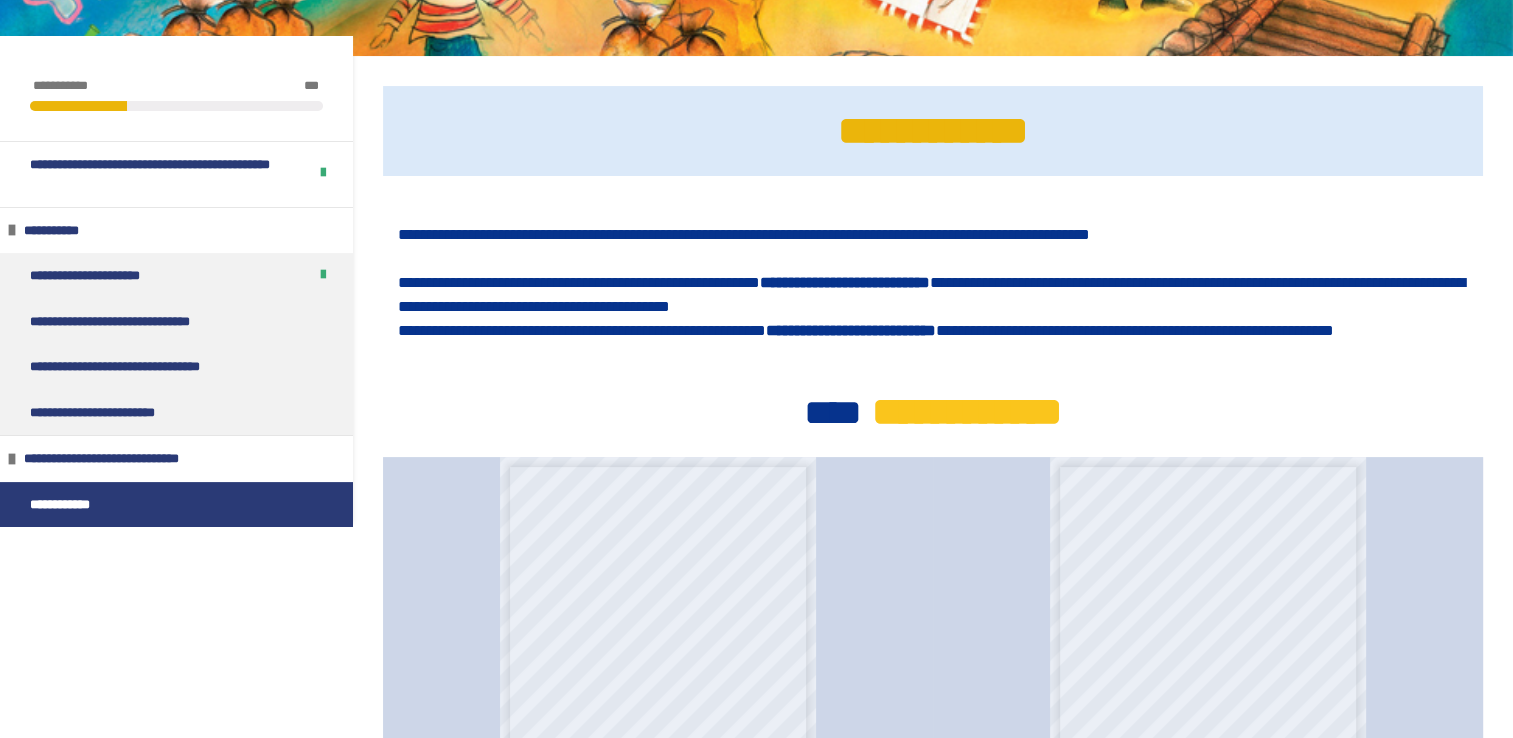 scroll, scrollTop: 90, scrollLeft: 0, axis: vertical 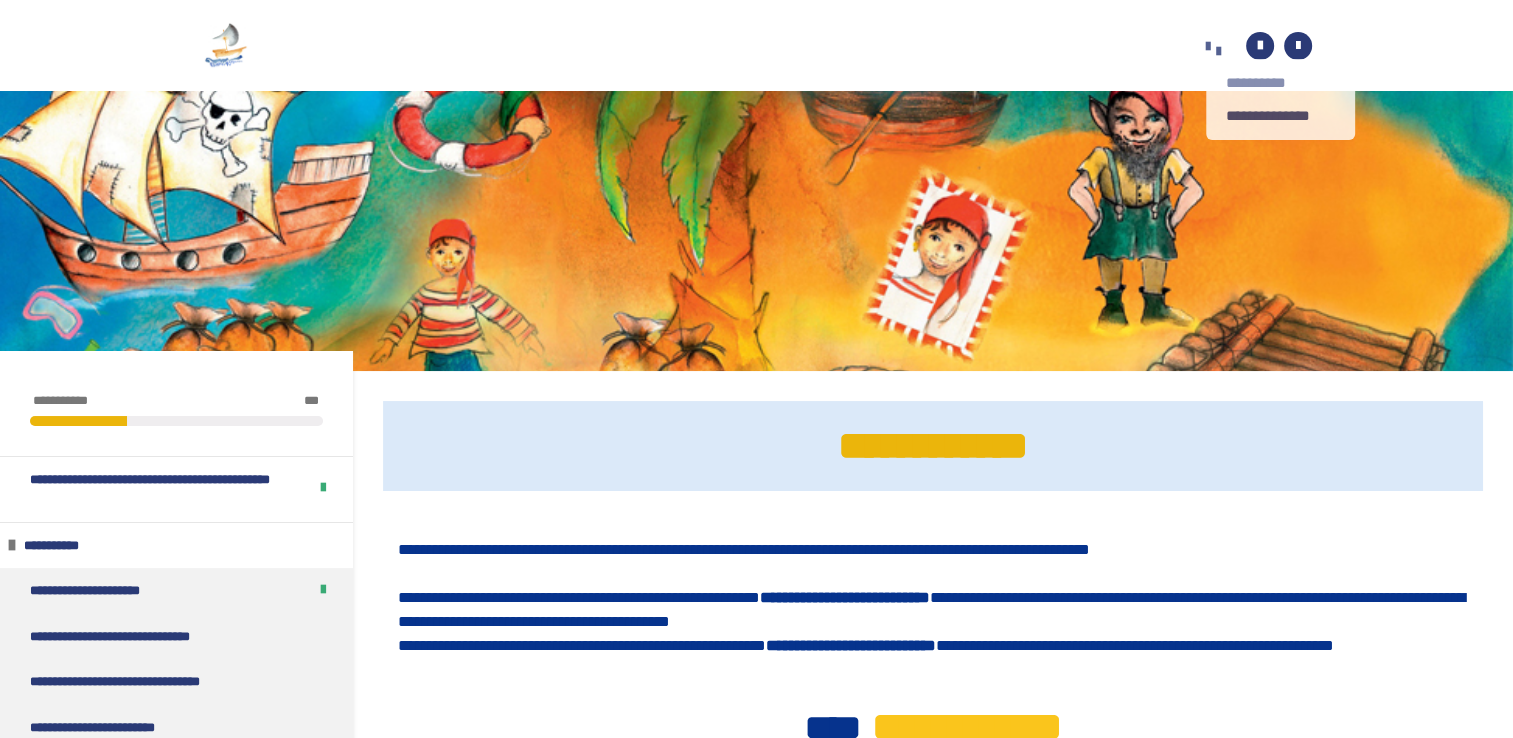 click on "**********" at bounding box center (1281, 83) 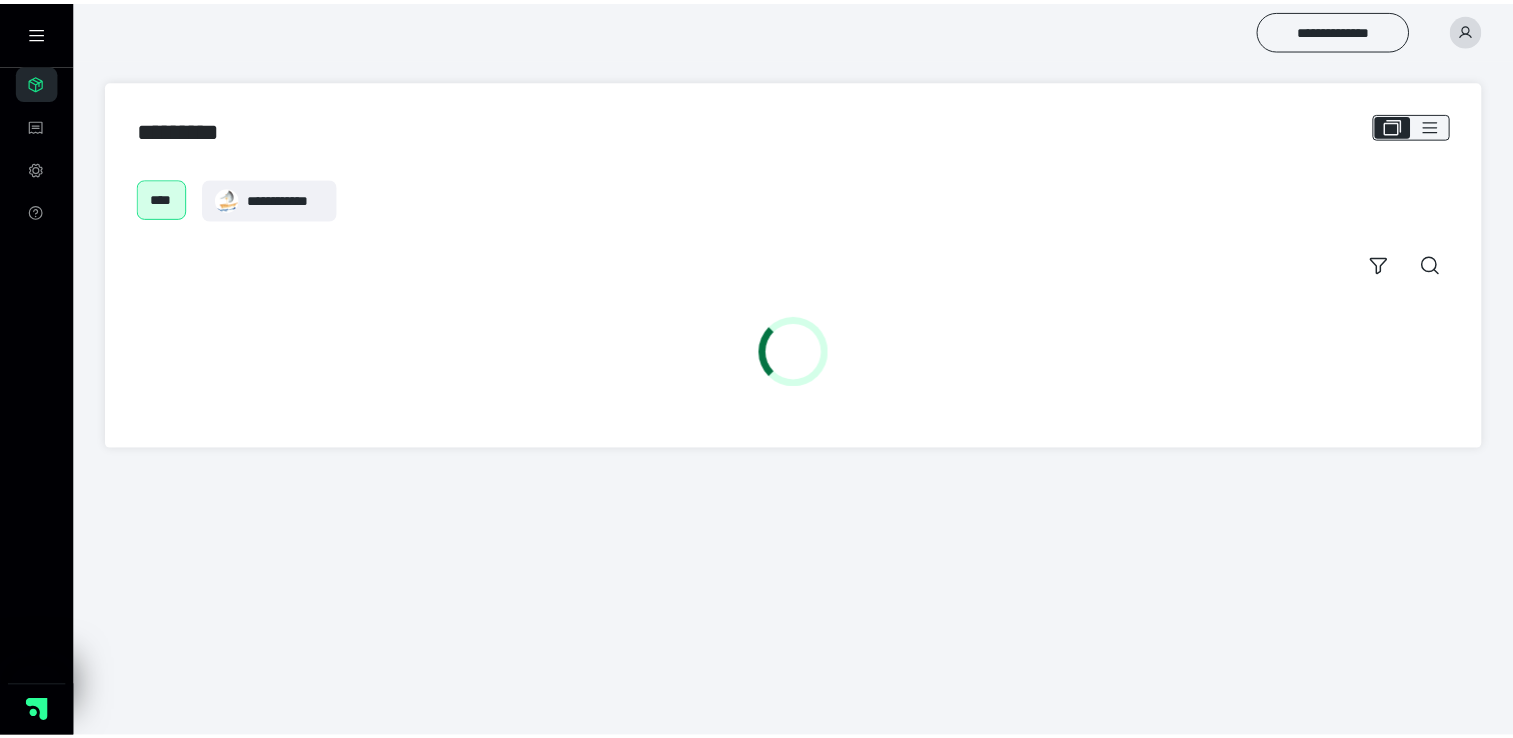 scroll, scrollTop: 0, scrollLeft: 0, axis: both 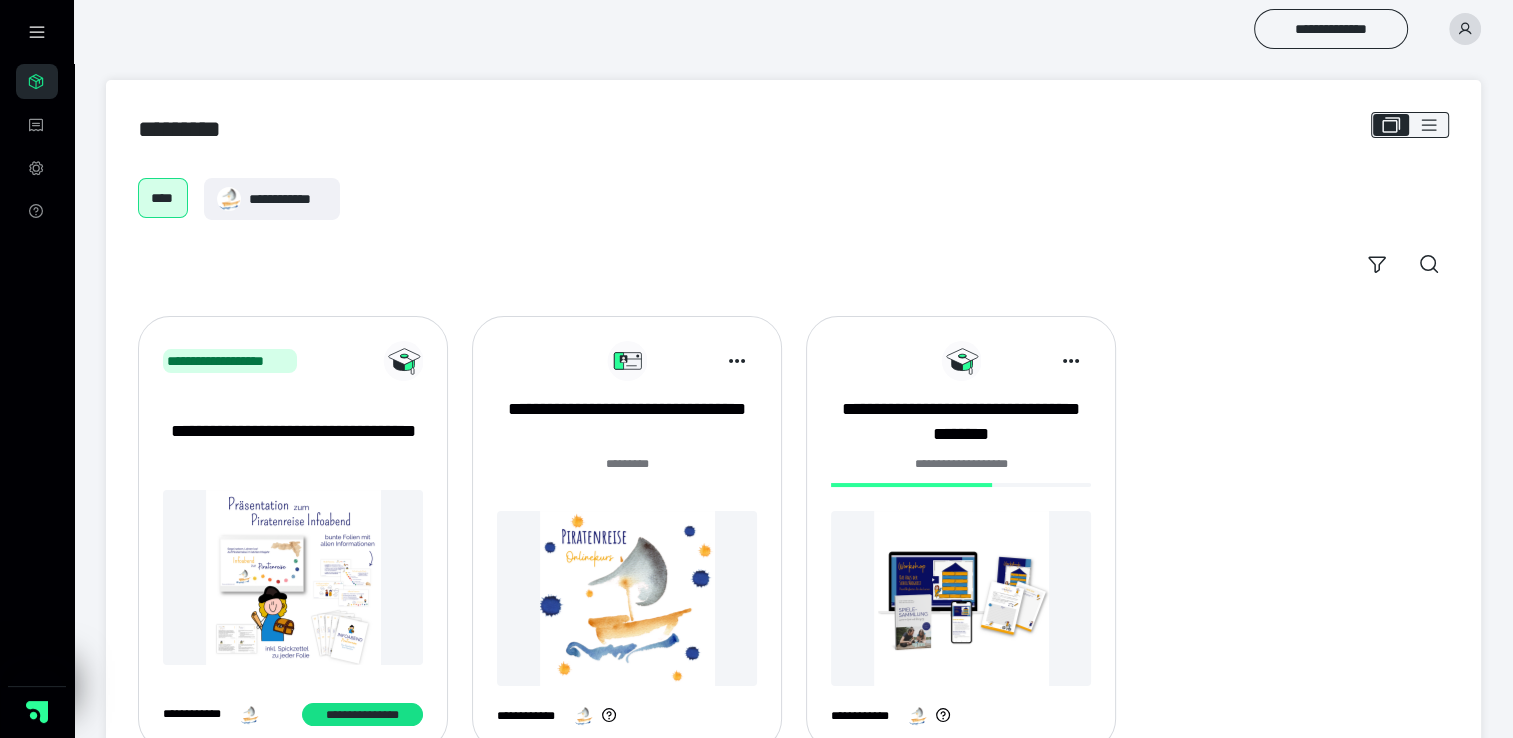 click on "*******   *" at bounding box center [627, 475] 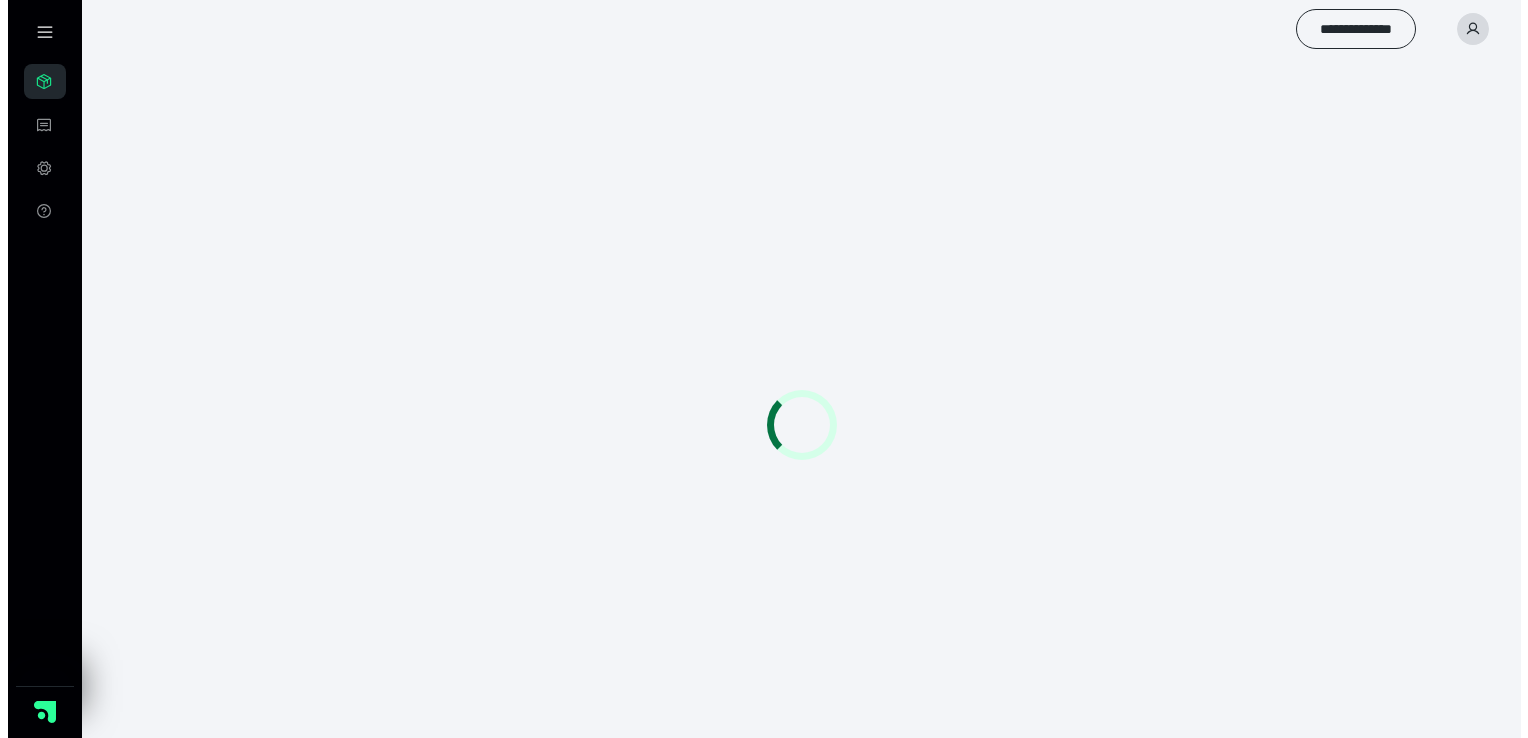 scroll, scrollTop: 0, scrollLeft: 0, axis: both 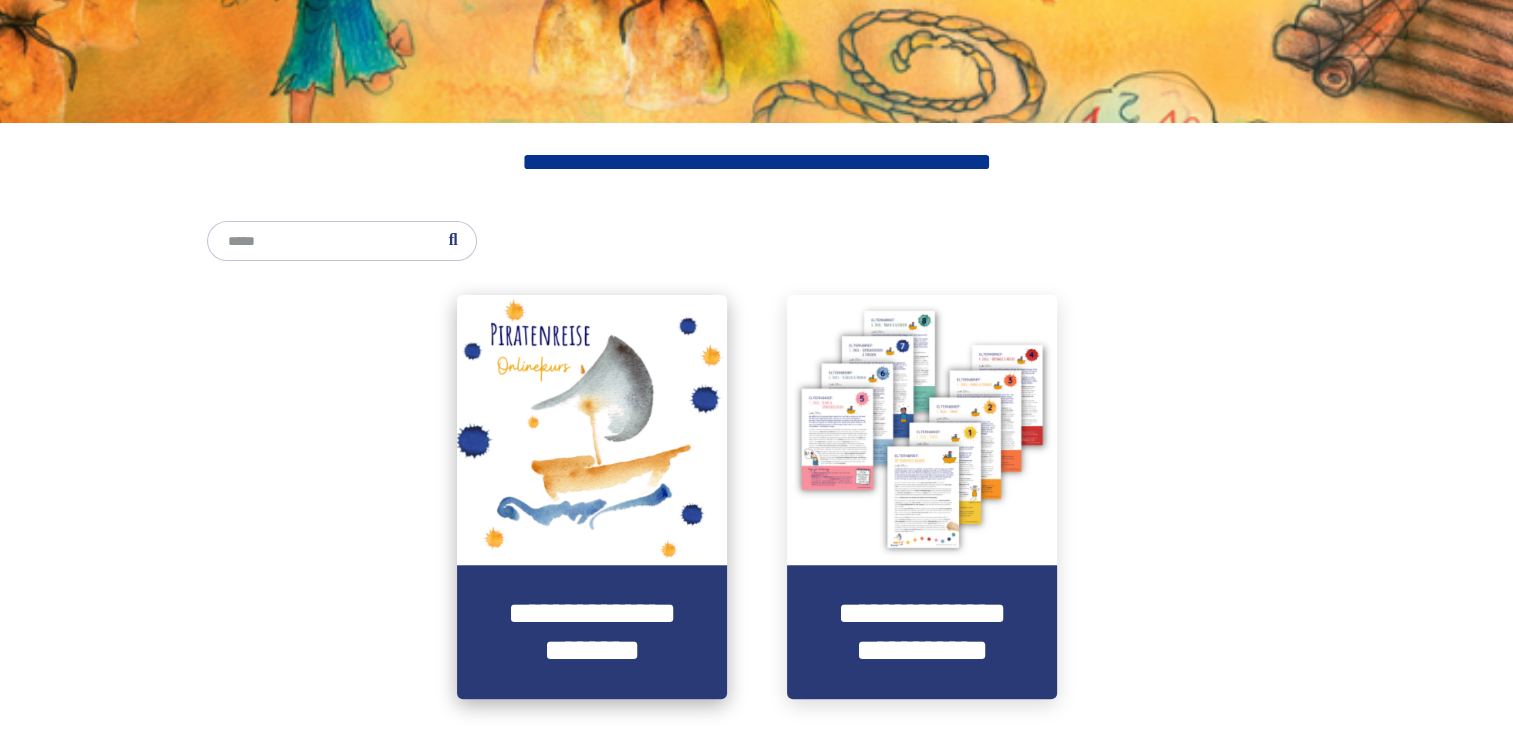 click at bounding box center (592, 430) 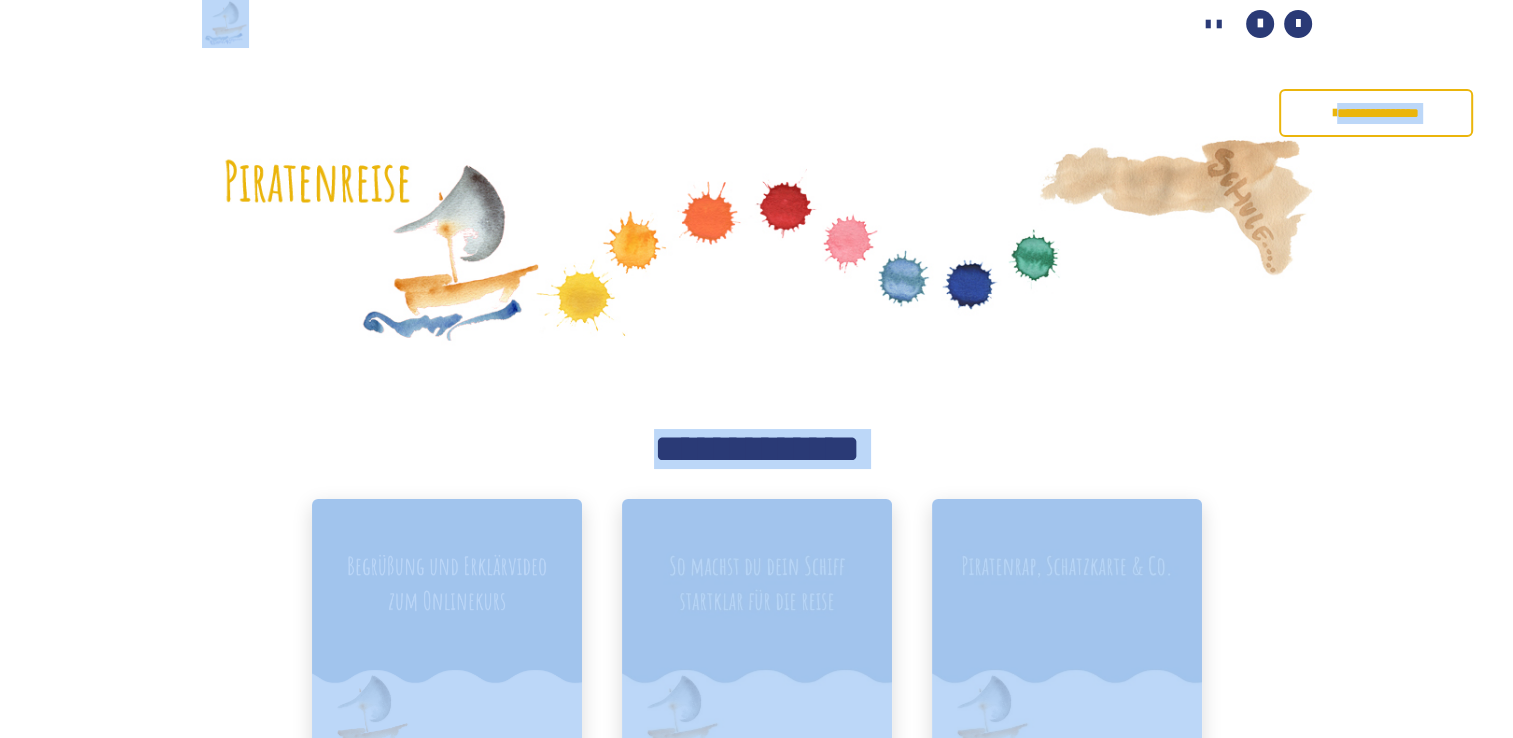 click on "**********" at bounding box center [756, 1741] 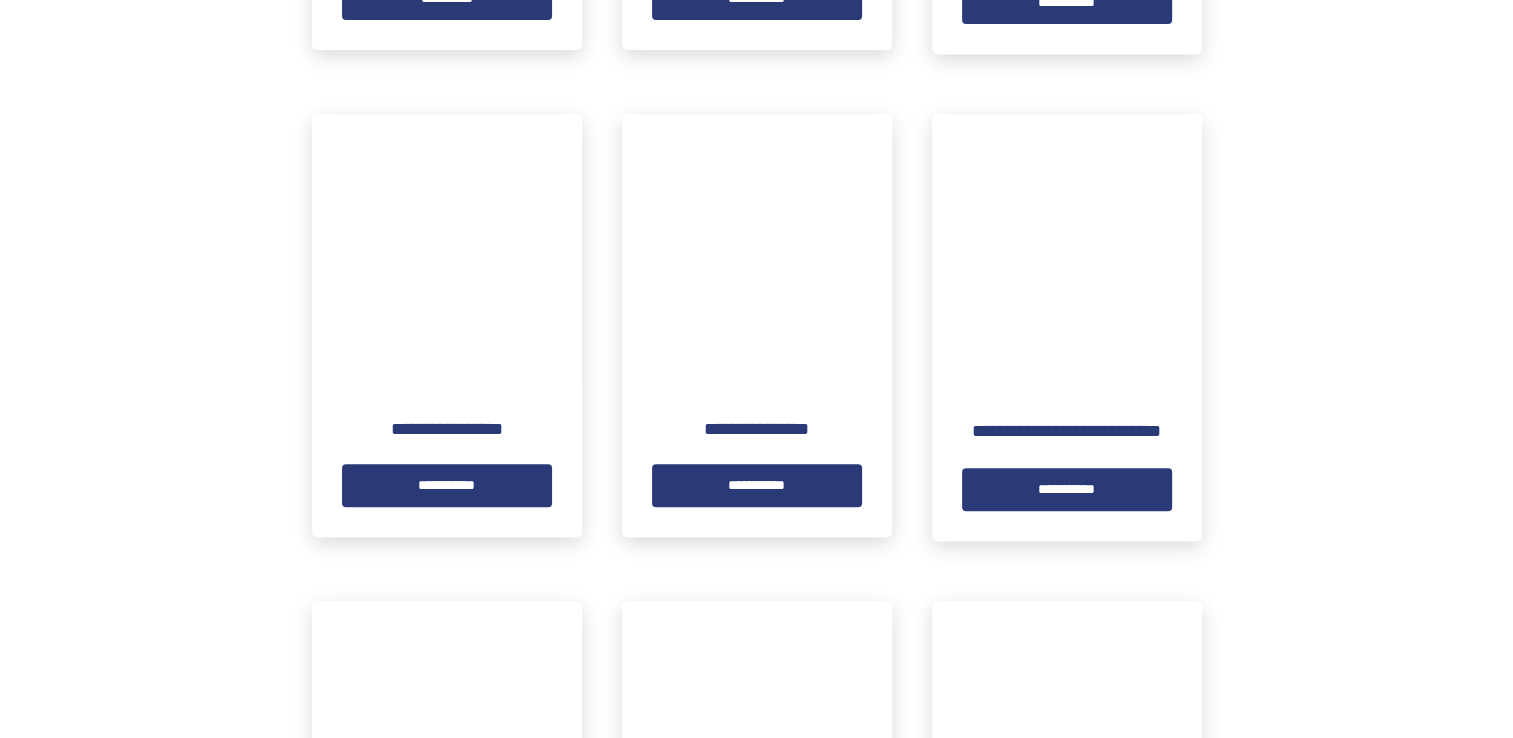 scroll, scrollTop: 961, scrollLeft: 0, axis: vertical 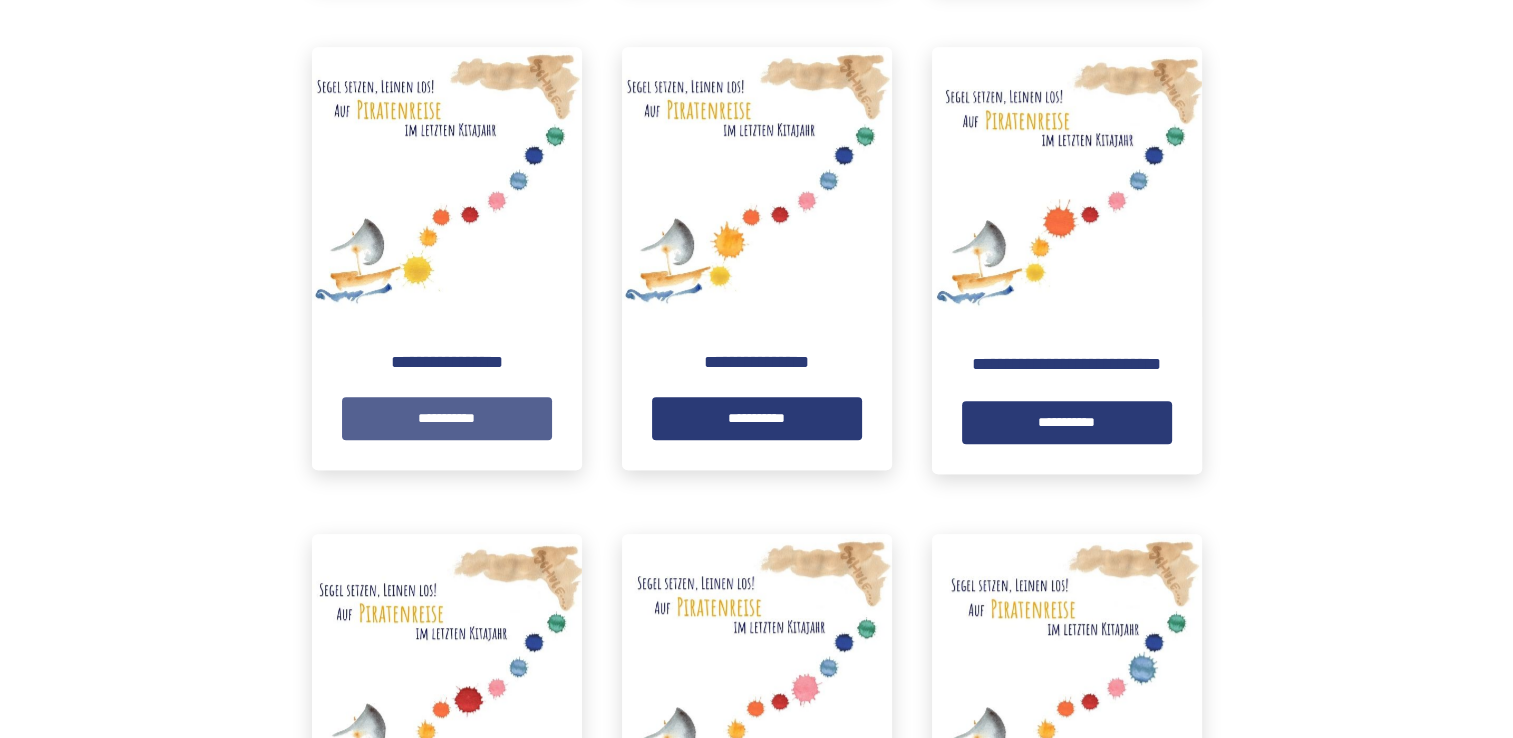 click on "**********" at bounding box center [447, 418] 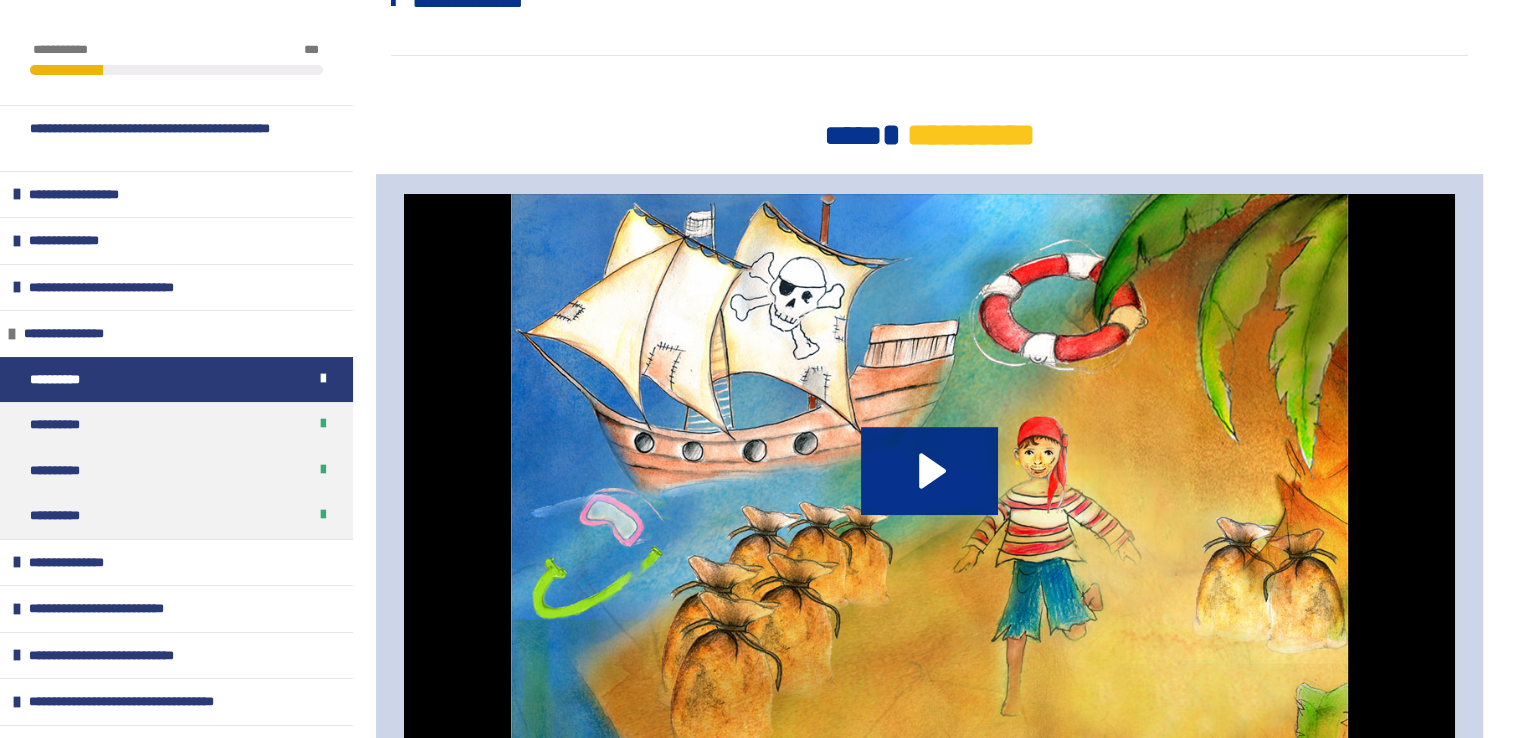 scroll, scrollTop: 671, scrollLeft: 0, axis: vertical 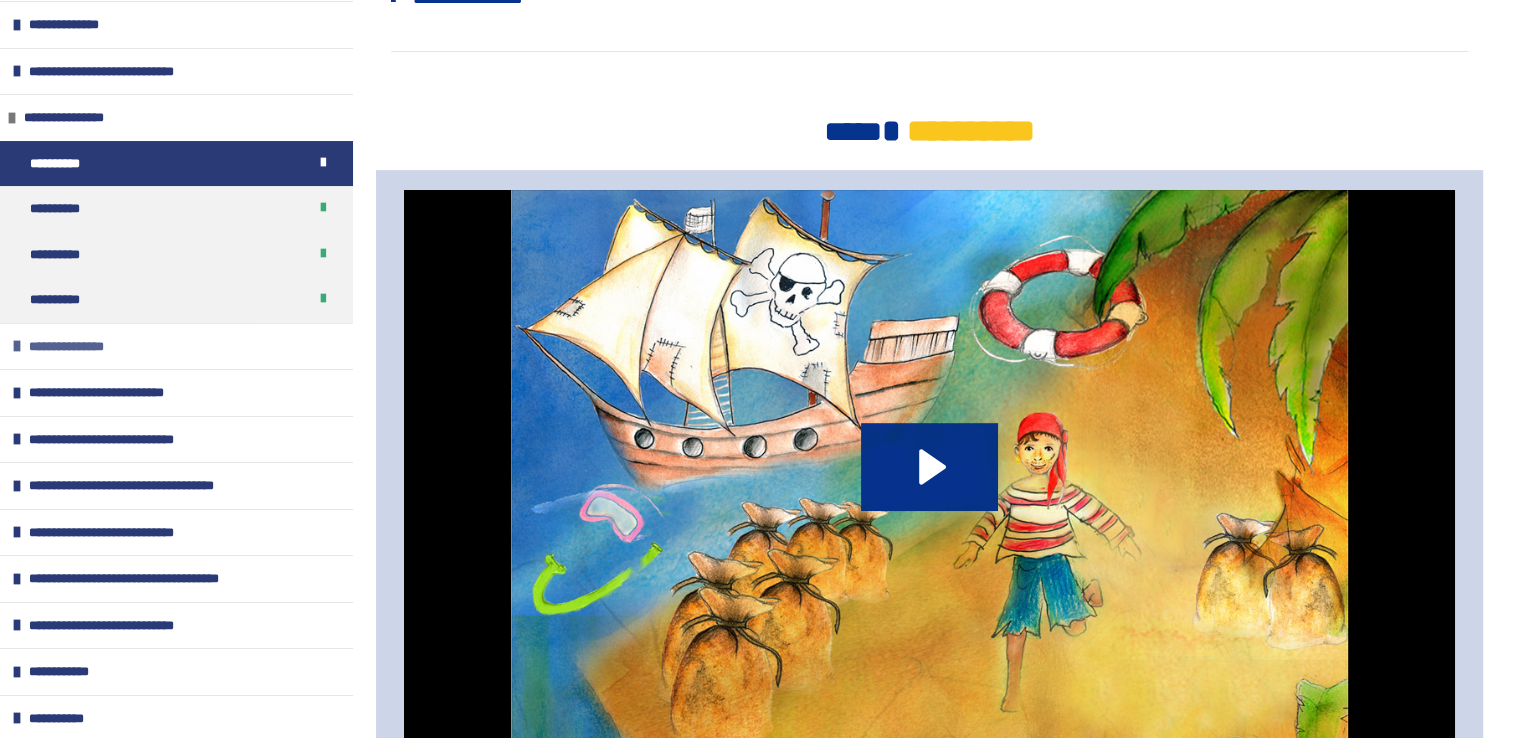 click on "**********" at bounding box center [176, 346] 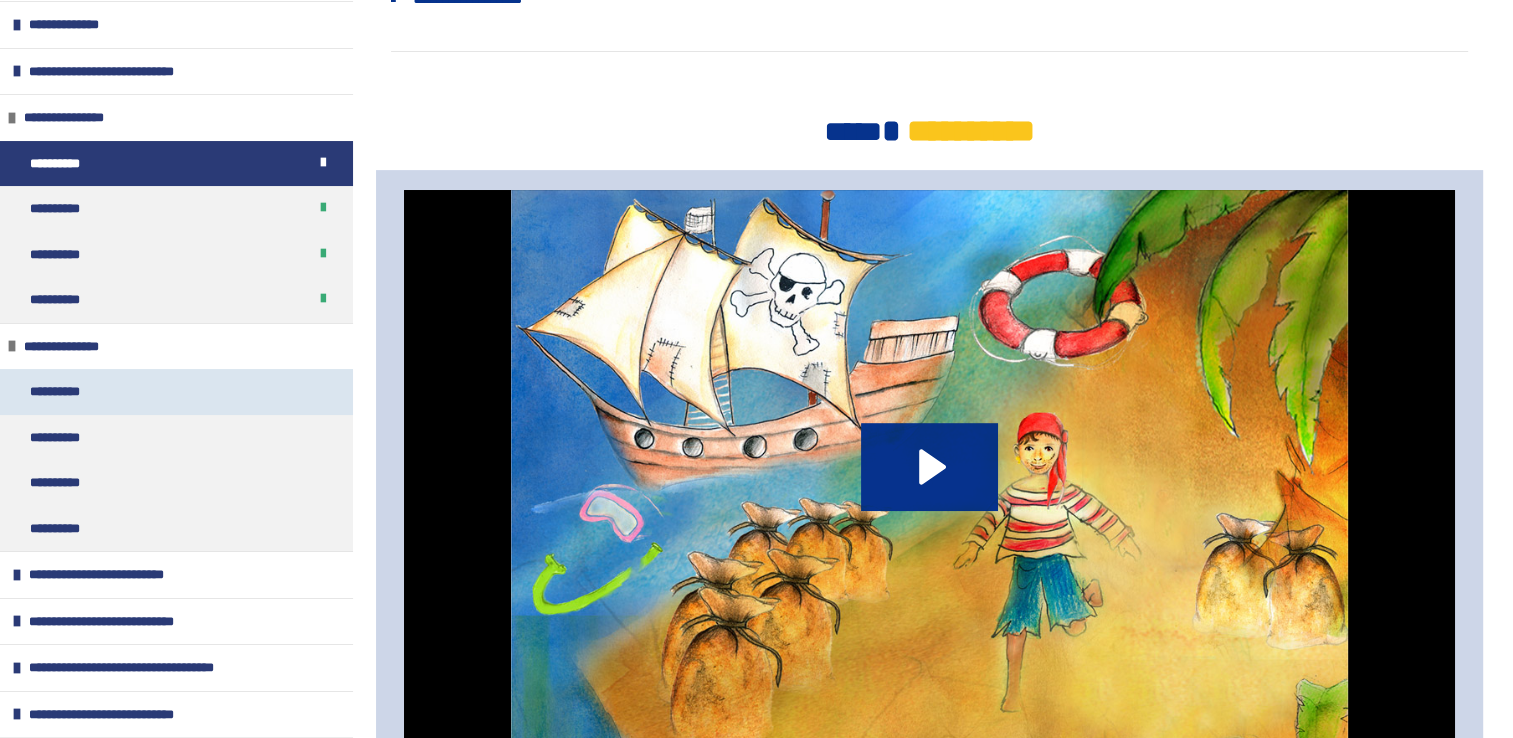 click on "**********" at bounding box center (176, 392) 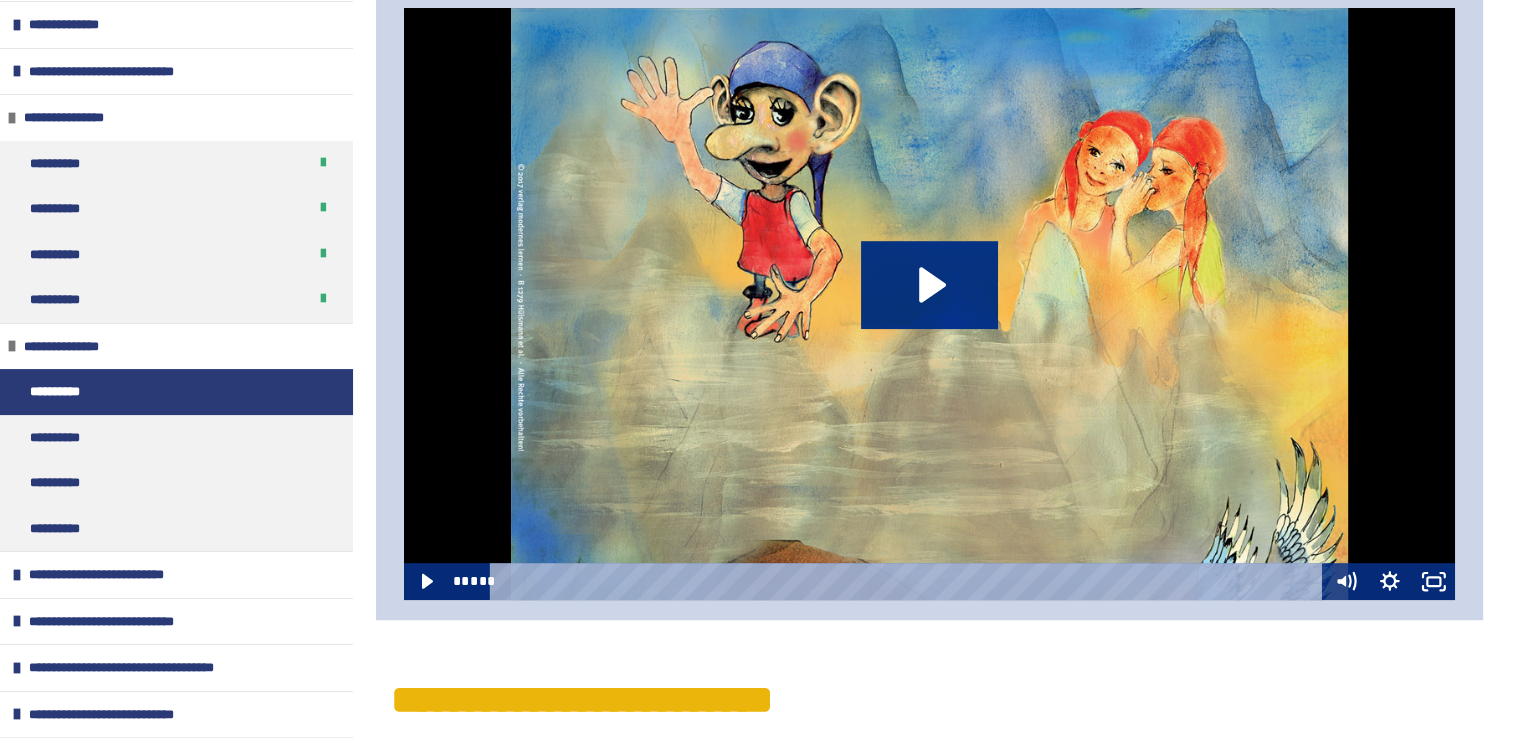 scroll, scrollTop: 824, scrollLeft: 0, axis: vertical 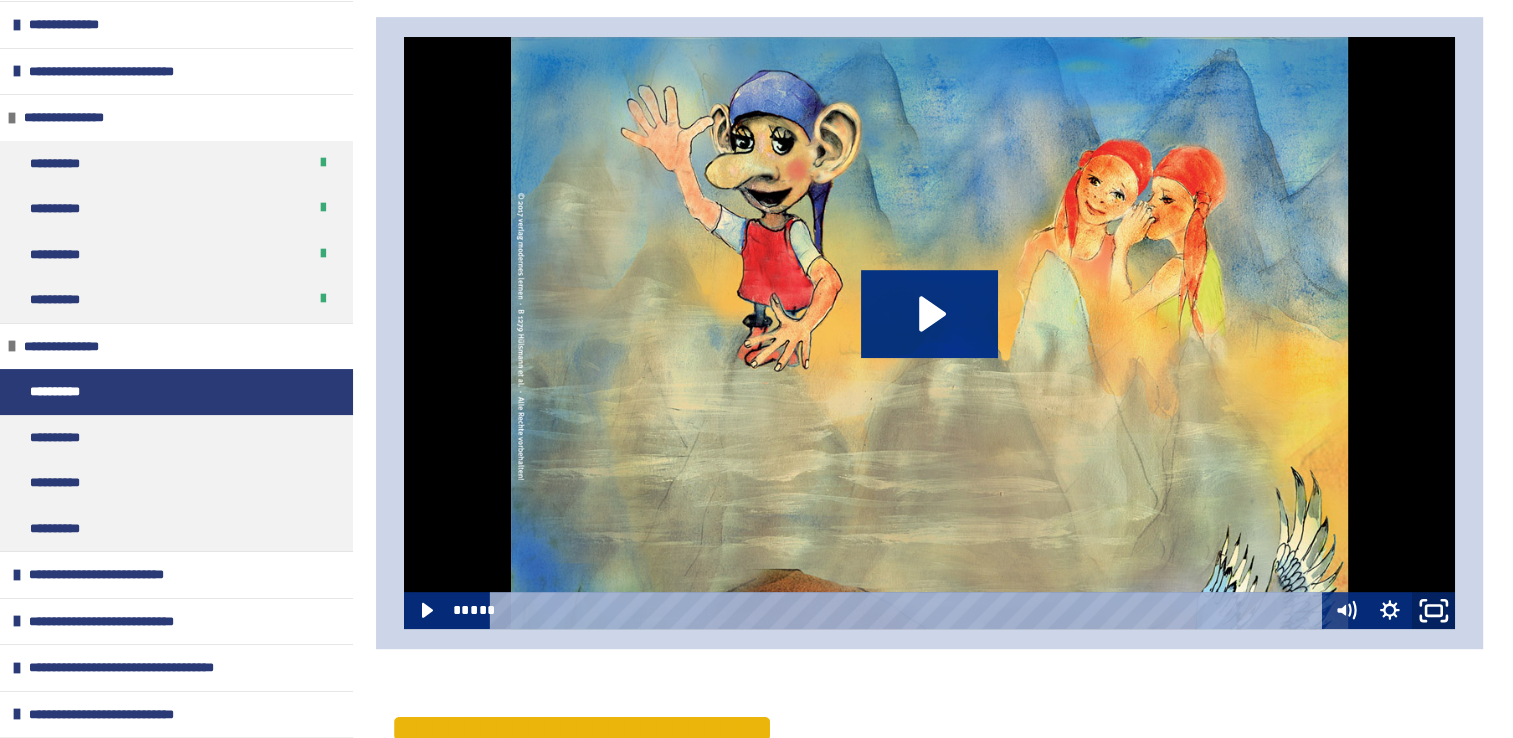 click 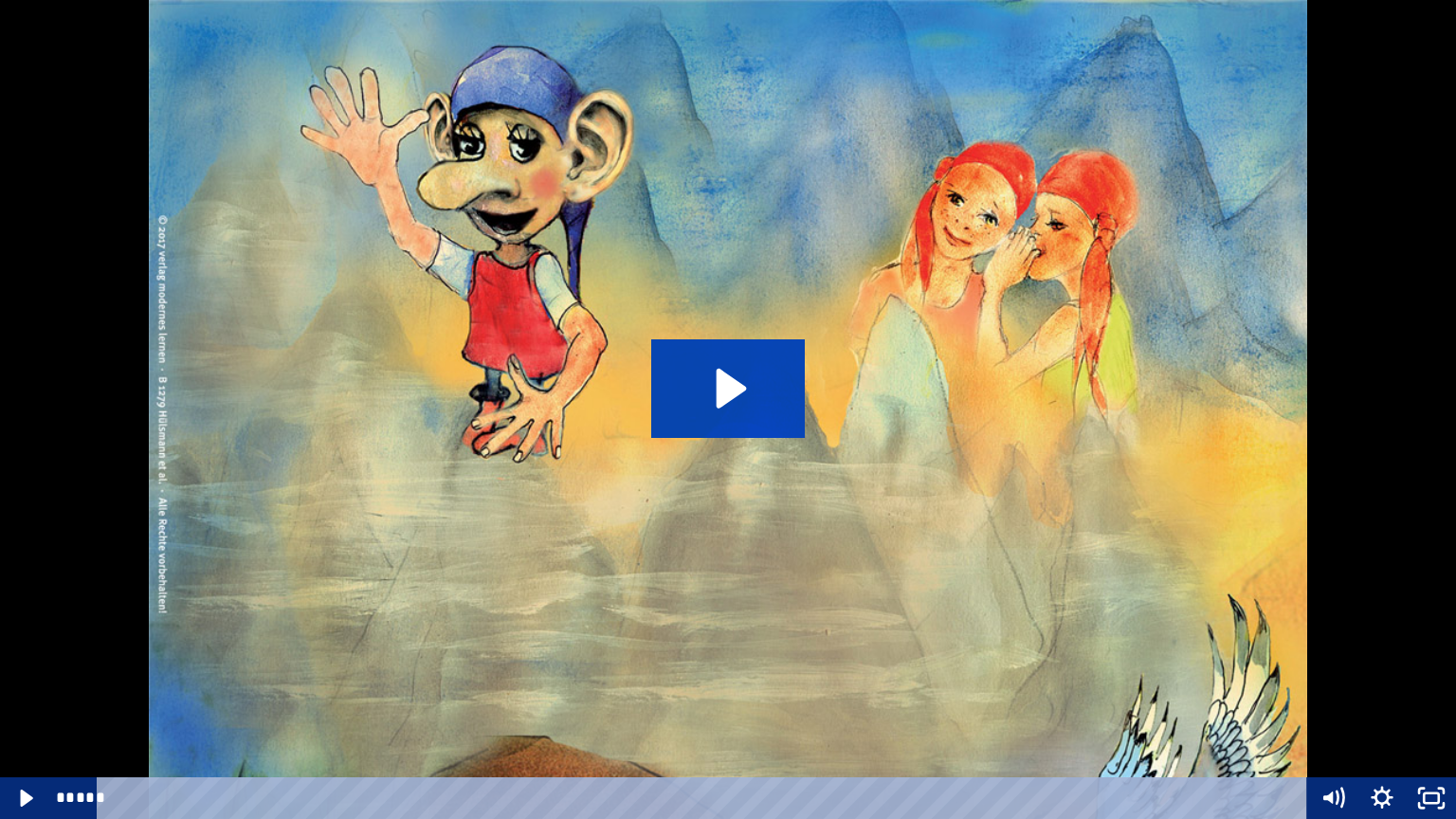 click 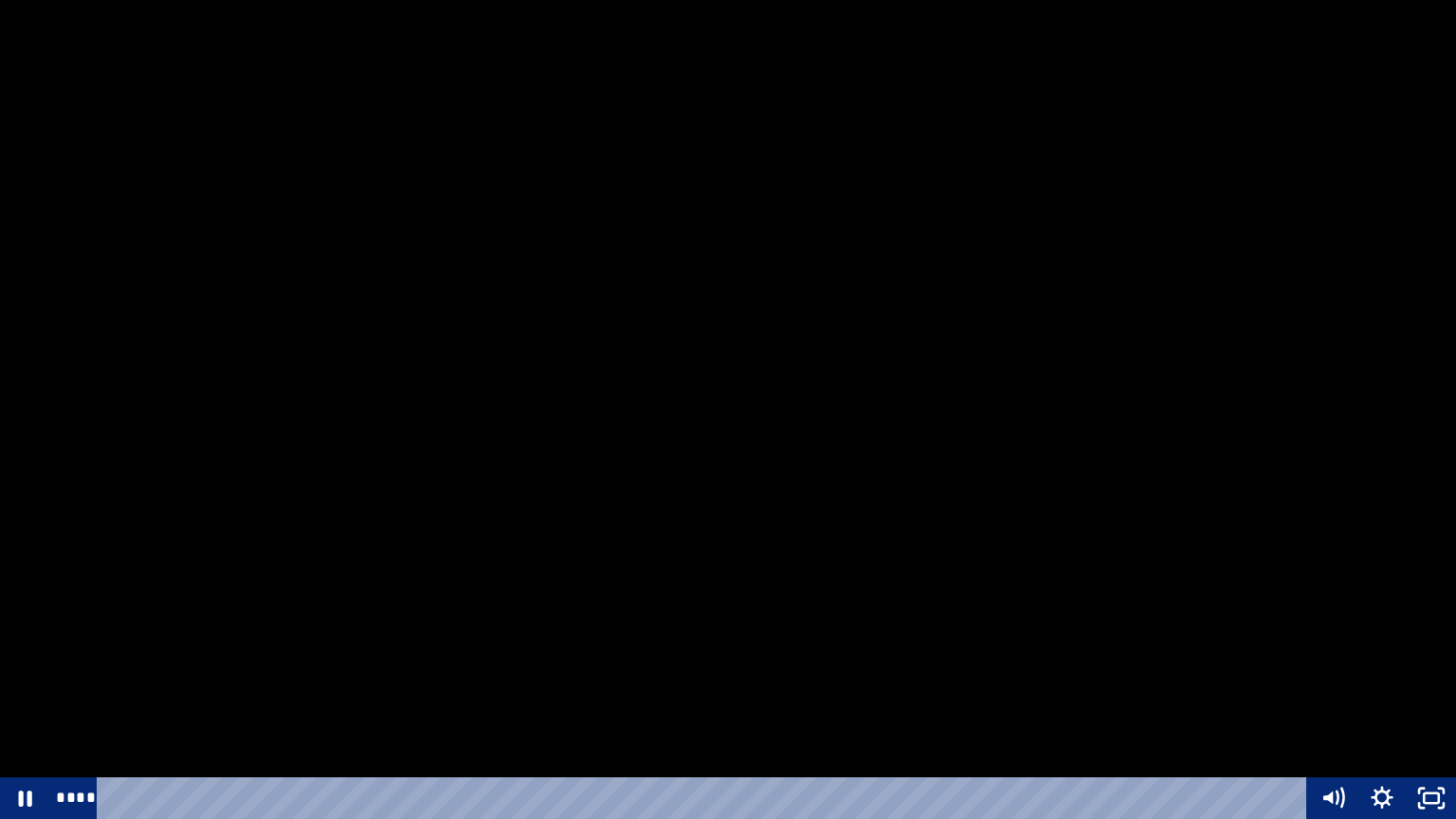 click at bounding box center [728, 410] 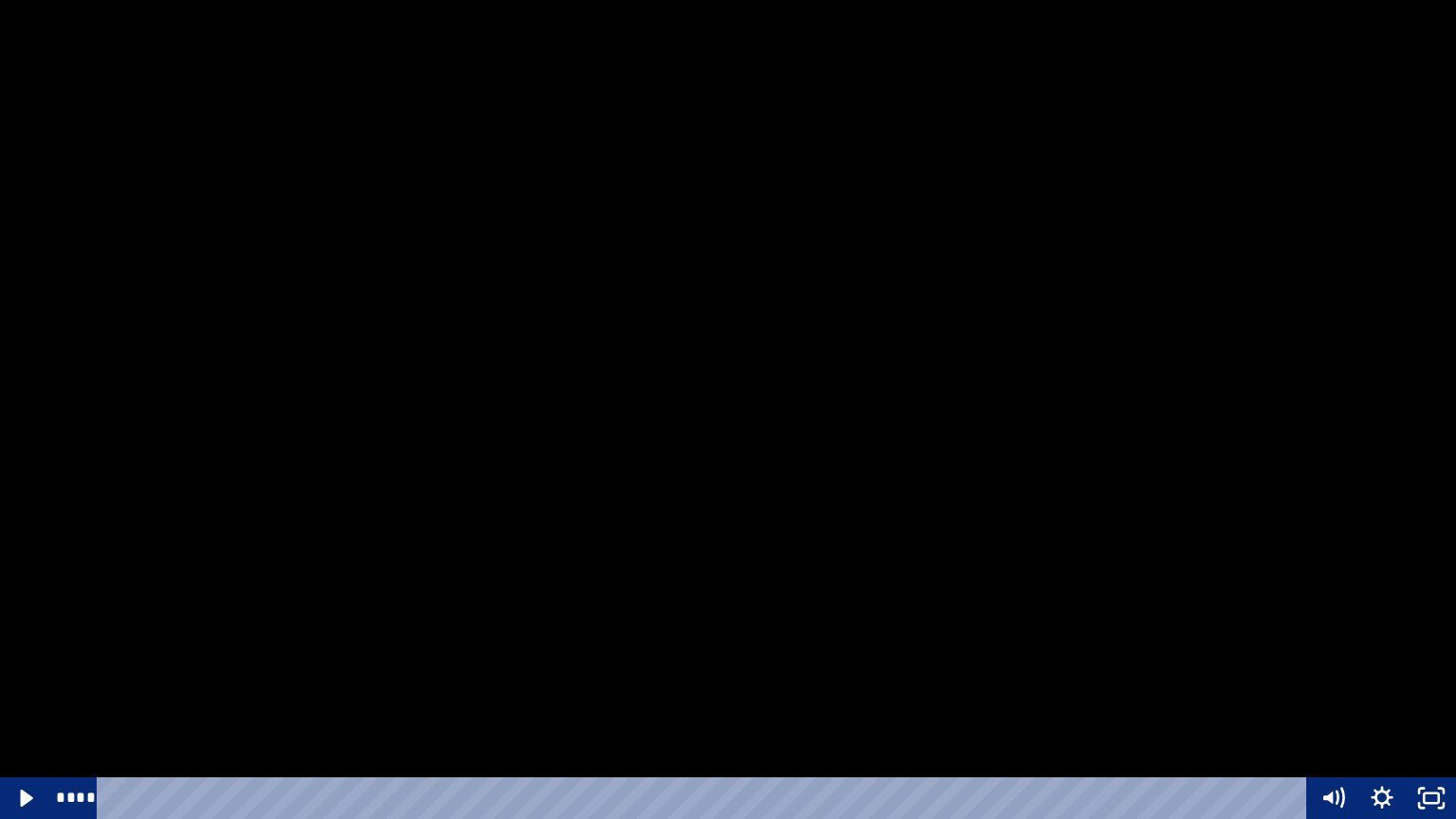 type 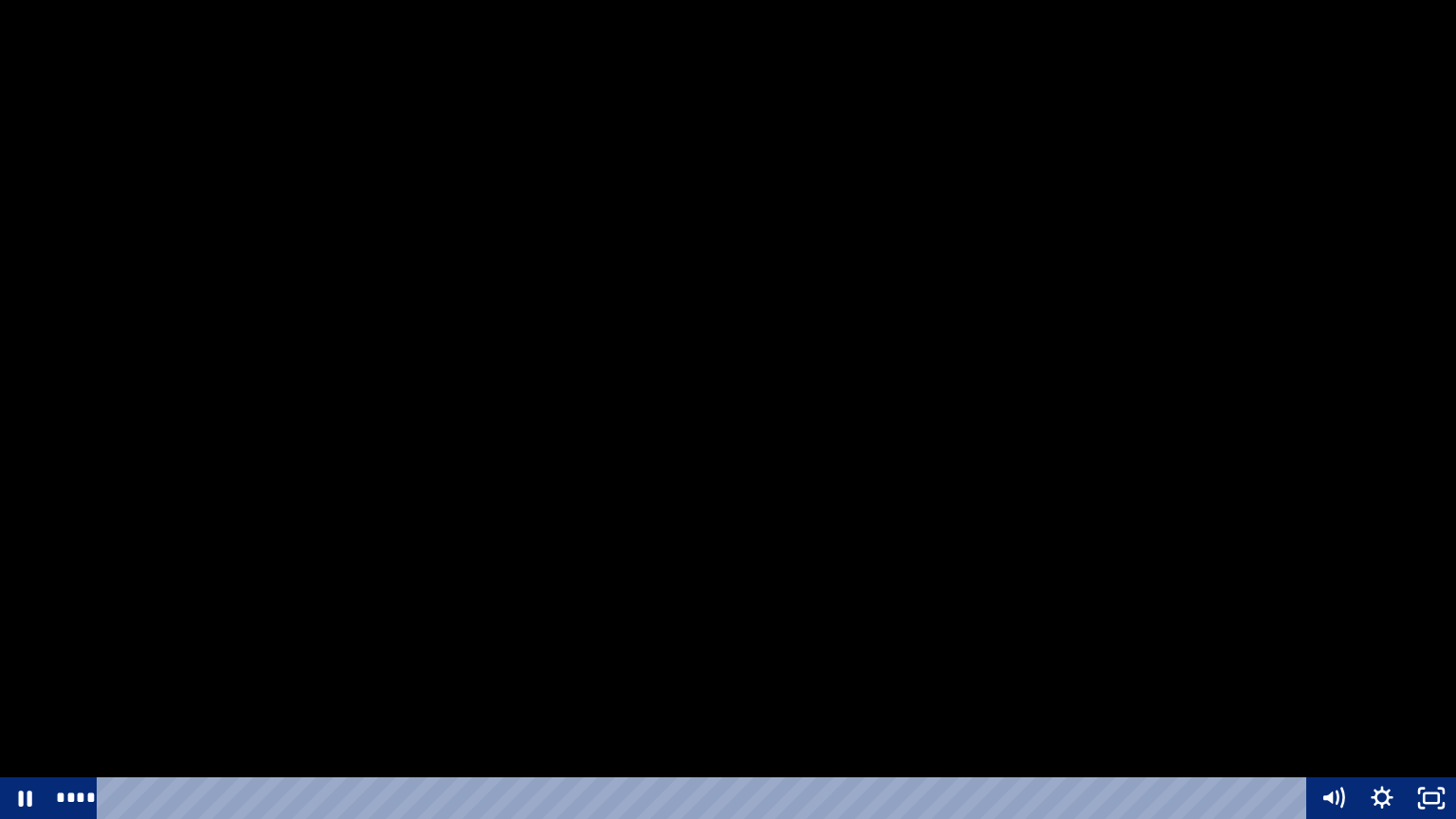 click at bounding box center (0, 0) 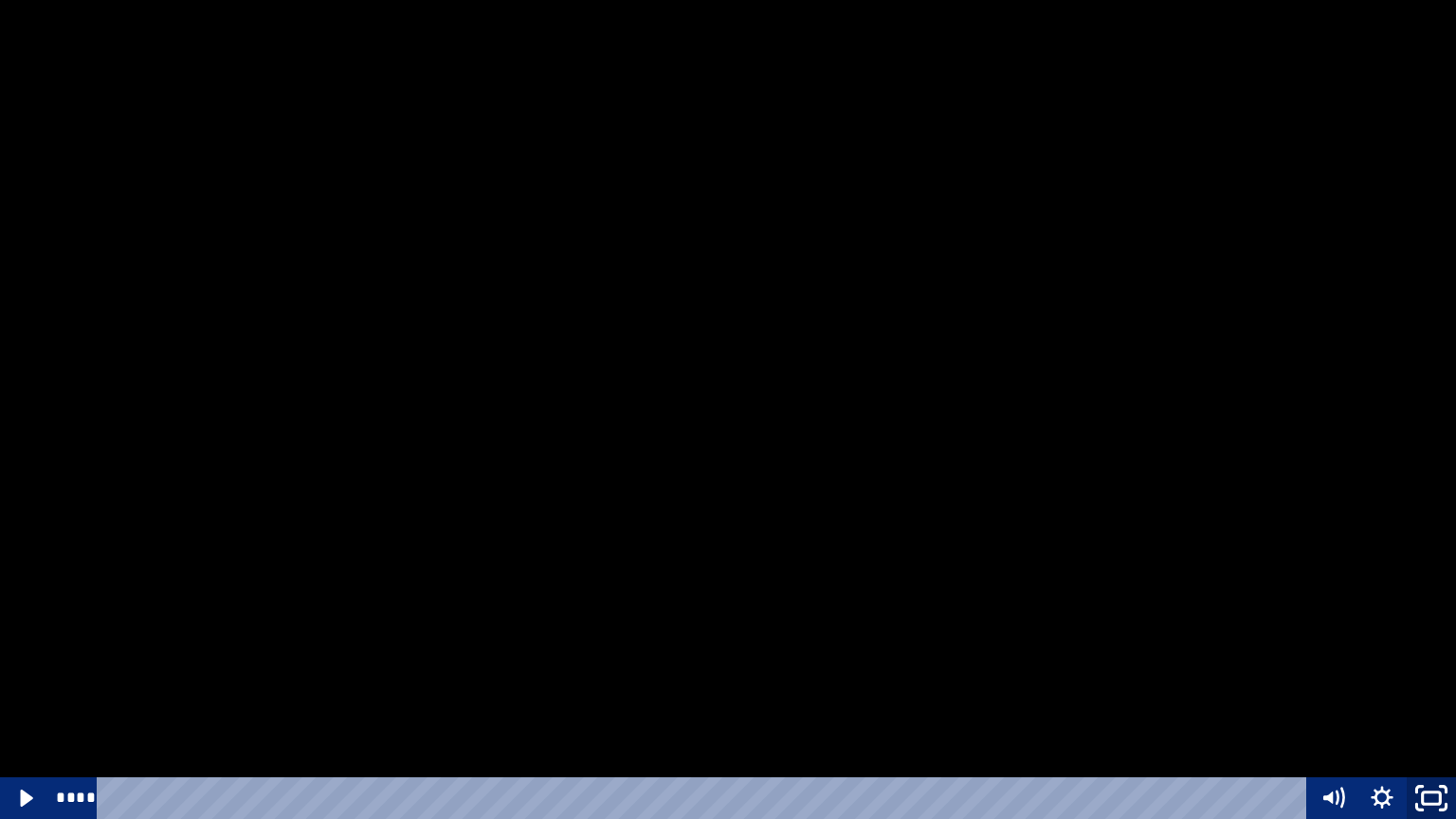 click 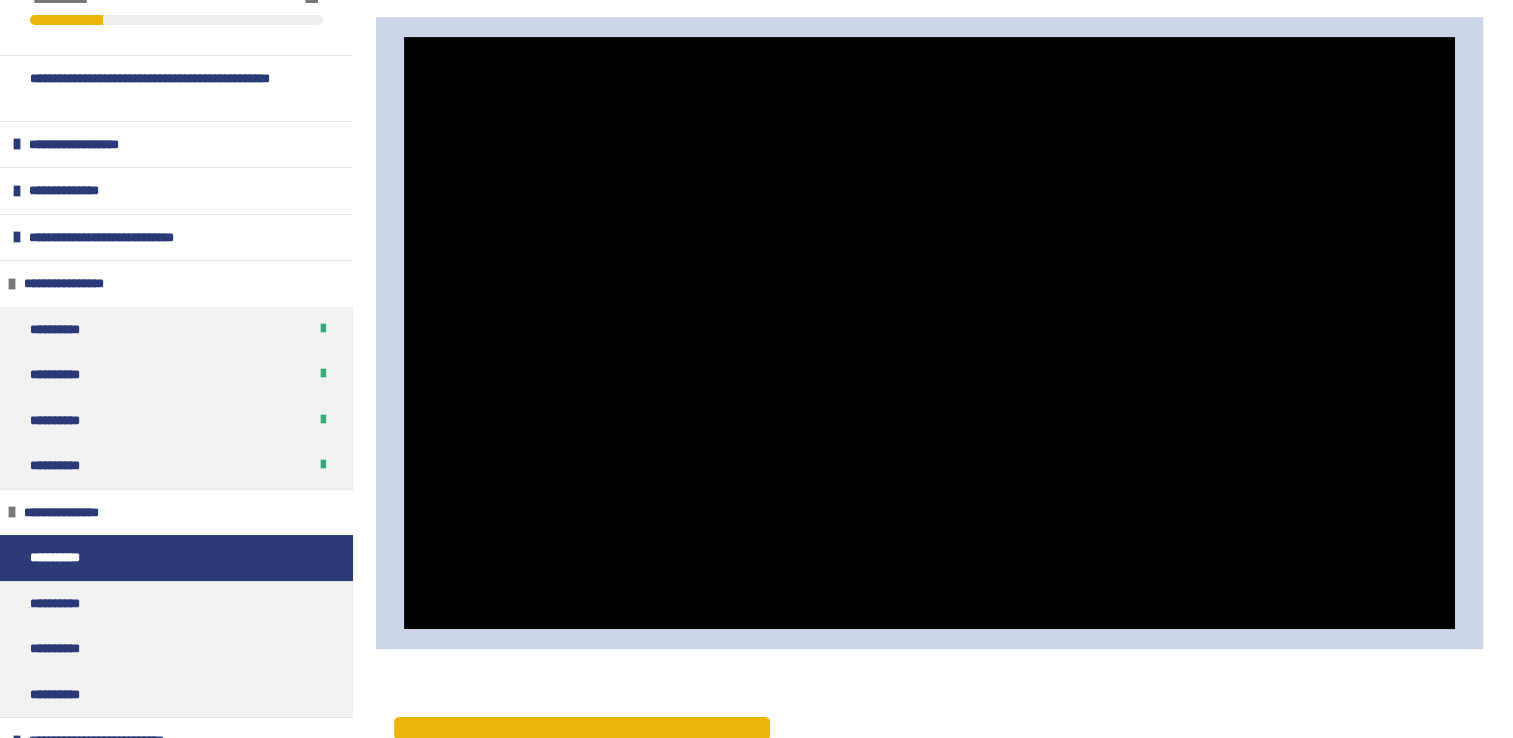 scroll, scrollTop: 0, scrollLeft: 0, axis: both 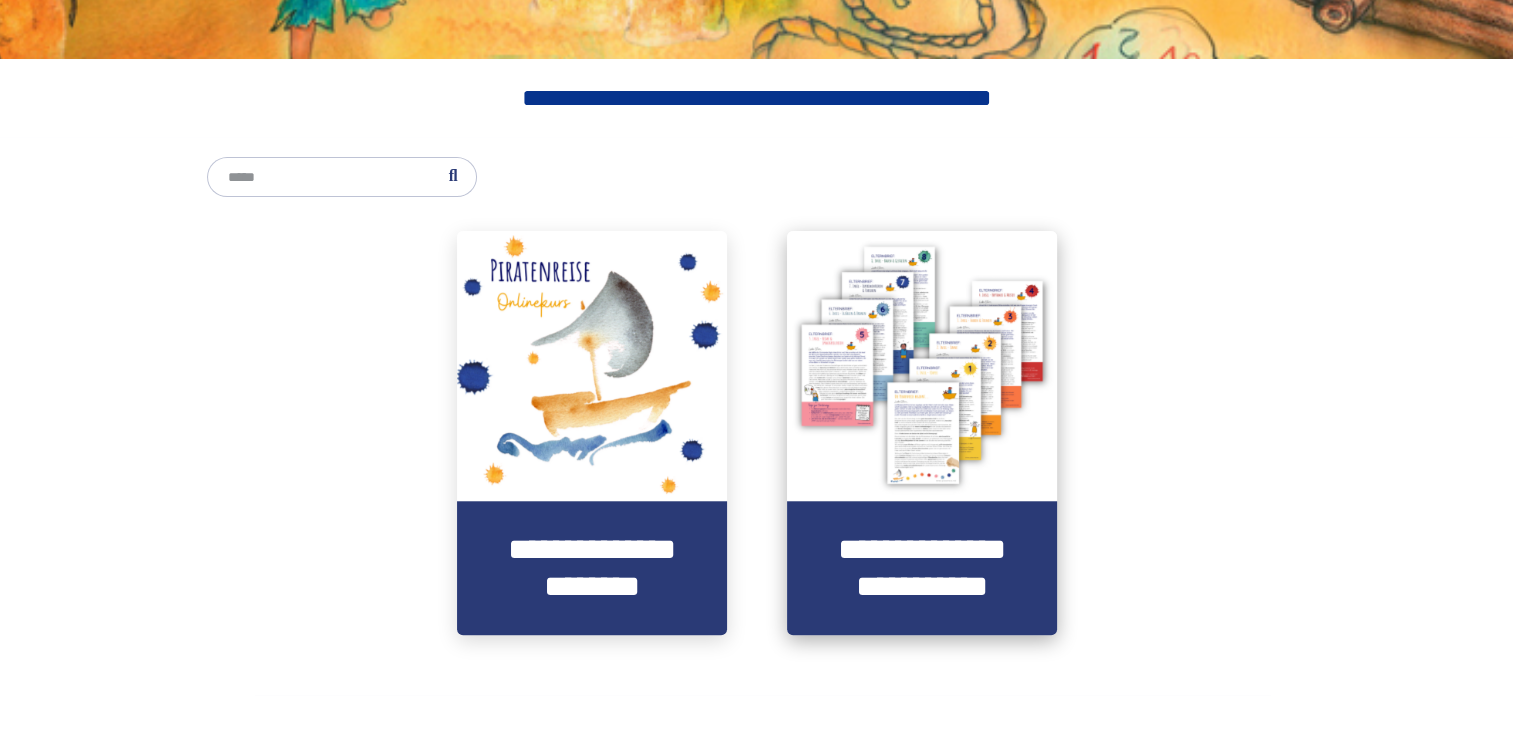 click at bounding box center [922, 366] 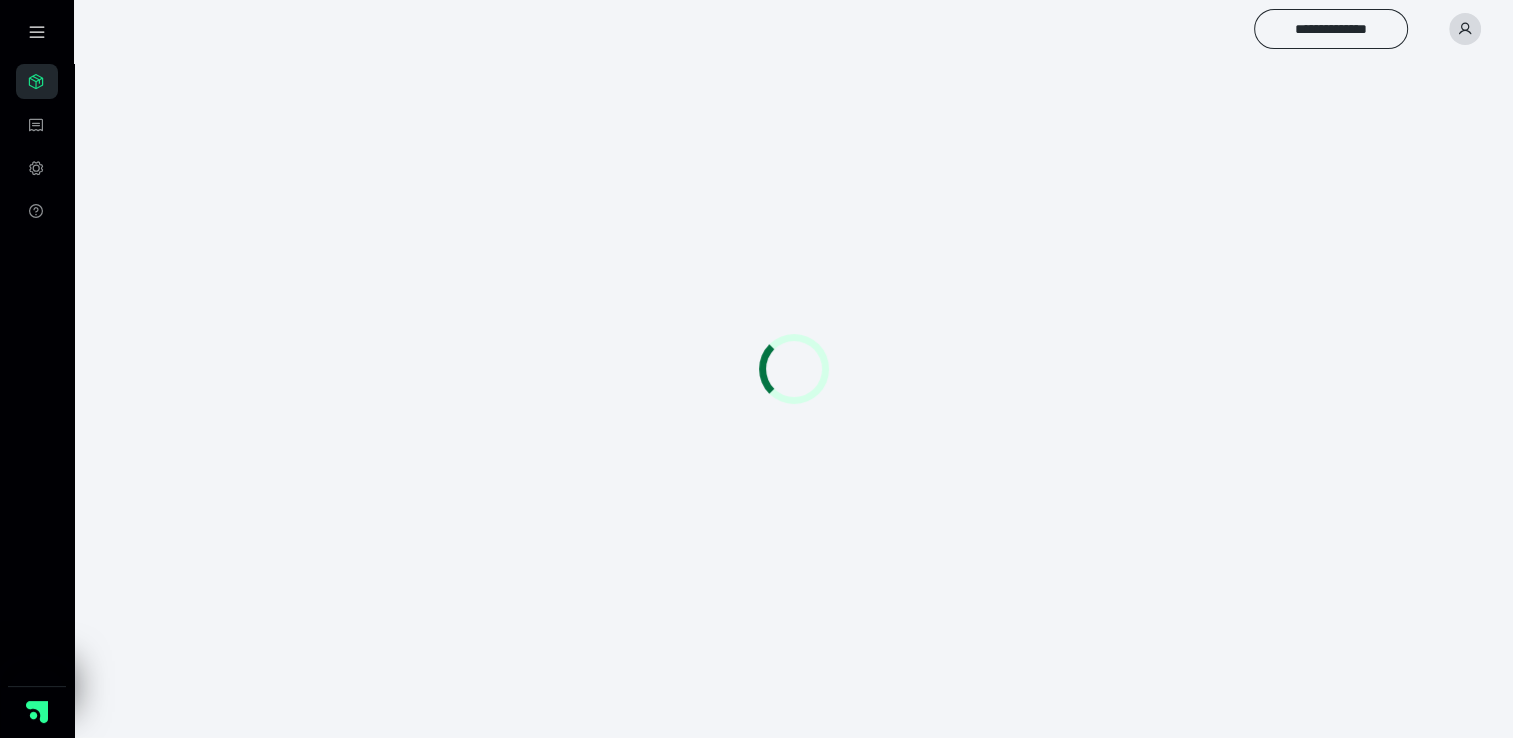 scroll, scrollTop: 22, scrollLeft: 0, axis: vertical 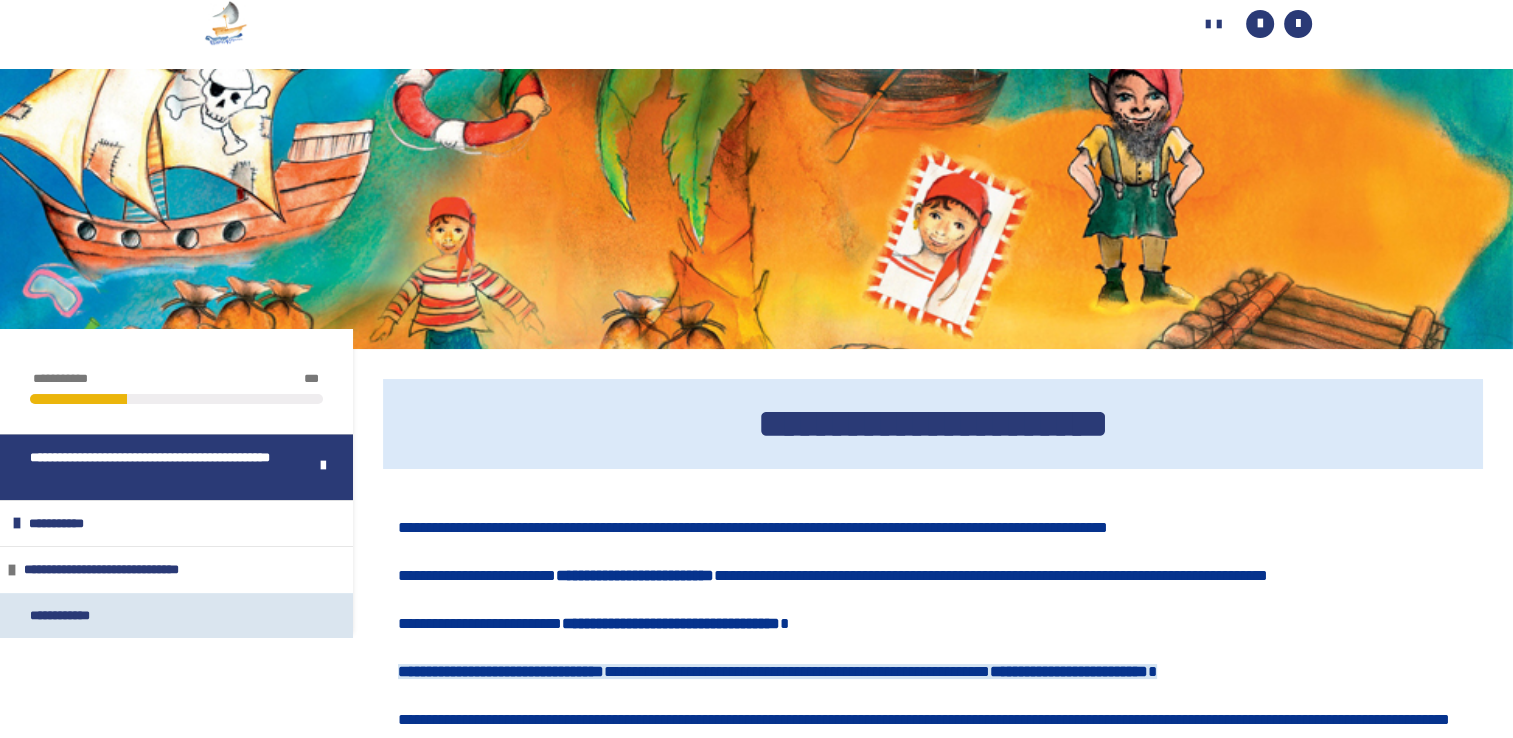 click on "**********" at bounding box center [176, 616] 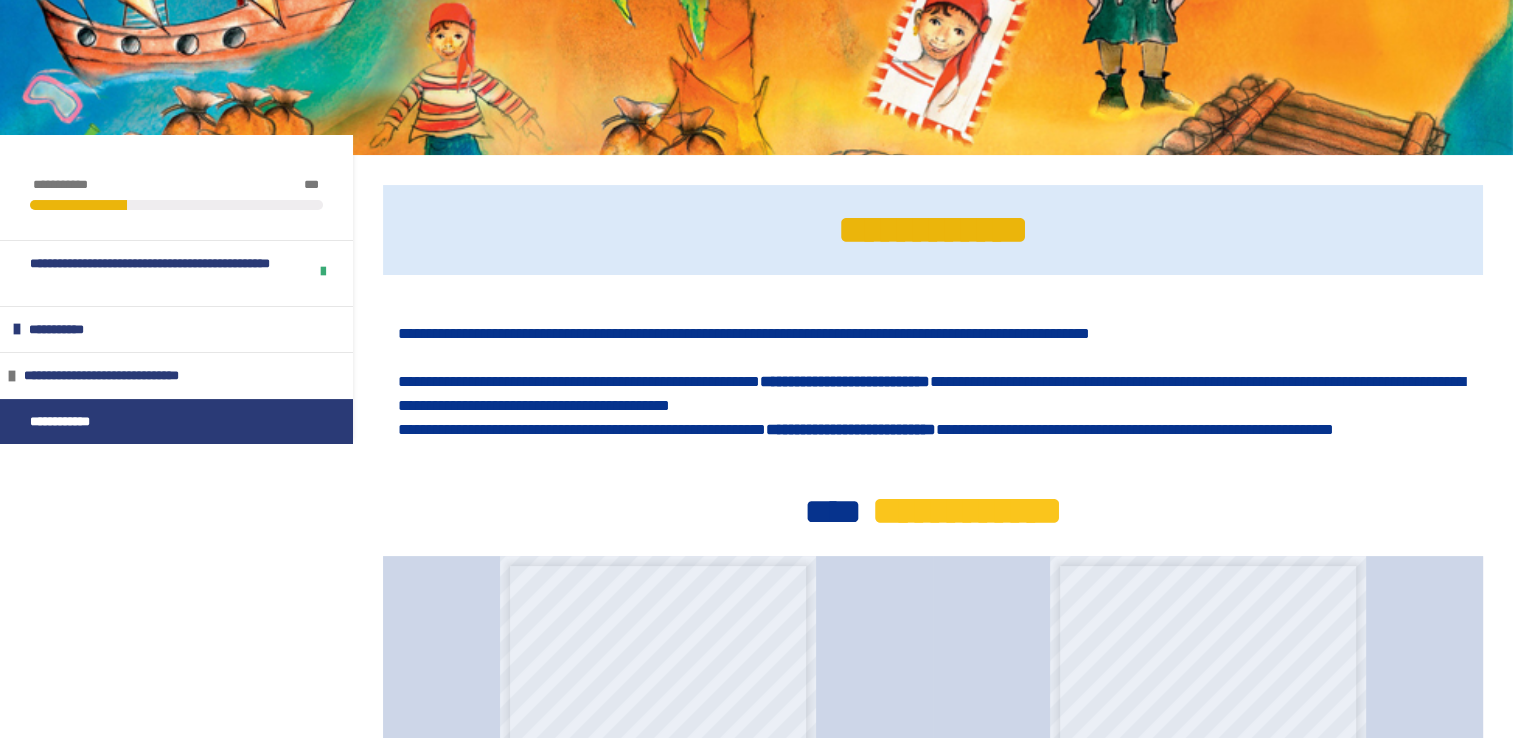 scroll, scrollTop: 182, scrollLeft: 0, axis: vertical 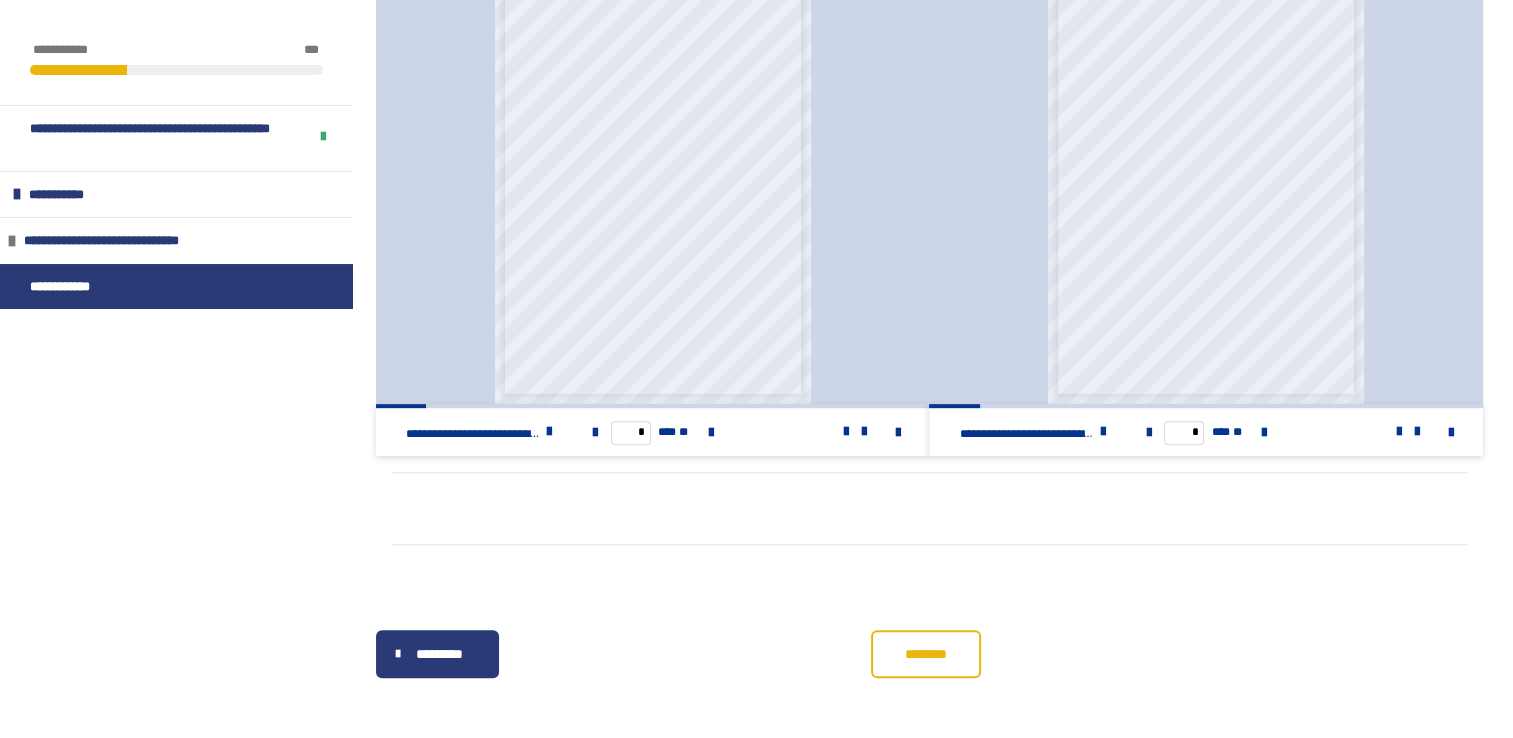 click on "********" at bounding box center [926, 654] 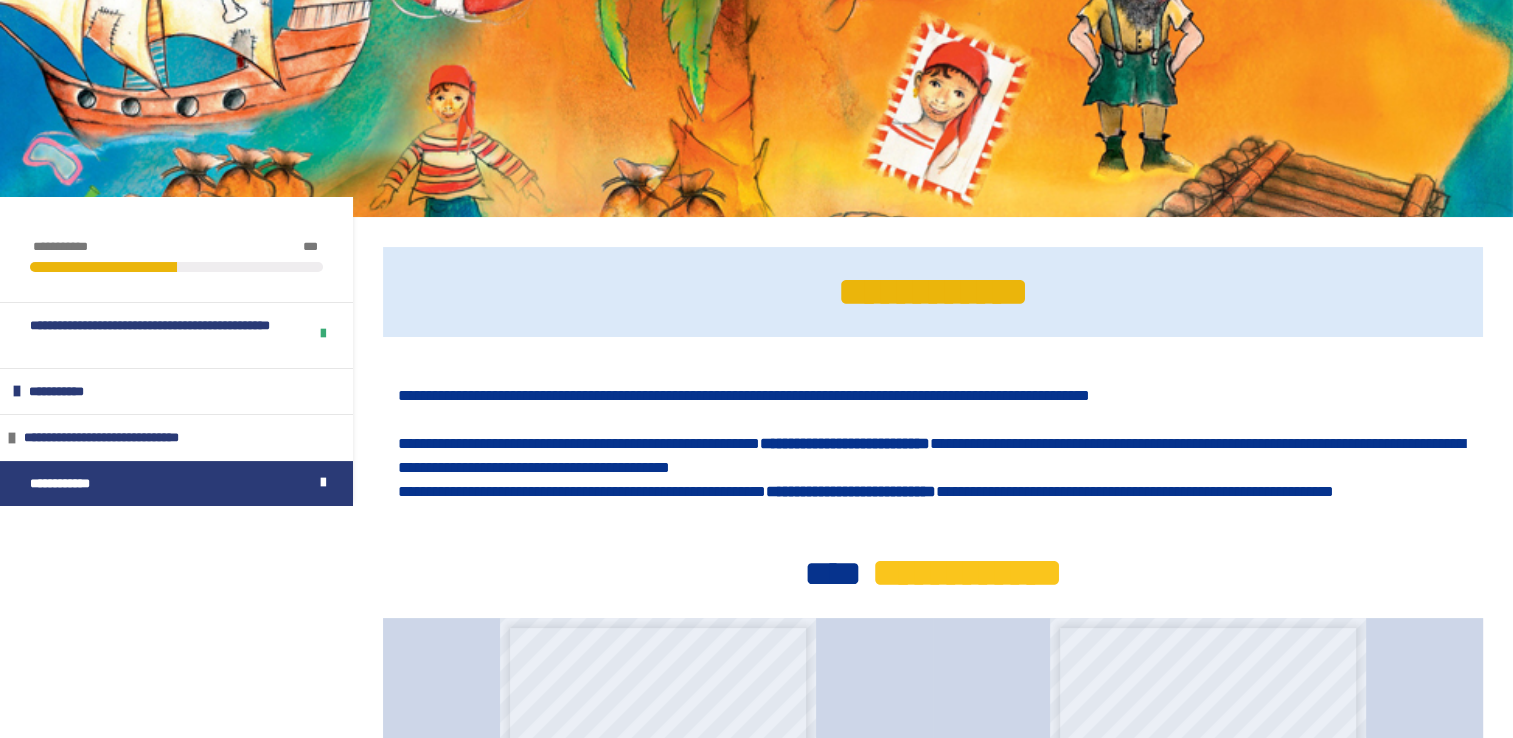 scroll, scrollTop: 0, scrollLeft: 0, axis: both 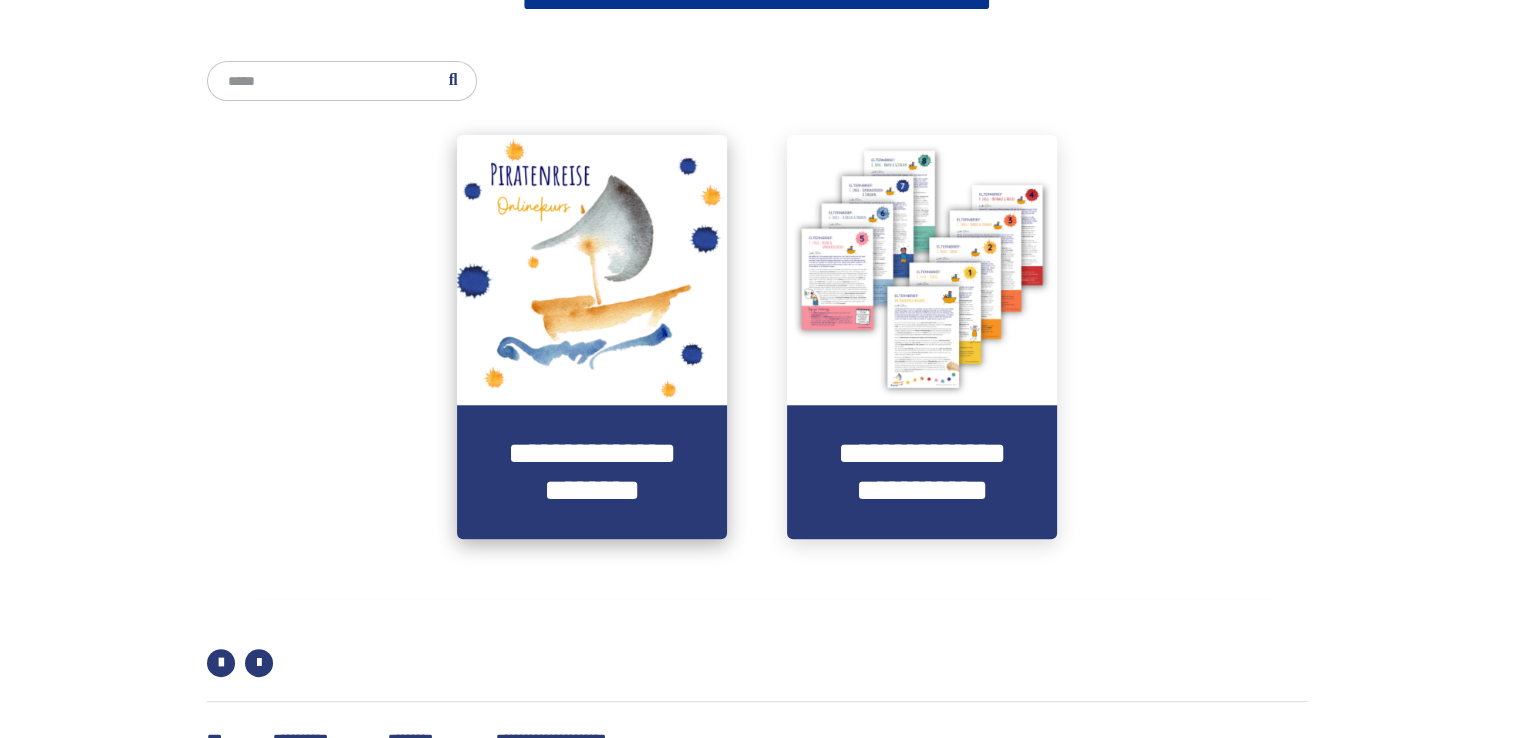 click at bounding box center (592, 270) 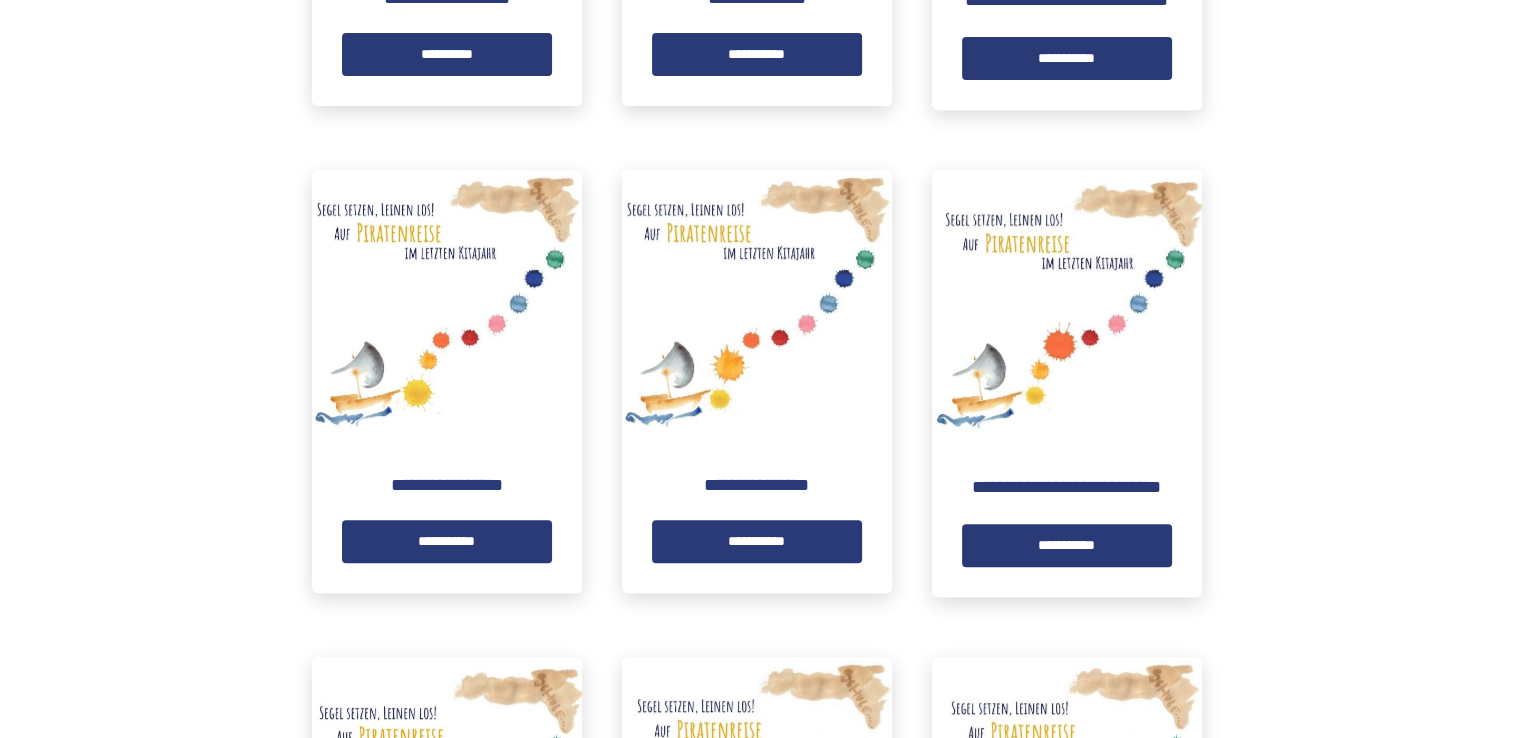 scroll, scrollTop: 969, scrollLeft: 0, axis: vertical 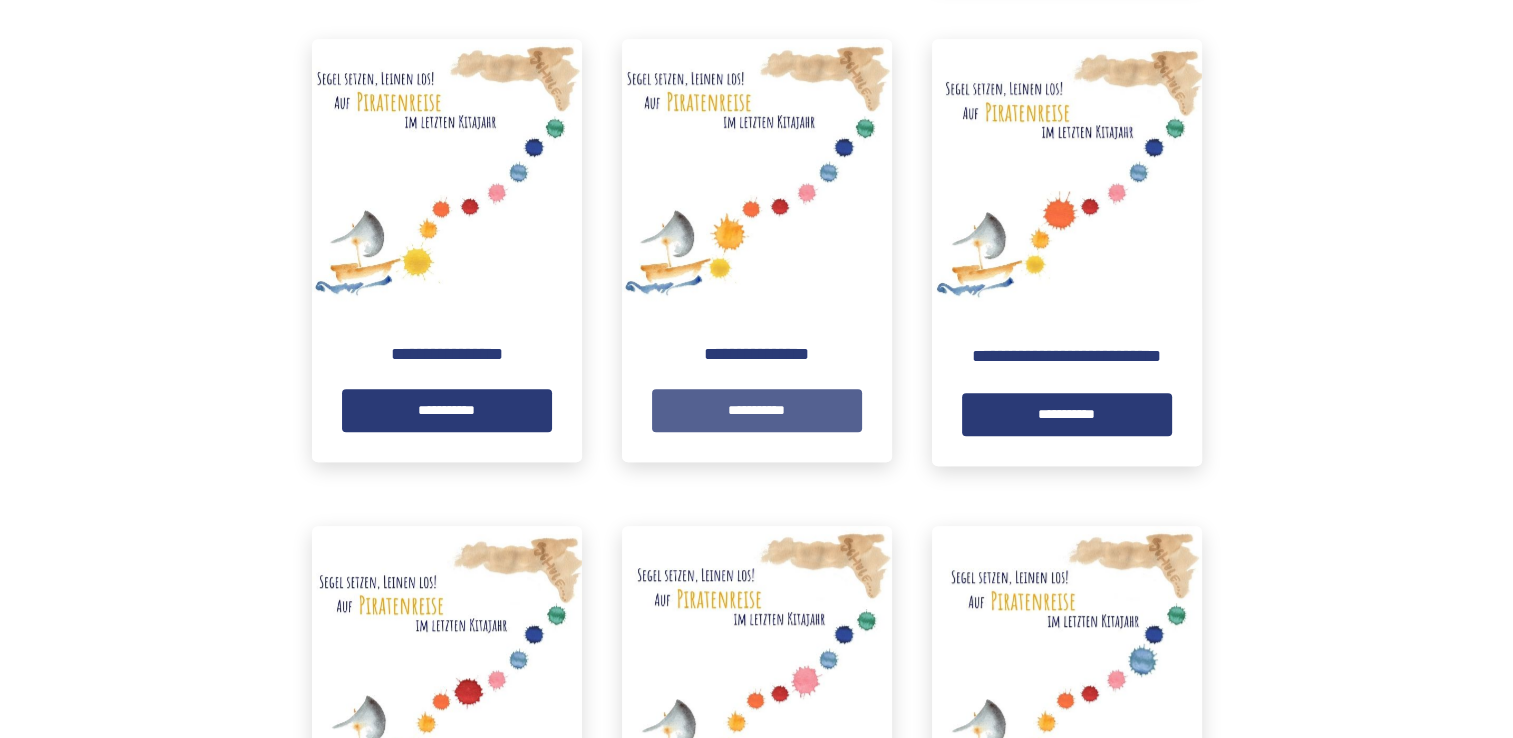click on "**********" at bounding box center (757, 410) 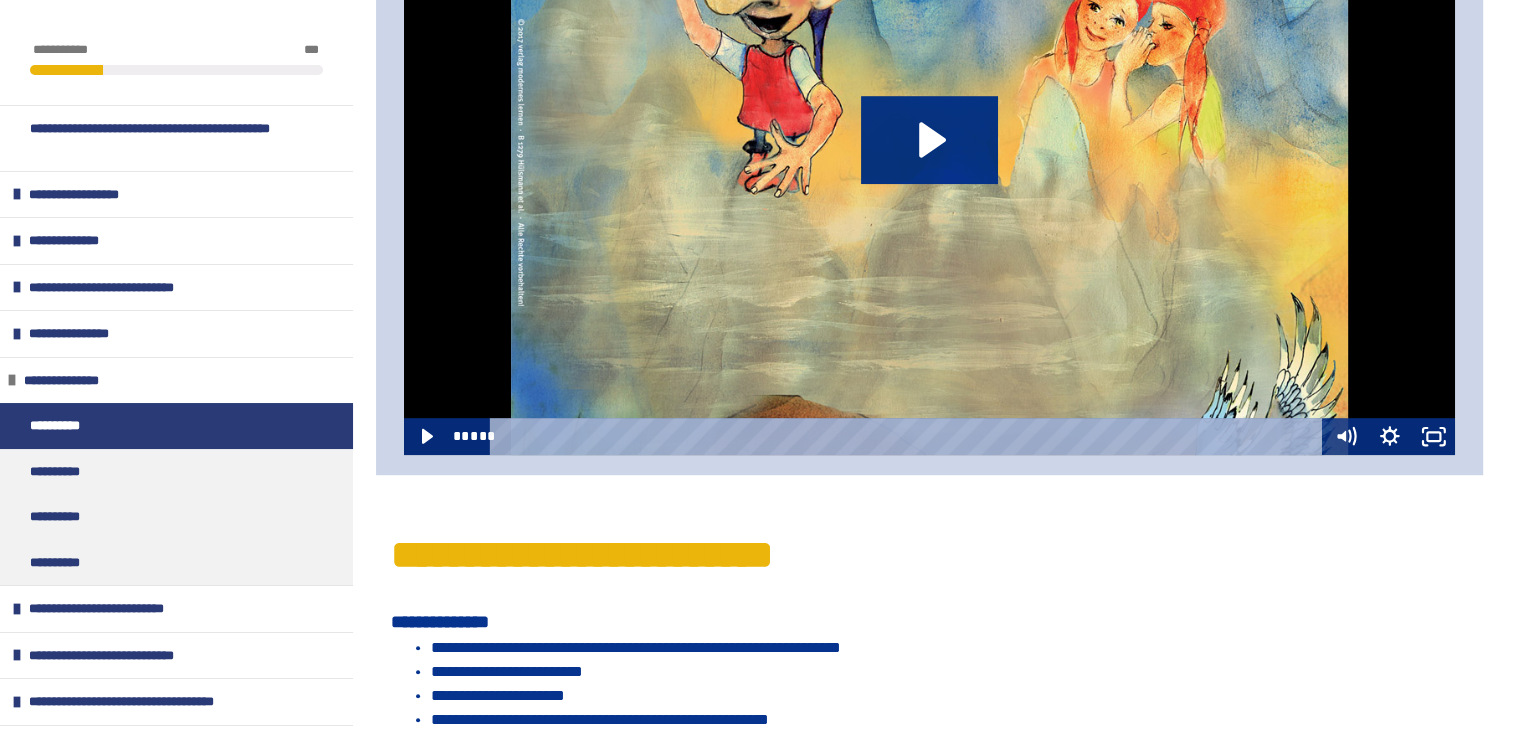 scroll, scrollTop: 950, scrollLeft: 0, axis: vertical 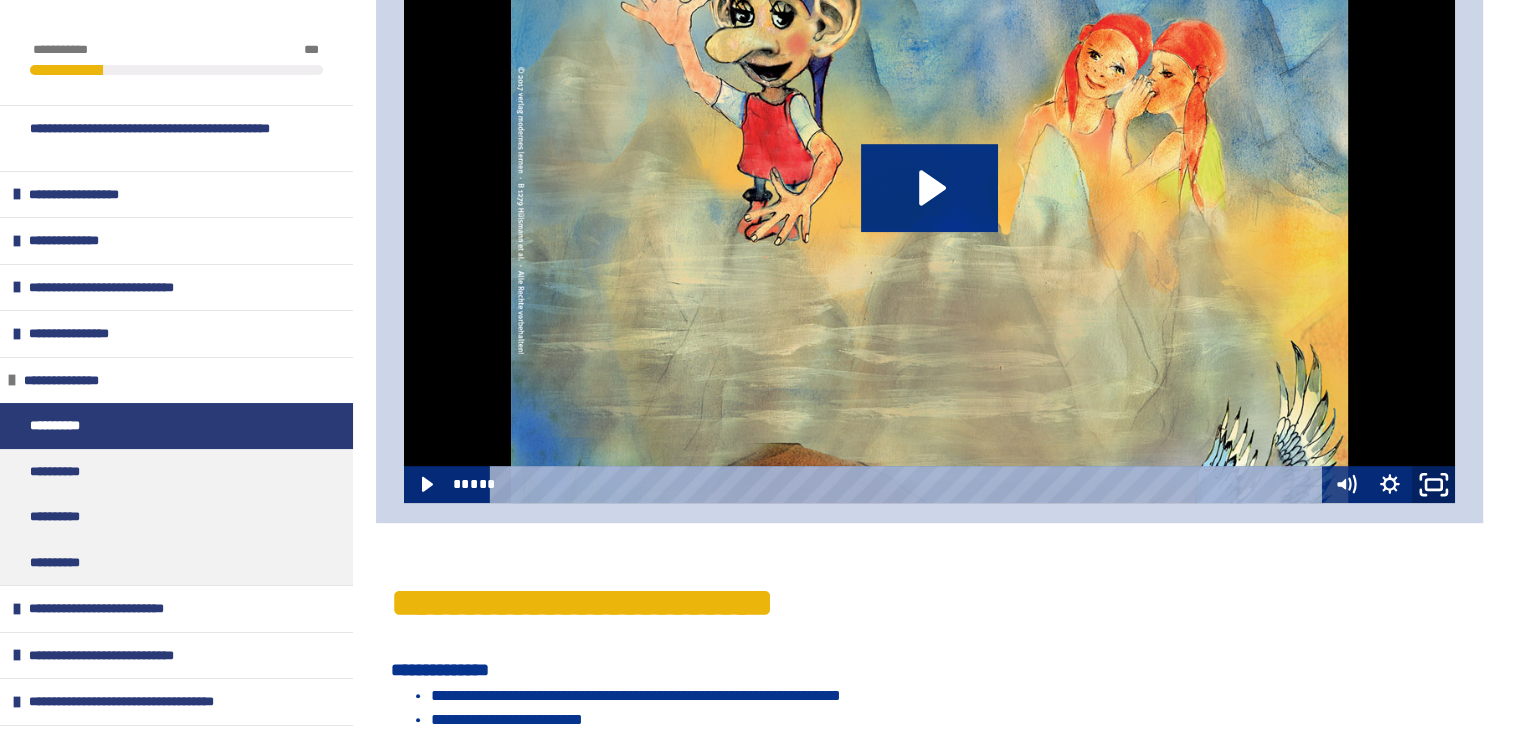 click 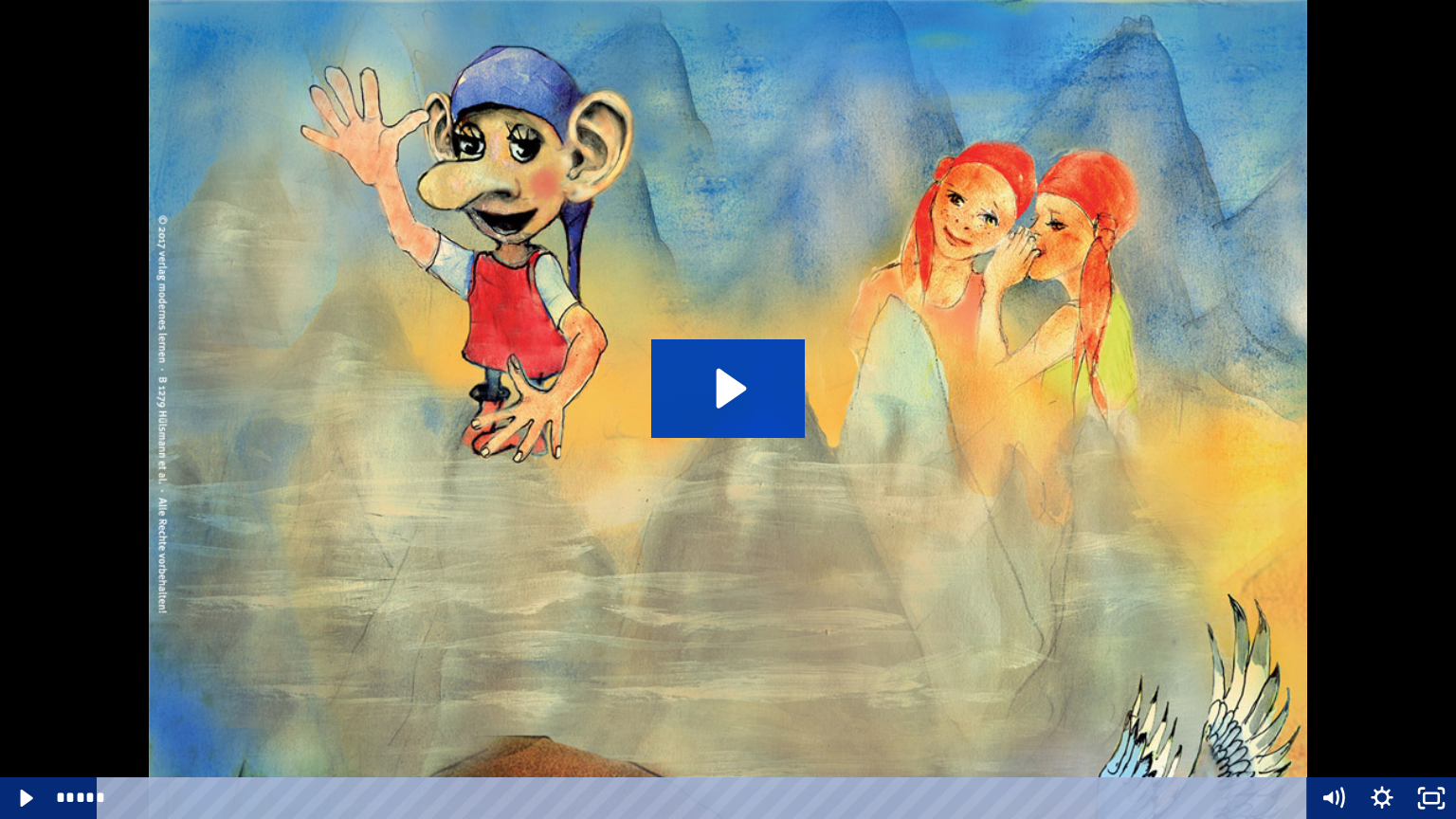 click 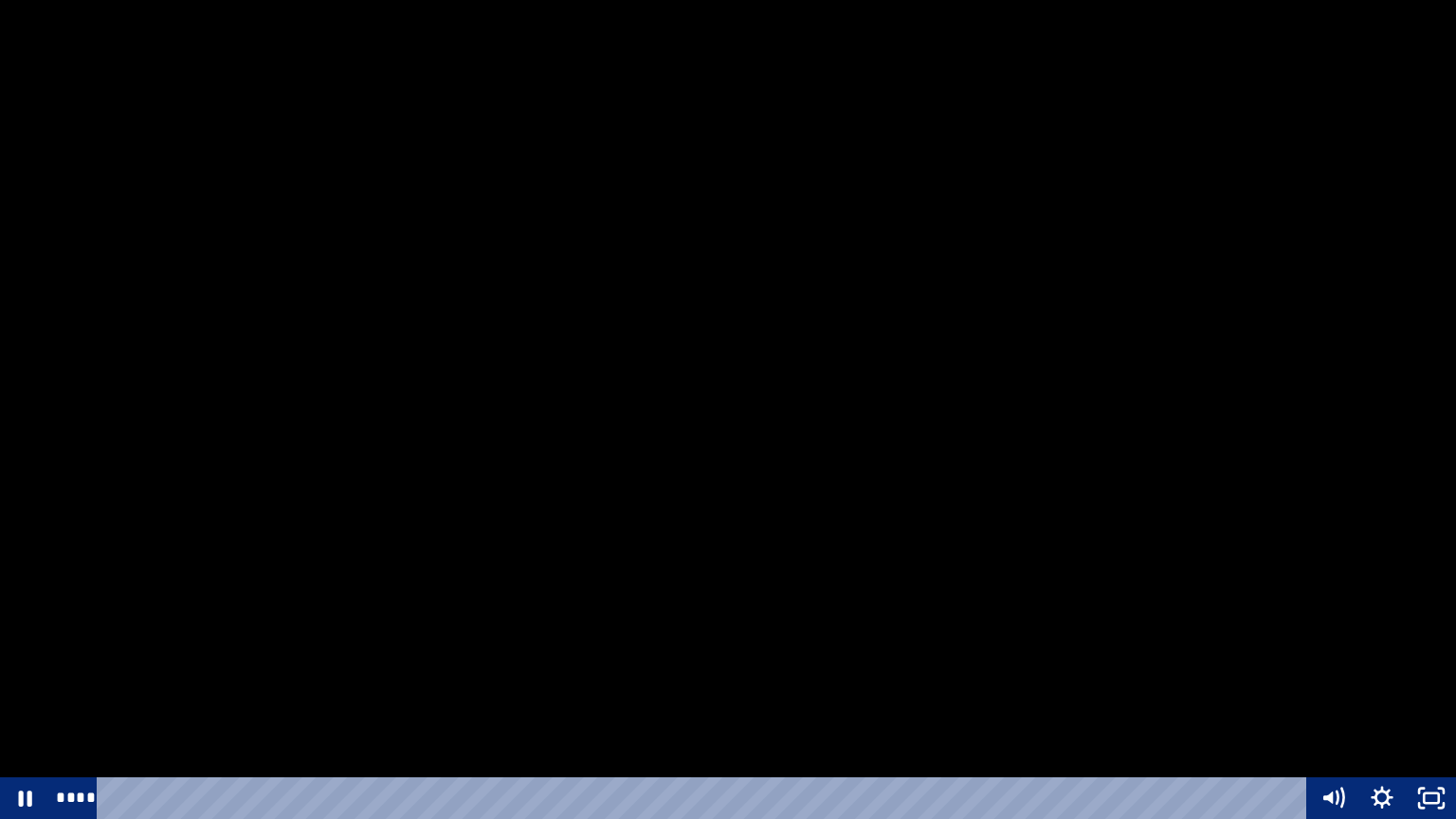 click at bounding box center [728, 410] 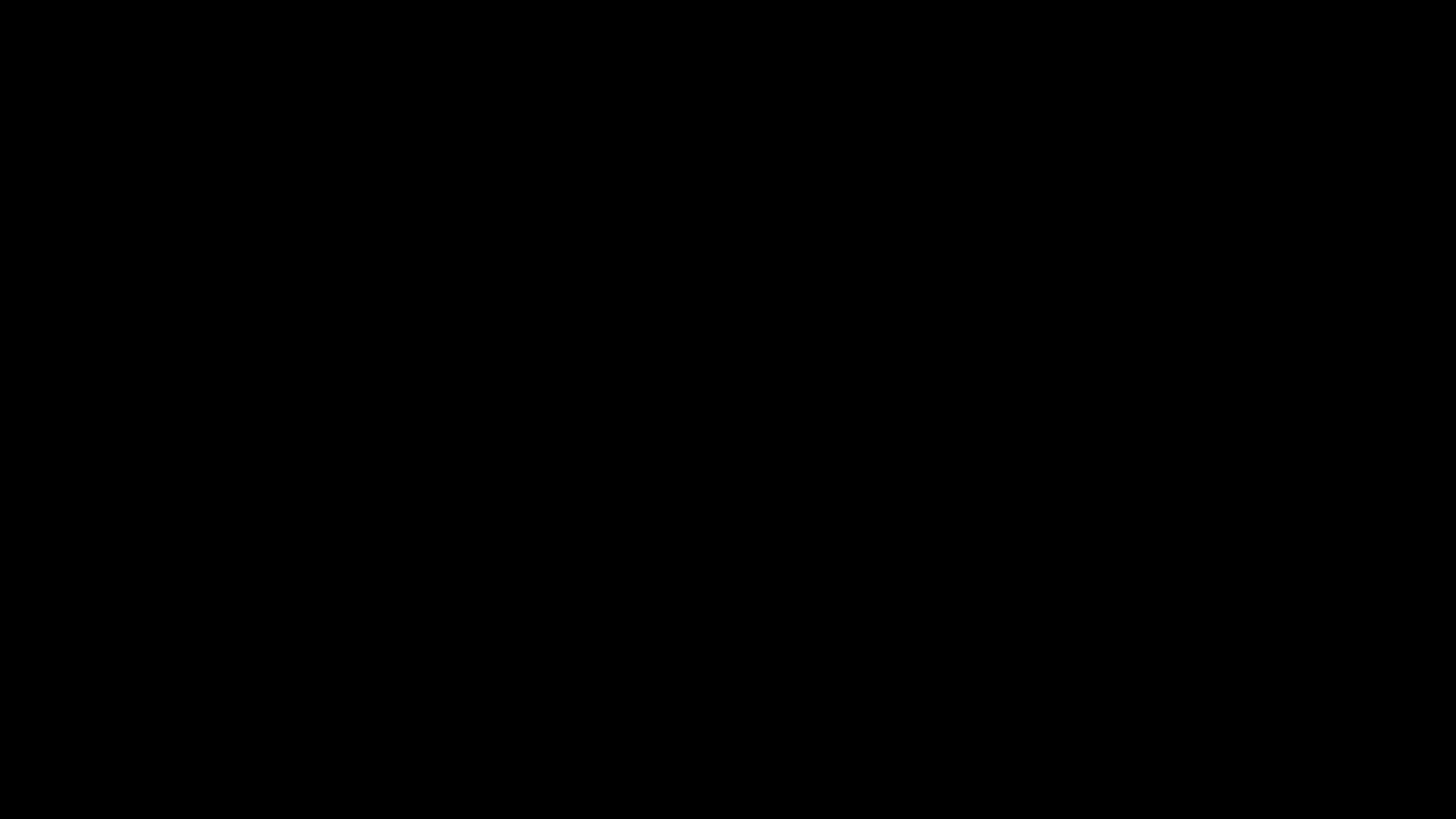 type 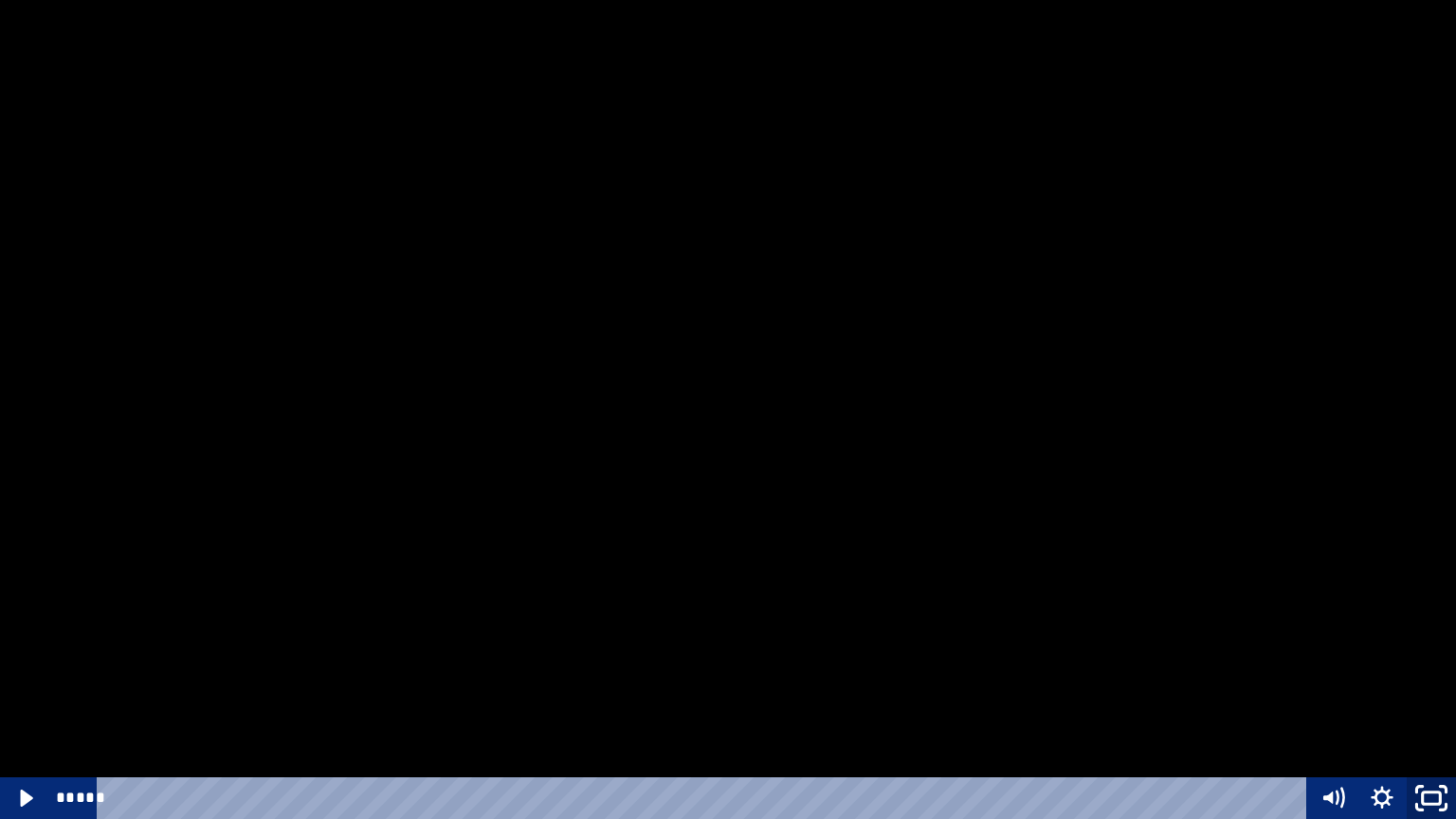 click 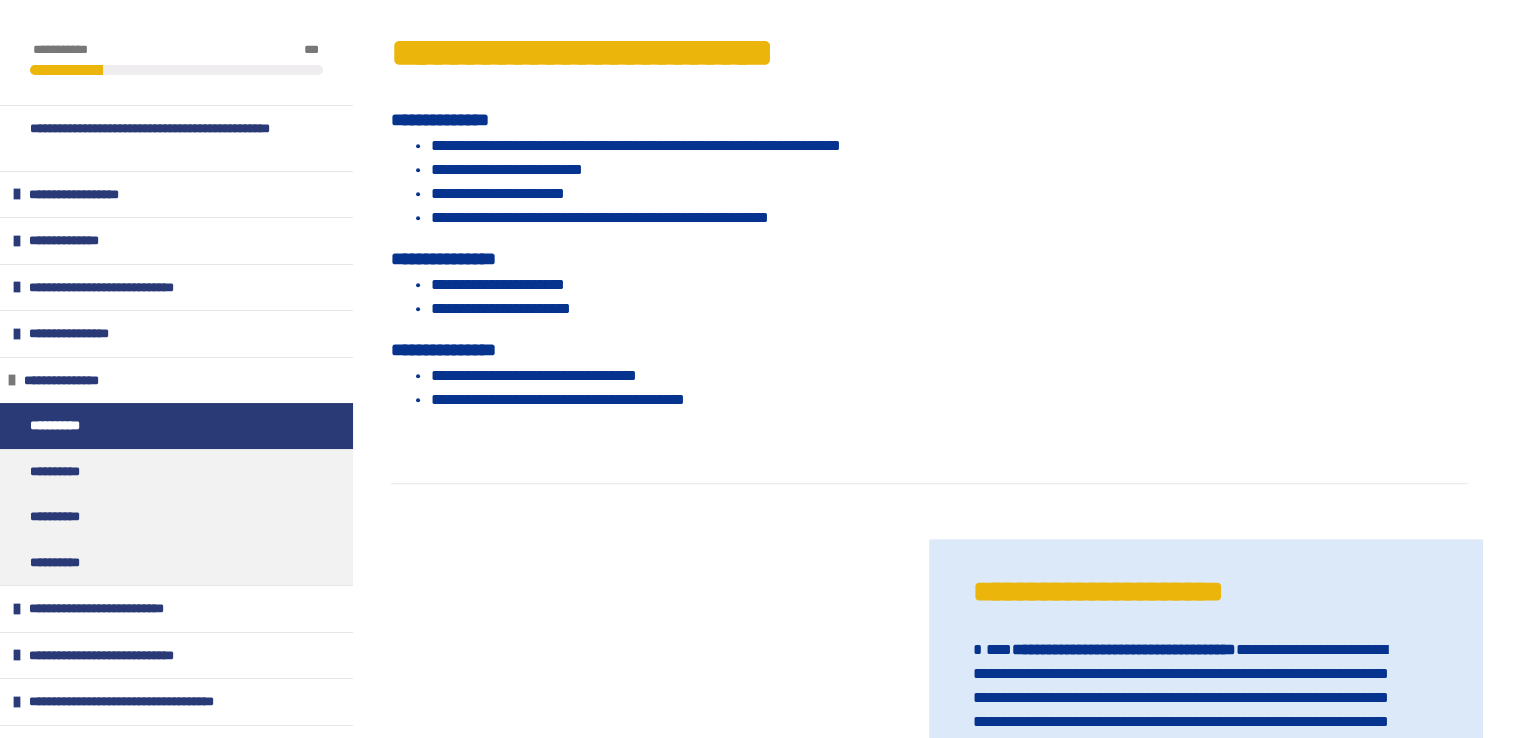 scroll, scrollTop: 1504, scrollLeft: 0, axis: vertical 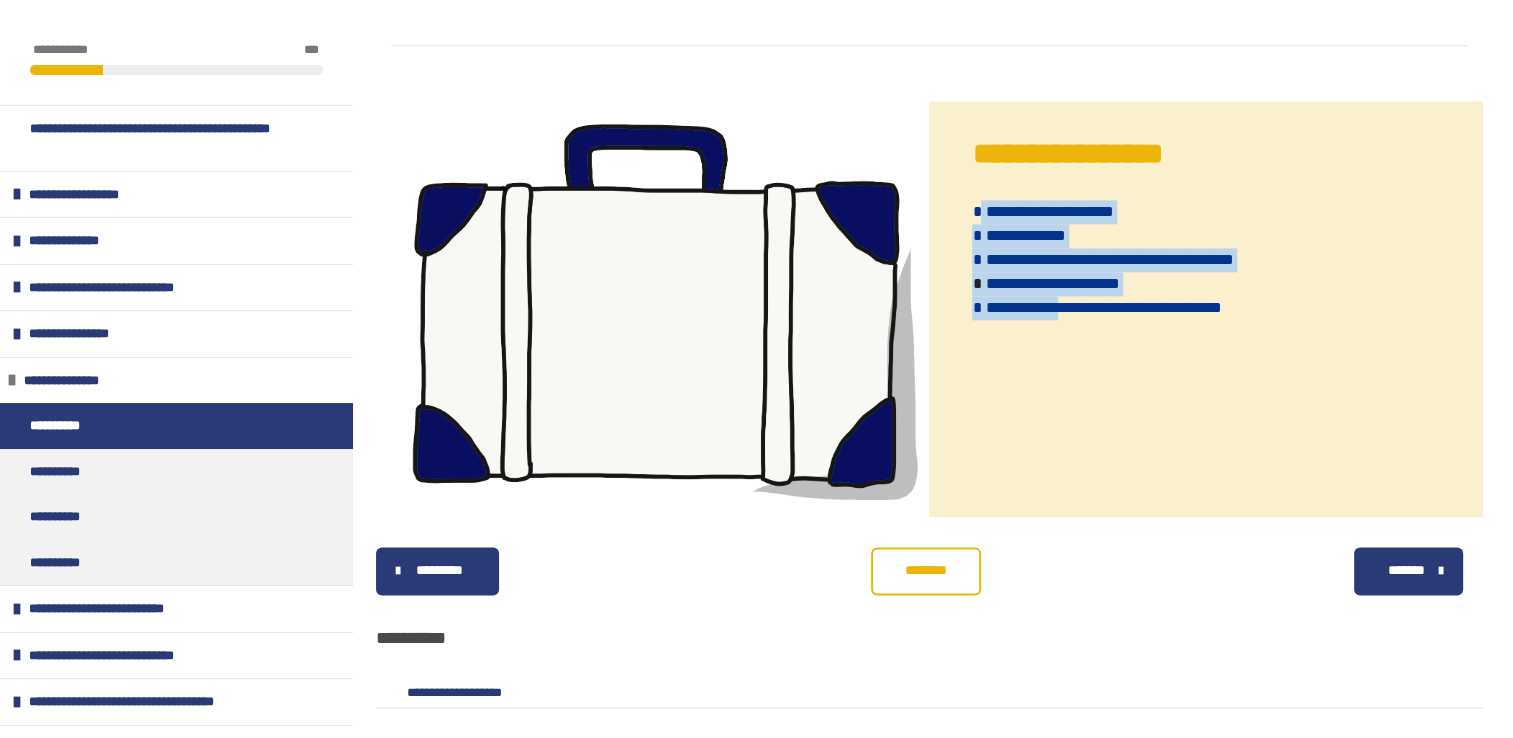 drag, startPoint x: 984, startPoint y: 233, endPoint x: 1098, endPoint y: 364, distance: 173.65771 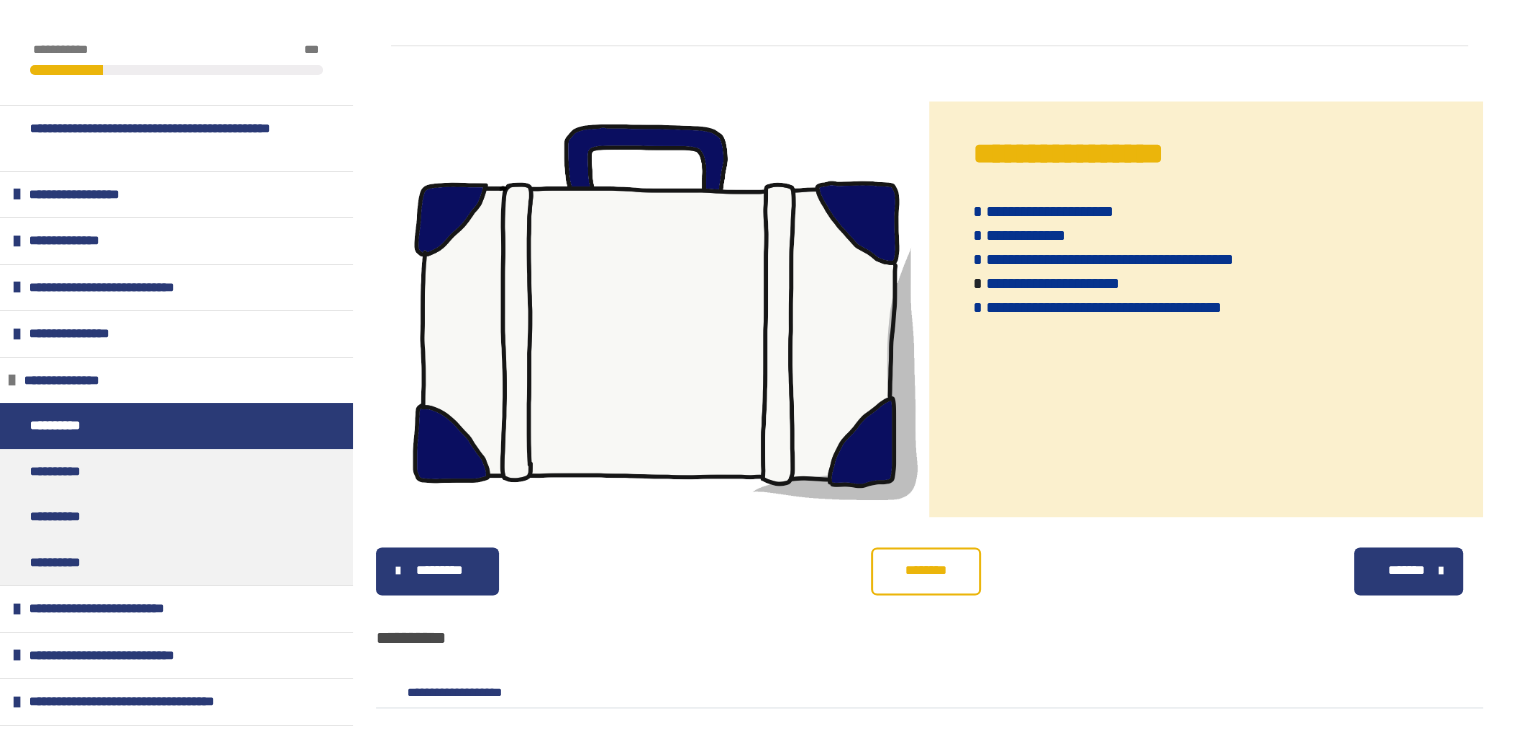 drag, startPoint x: 1098, startPoint y: 364, endPoint x: 1169, endPoint y: 372, distance: 71.44928 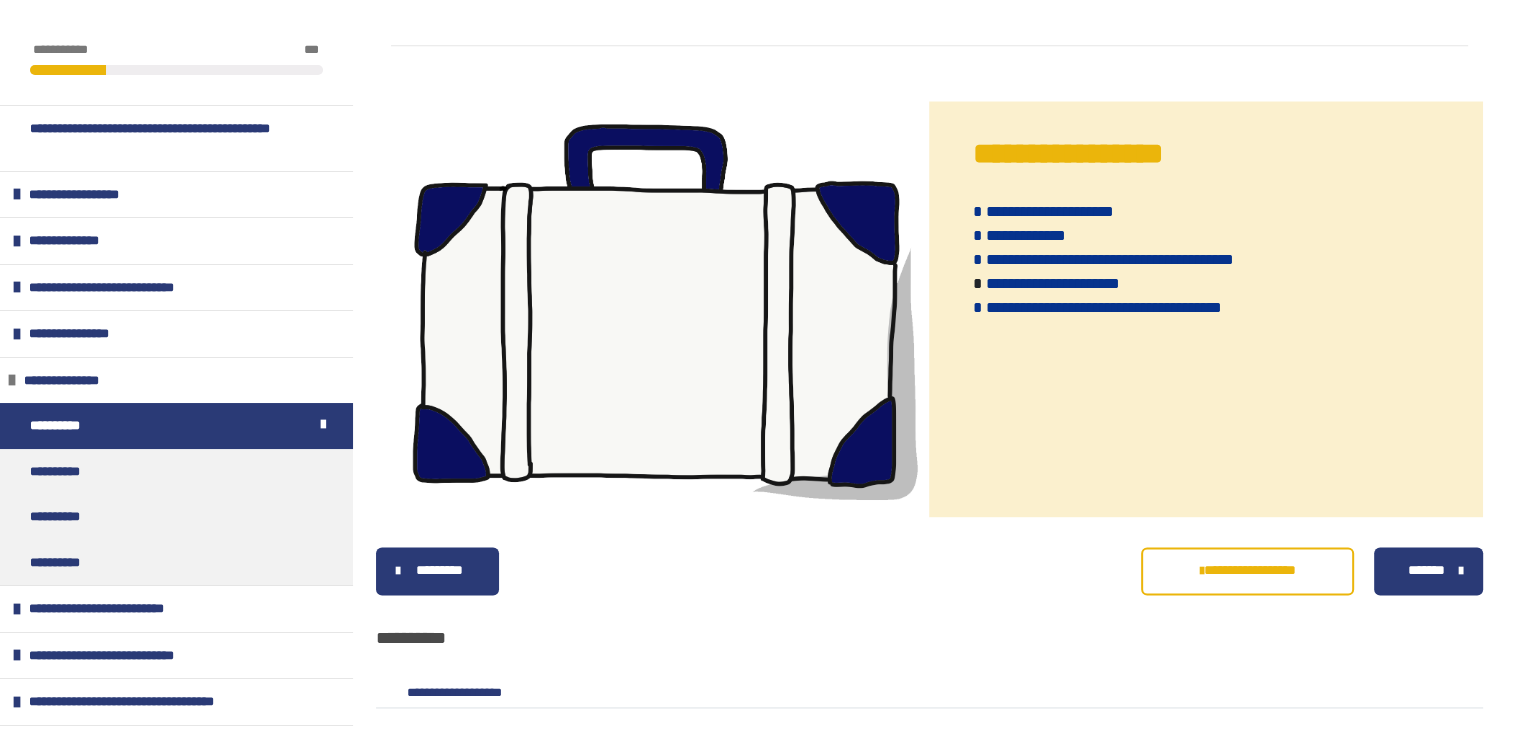 click on "*******" at bounding box center (1426, 570) 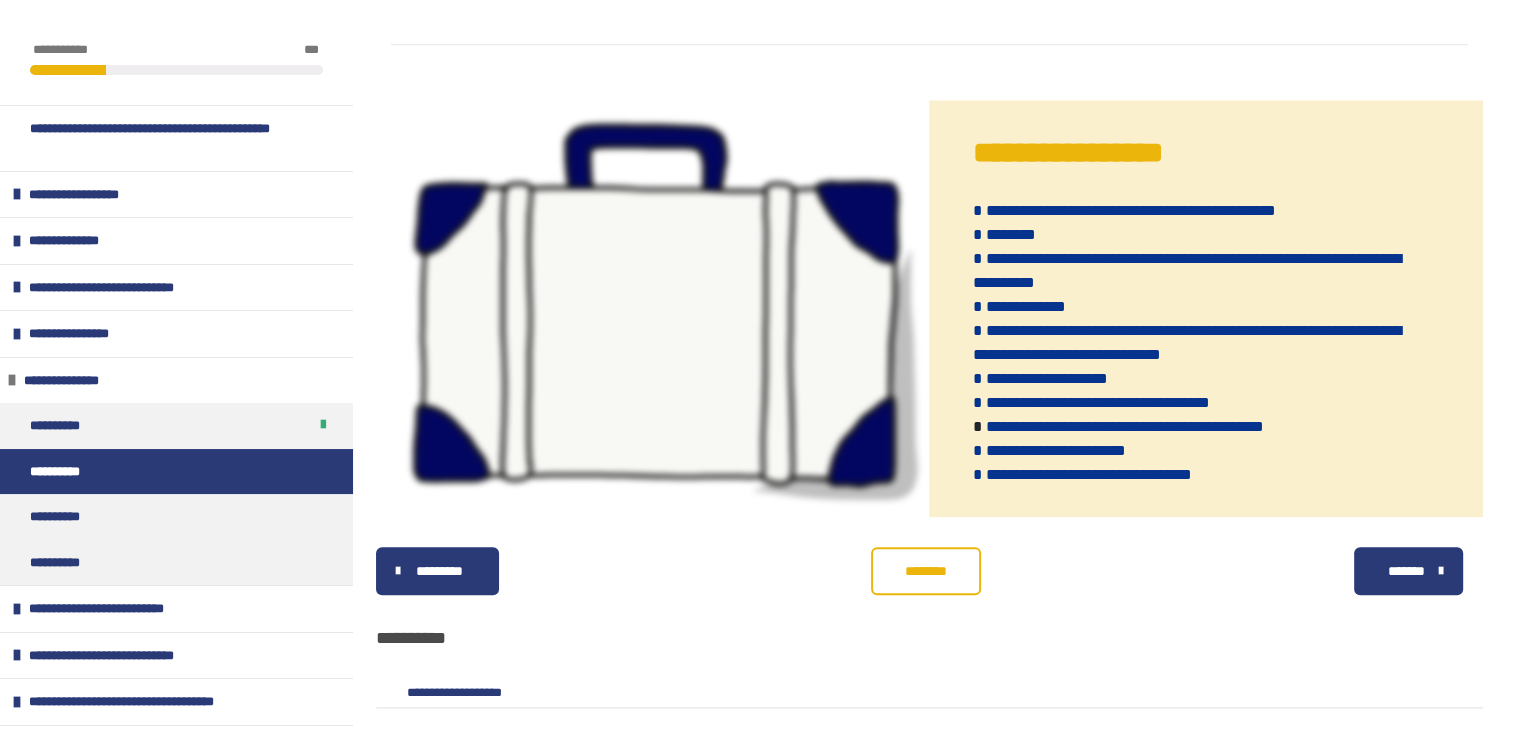 scroll, scrollTop: 2043, scrollLeft: 0, axis: vertical 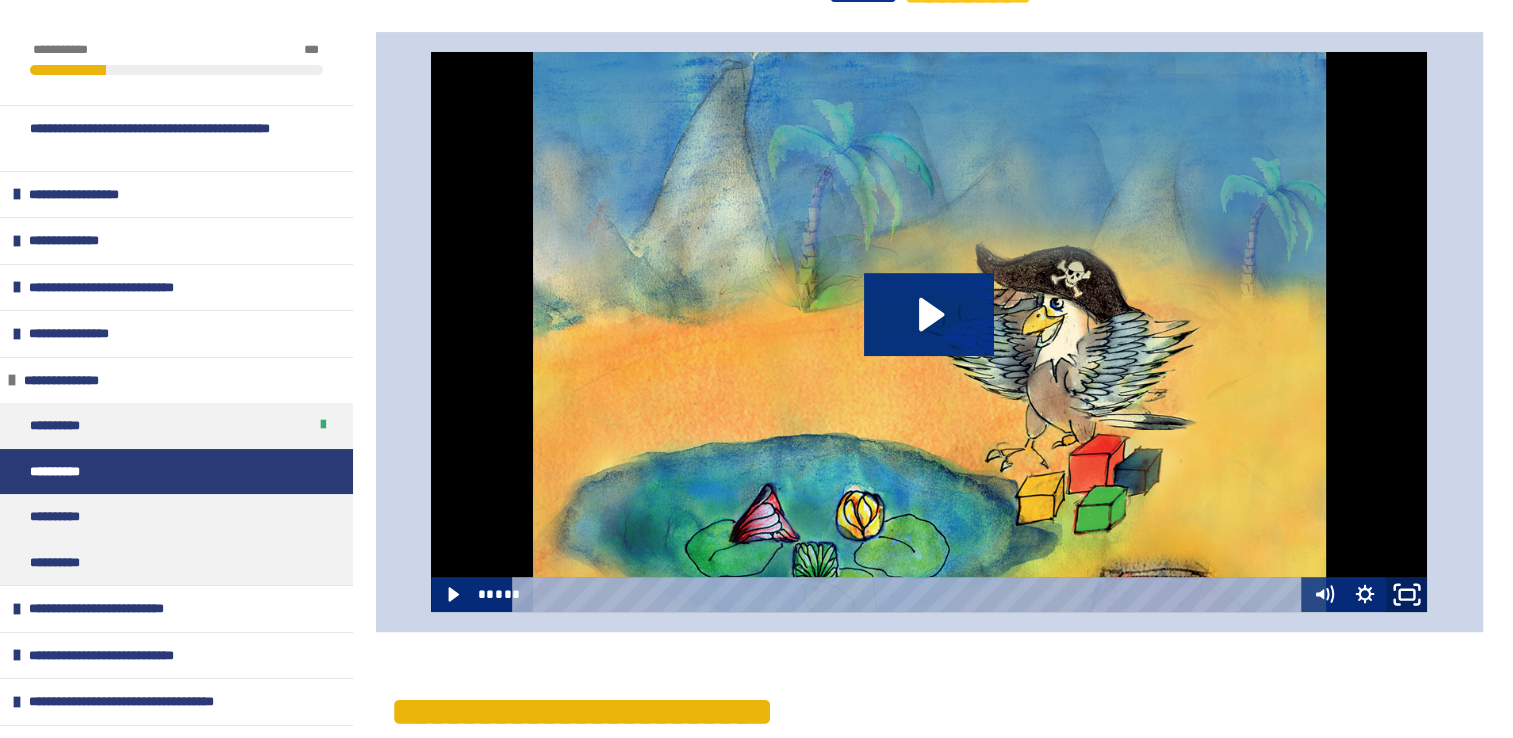 click 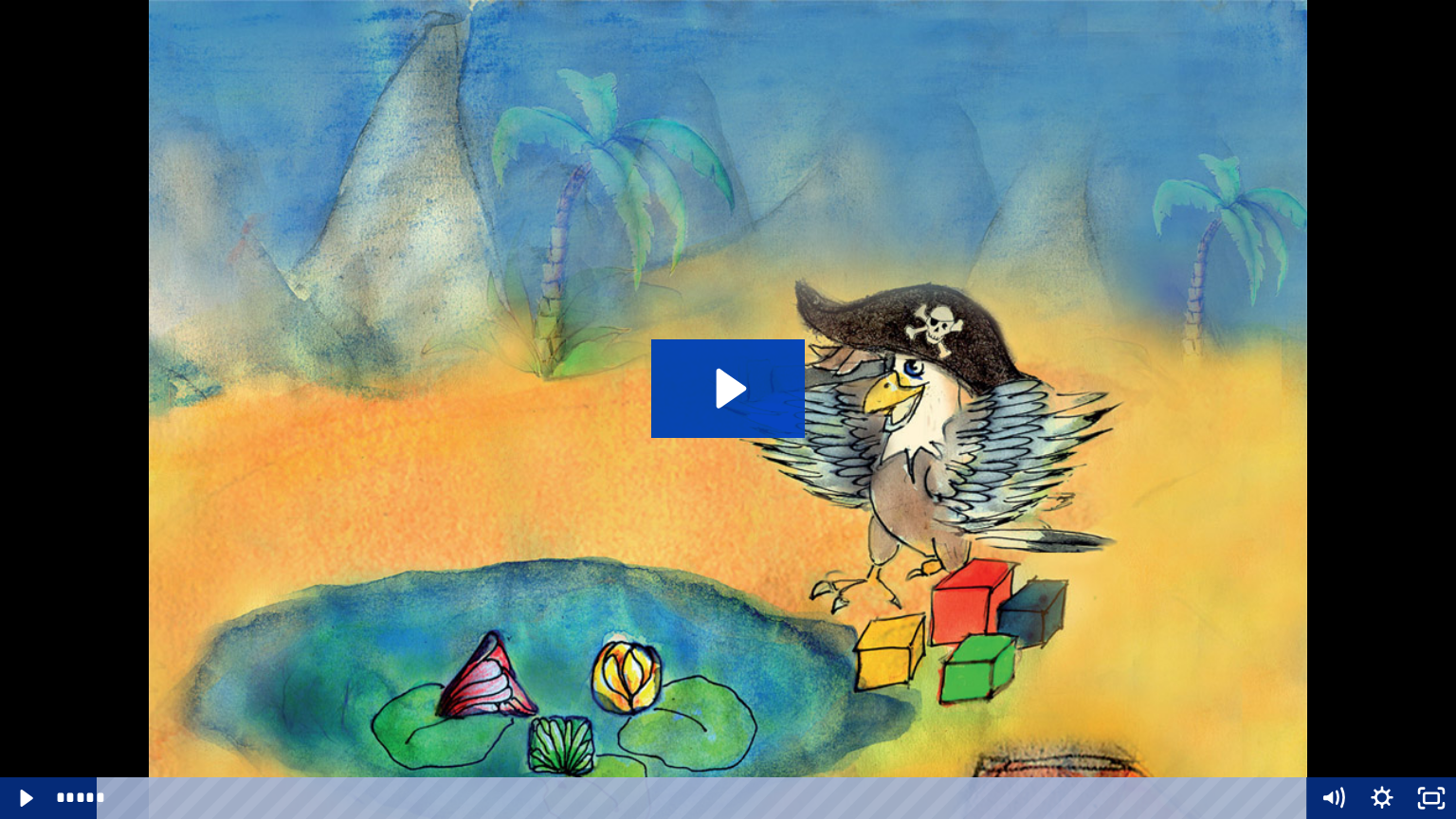 click 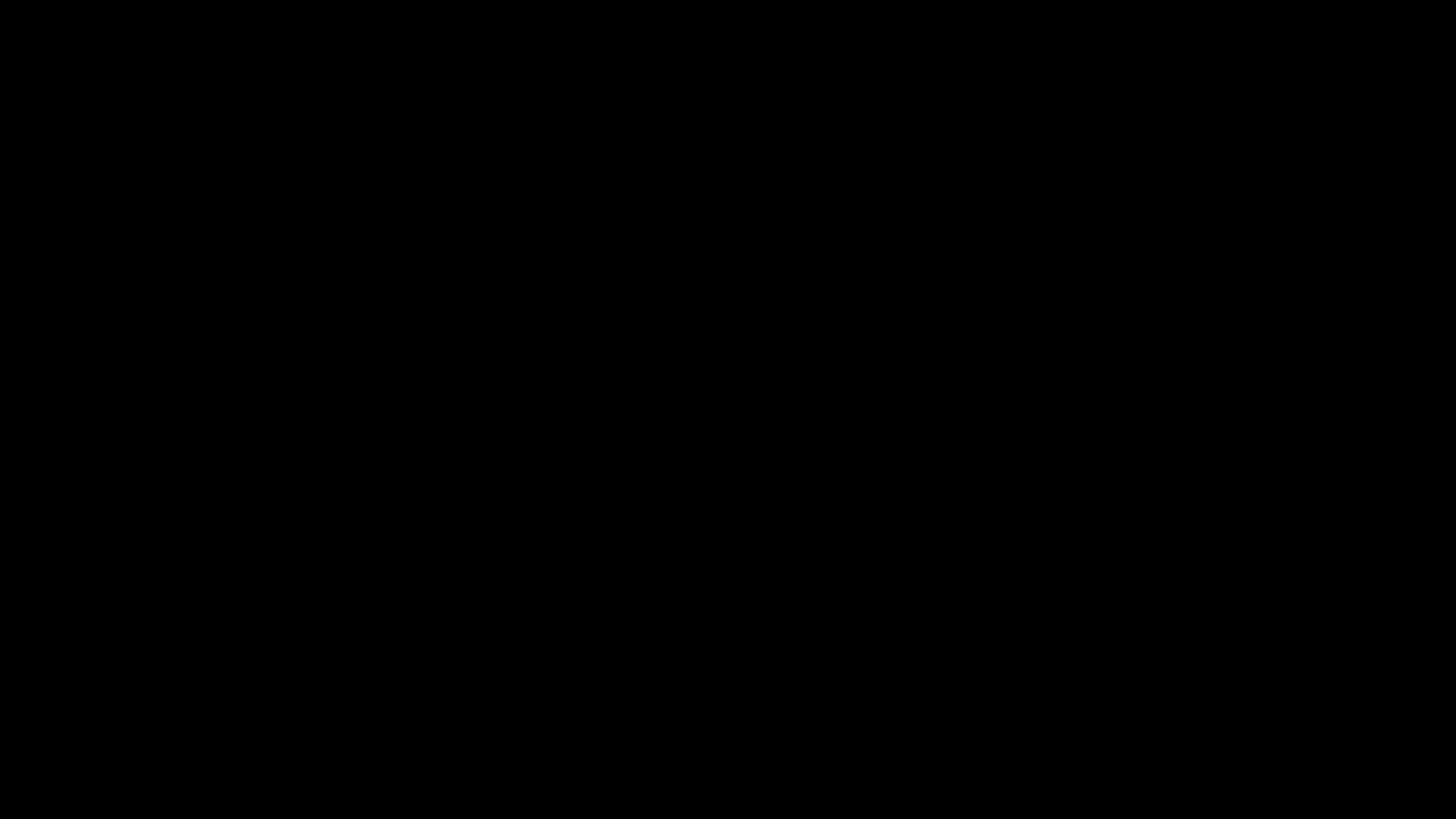 type 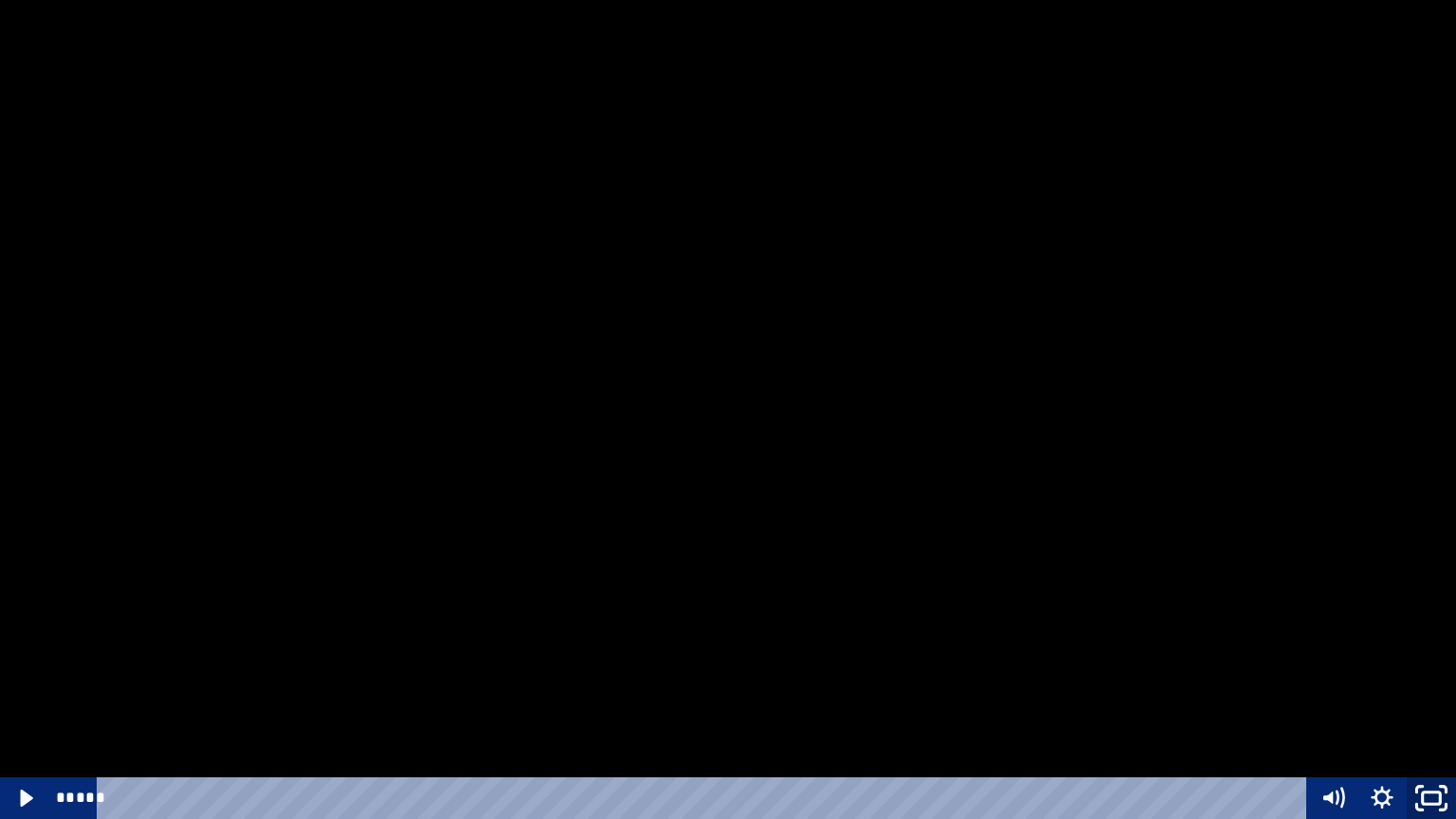 click 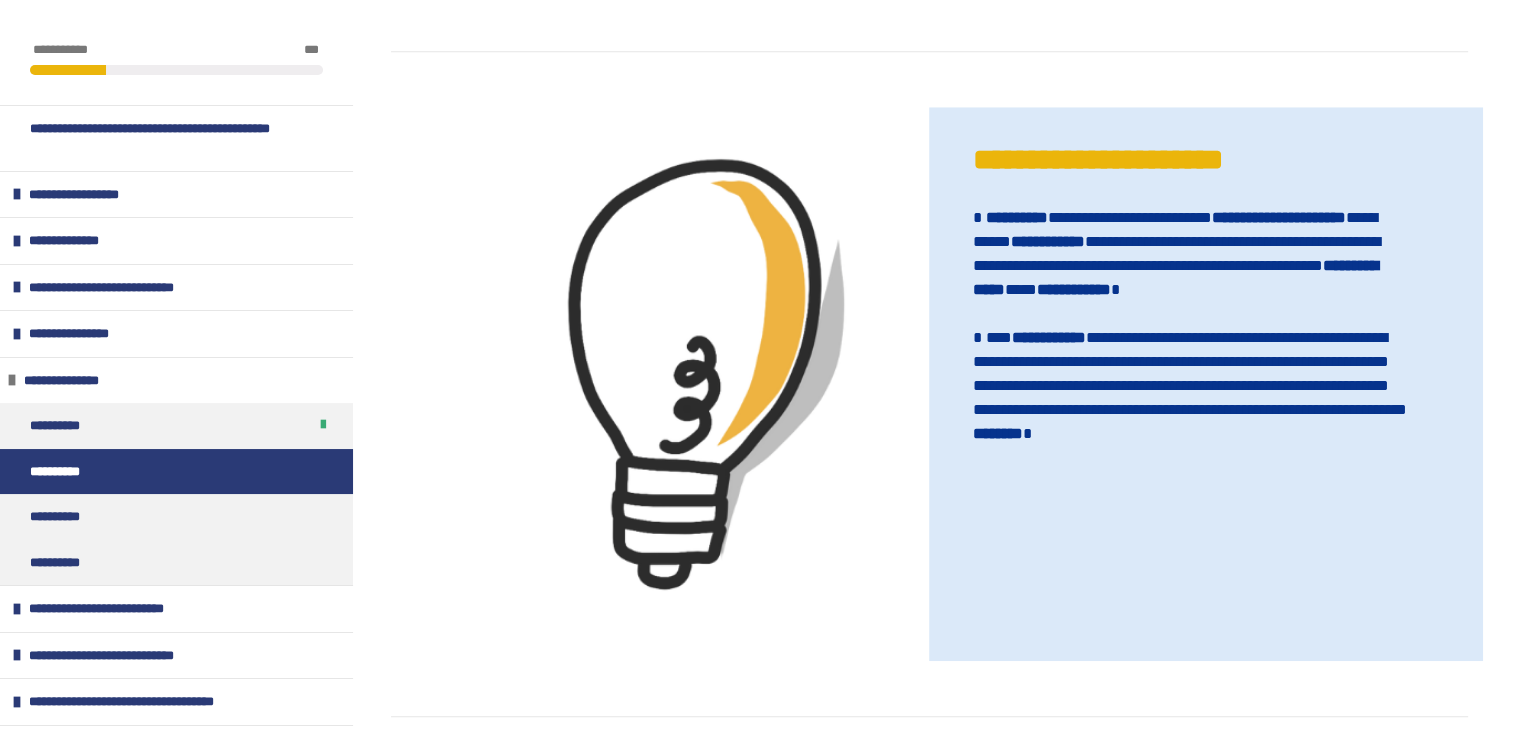 scroll, scrollTop: 1914, scrollLeft: 0, axis: vertical 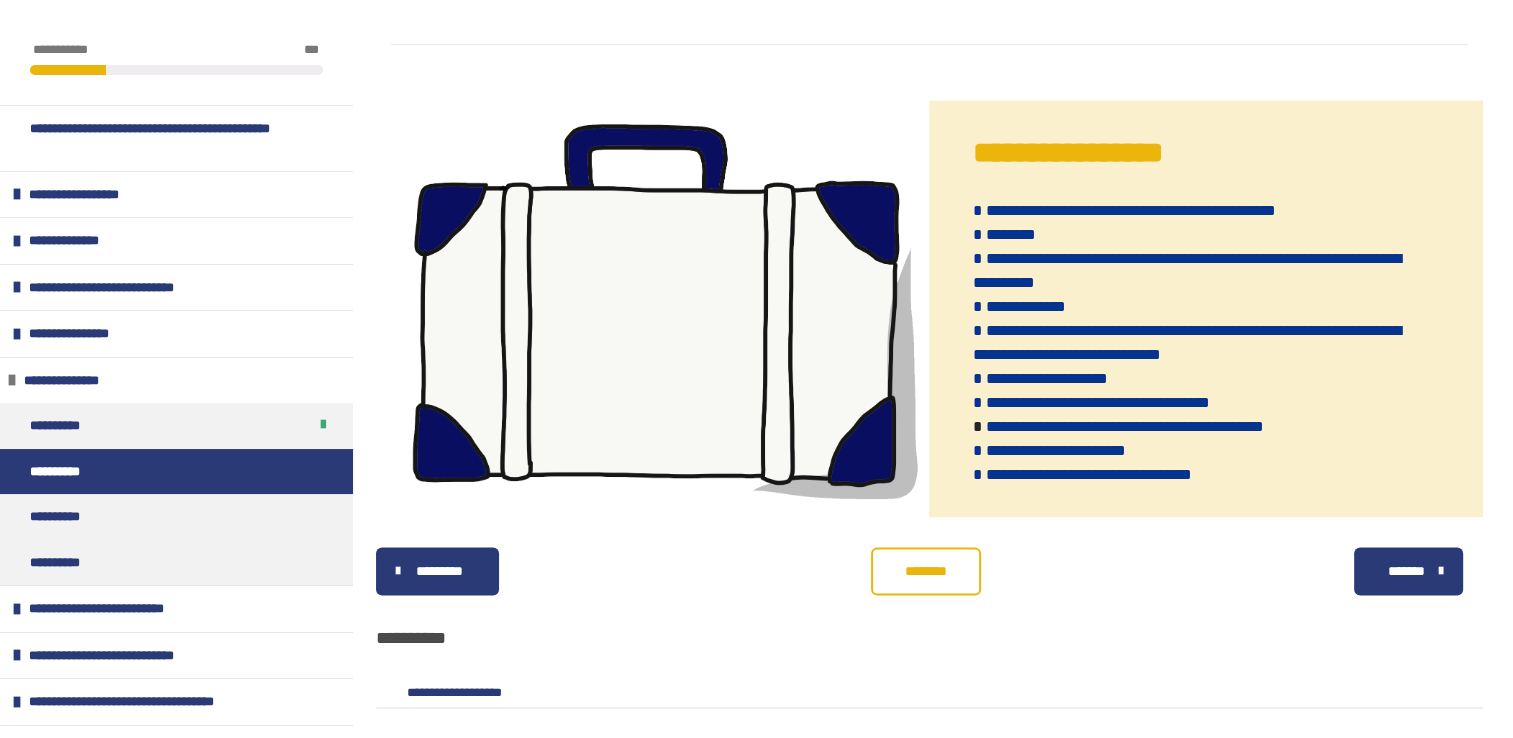 click on "********" at bounding box center [926, 571] 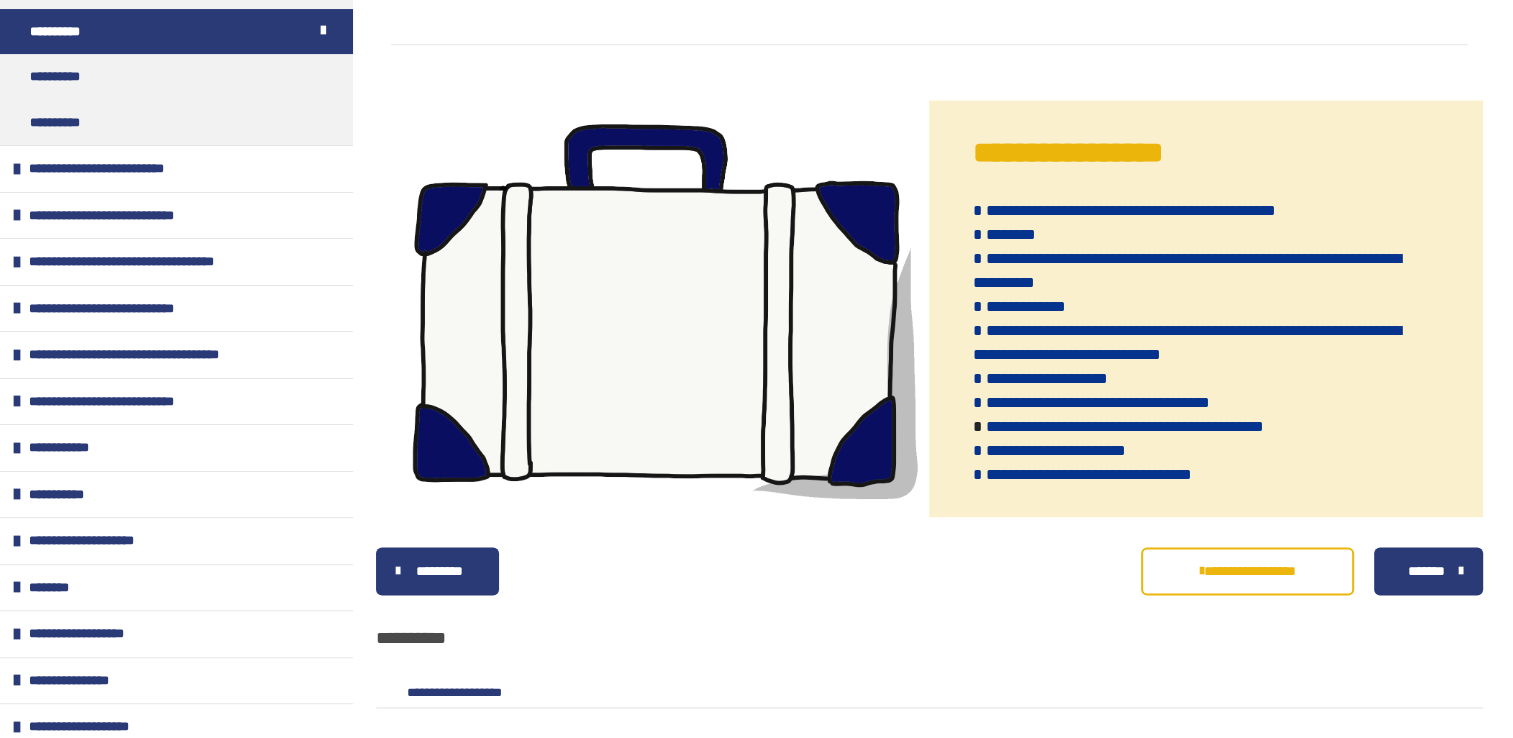 scroll, scrollTop: 442, scrollLeft: 0, axis: vertical 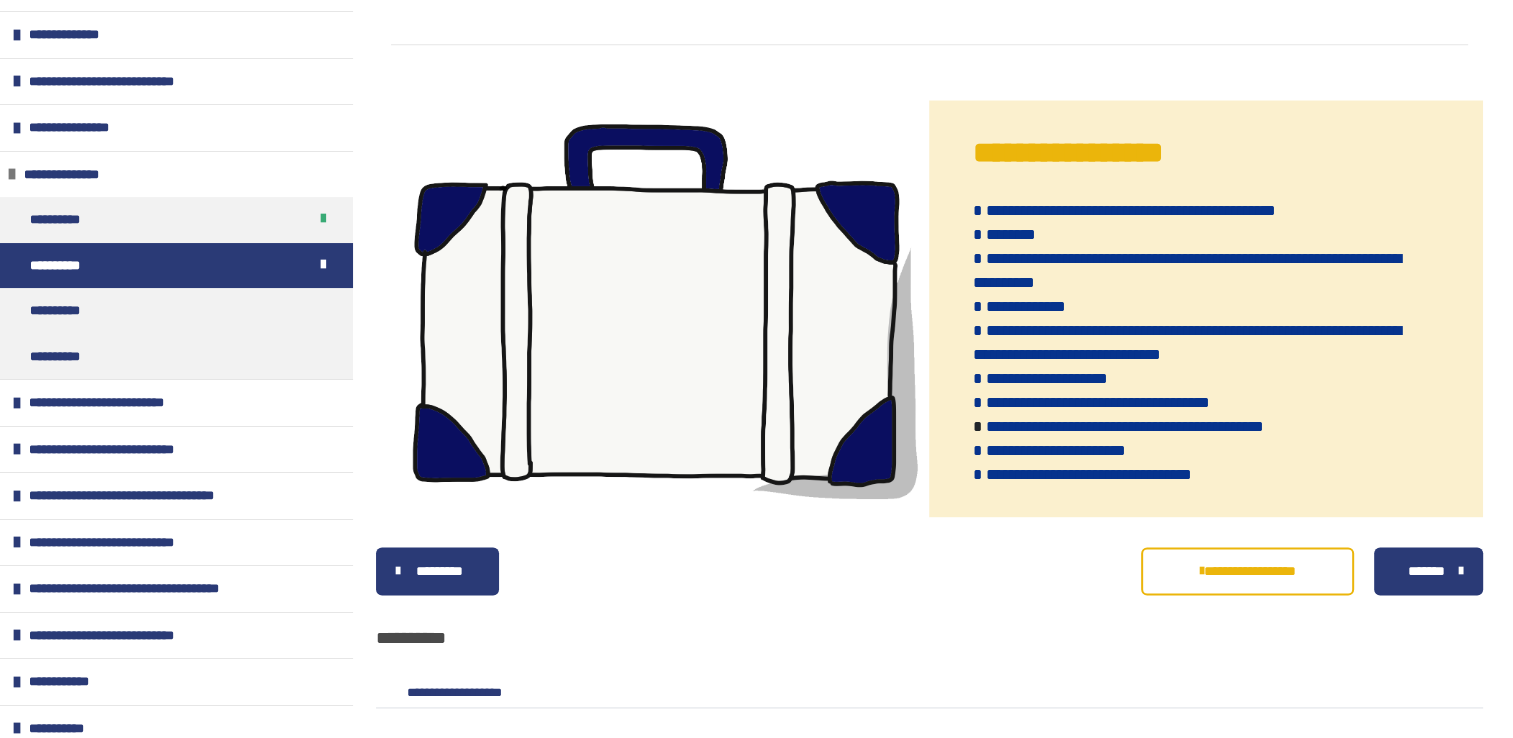 click on "*******" at bounding box center (1426, 571) 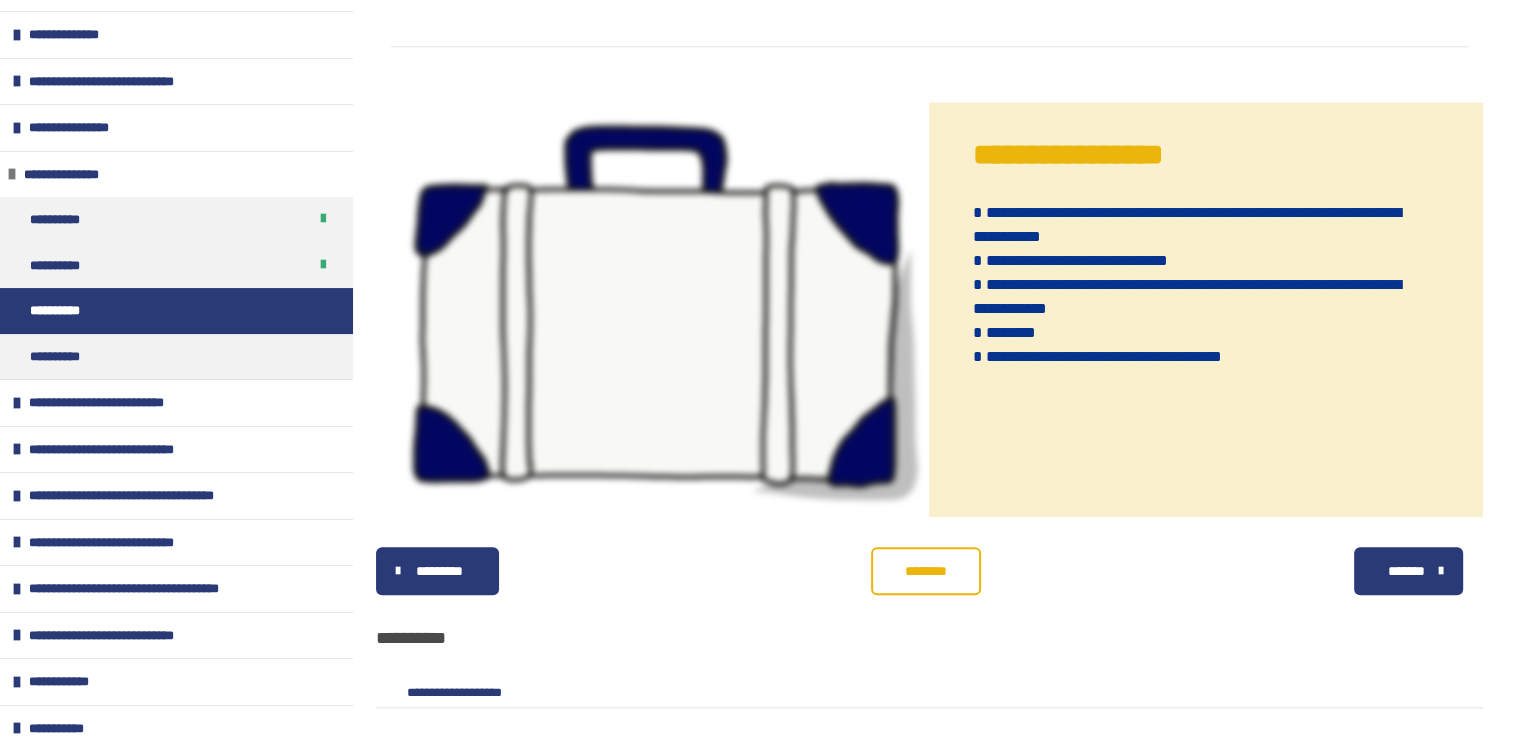 scroll, scrollTop: 2137, scrollLeft: 0, axis: vertical 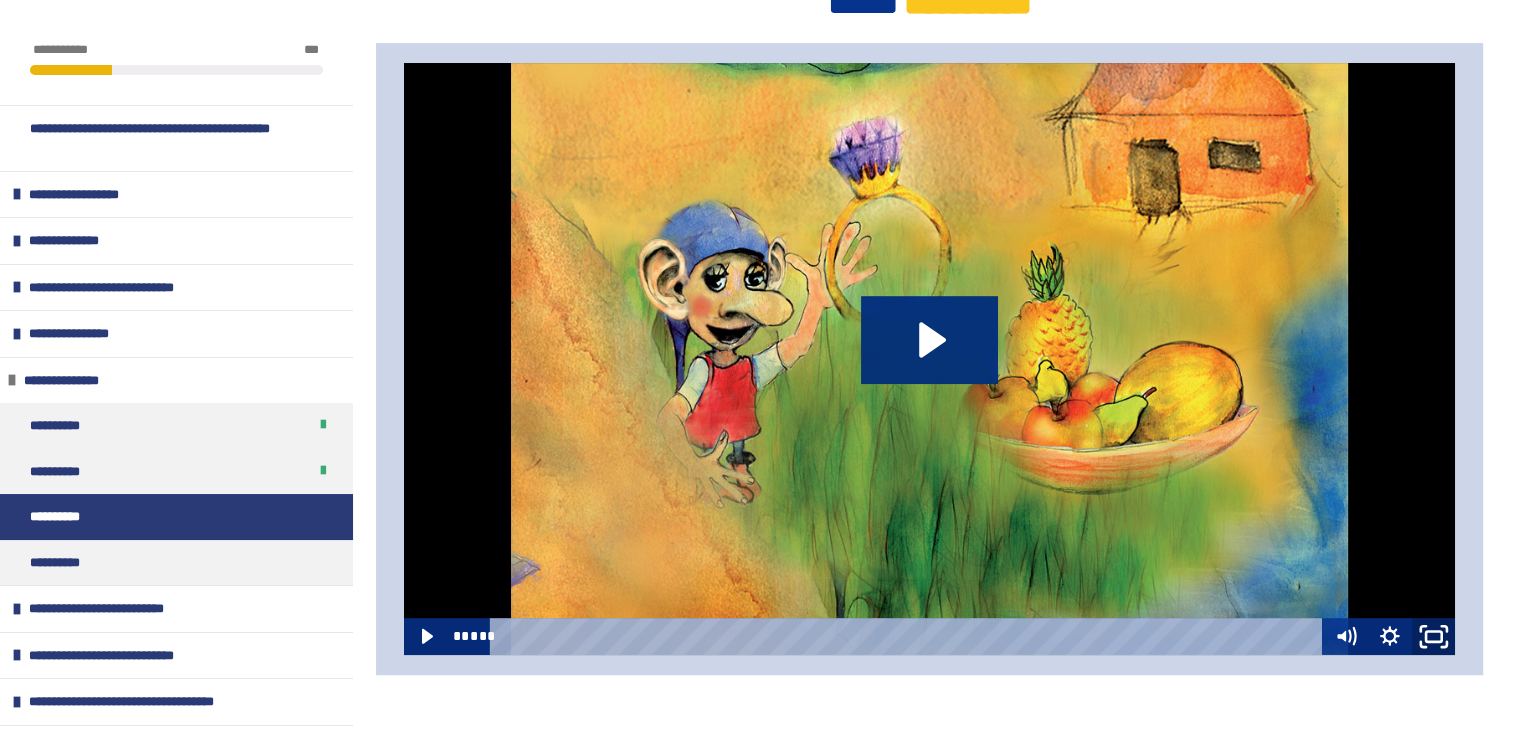 click 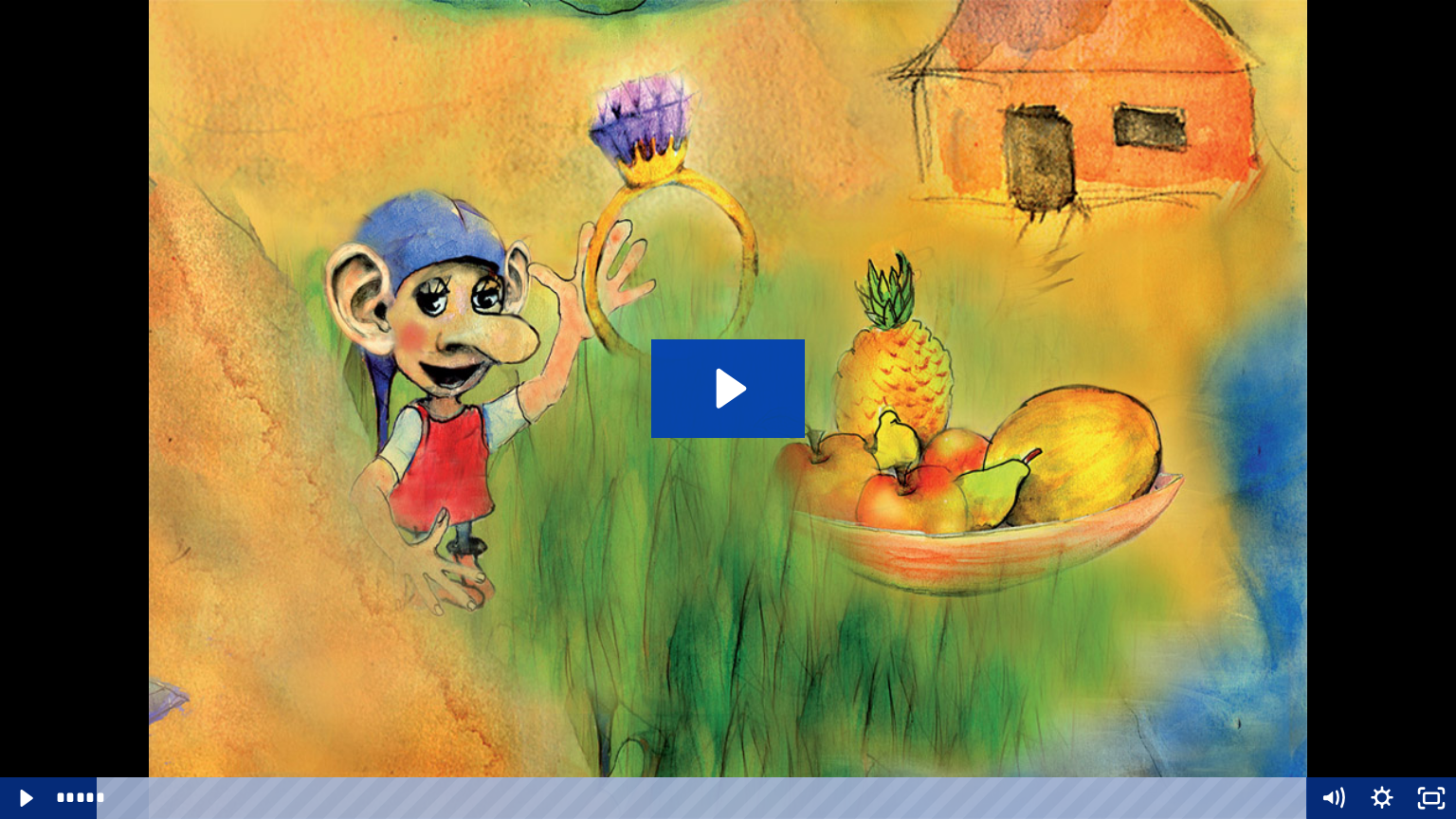 click 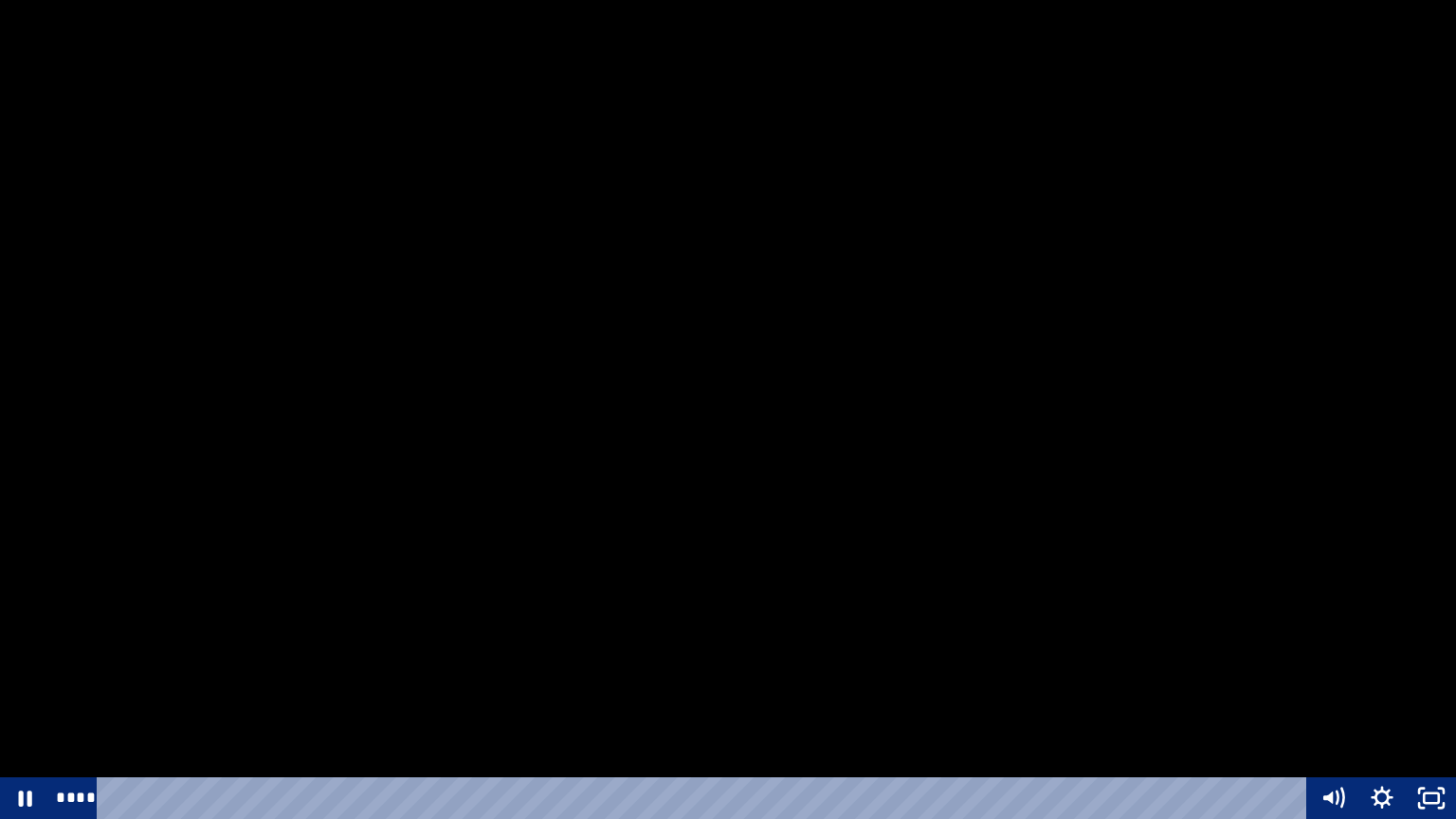 type 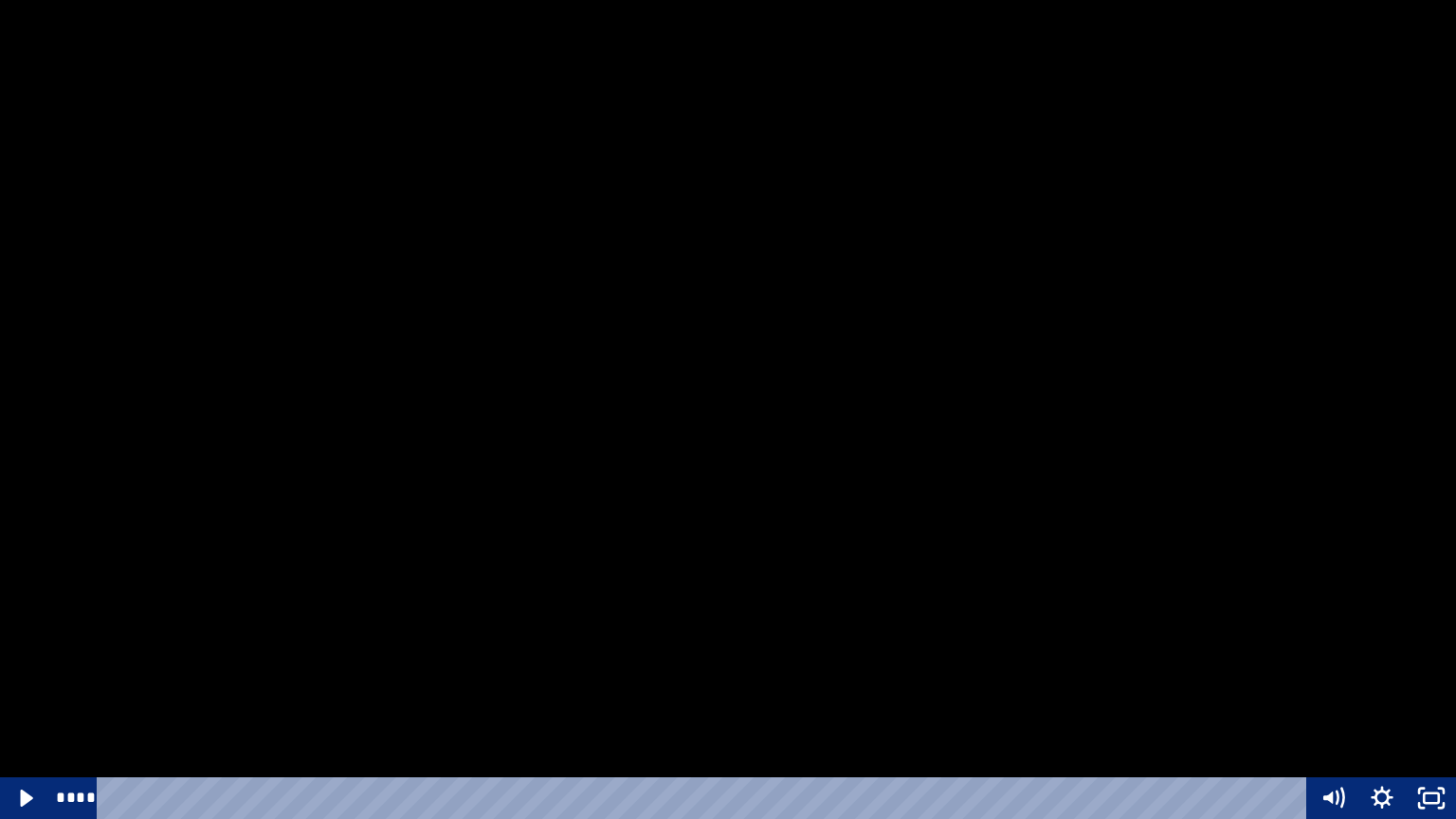 click at bounding box center [0, 0] 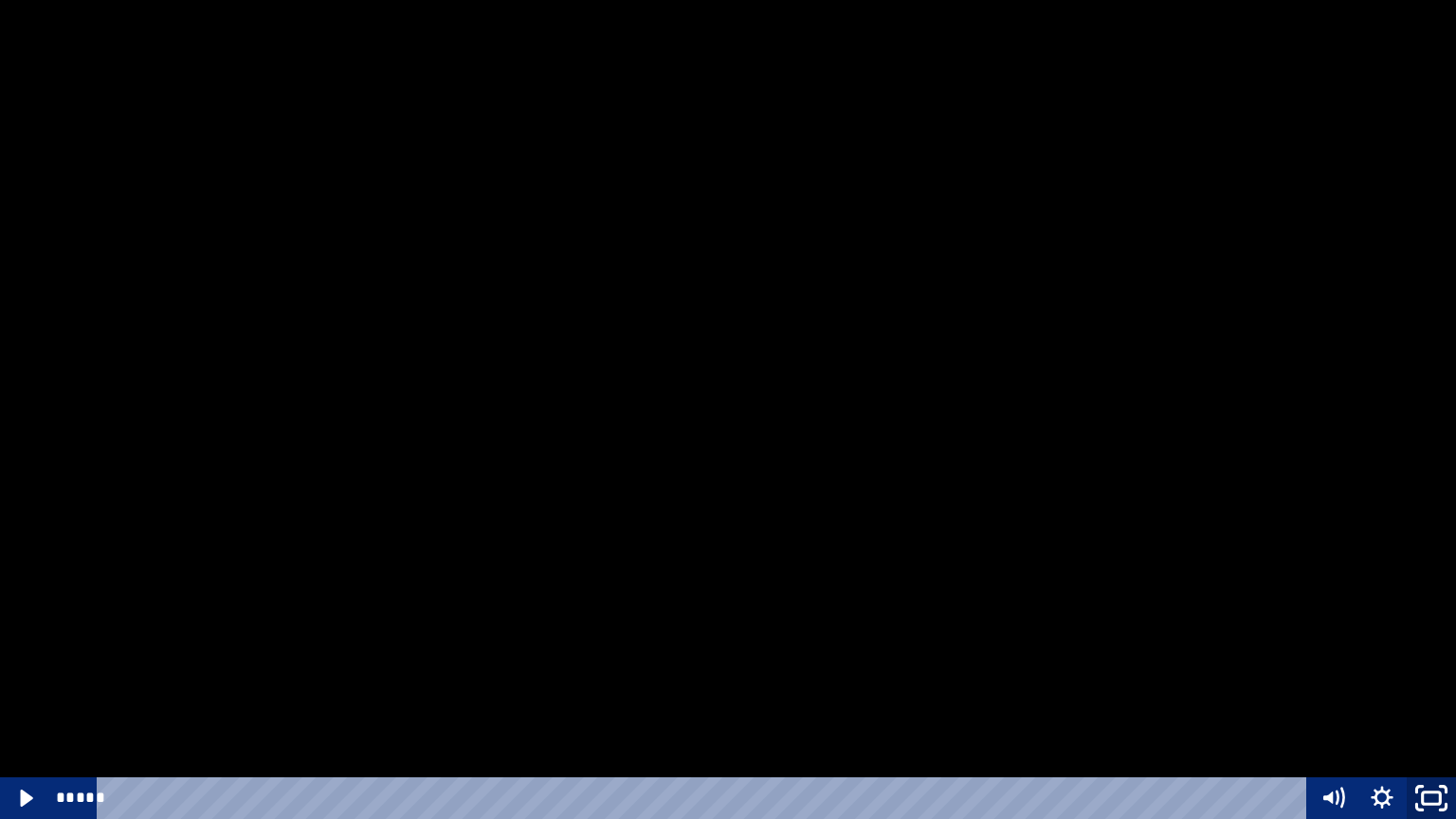 click 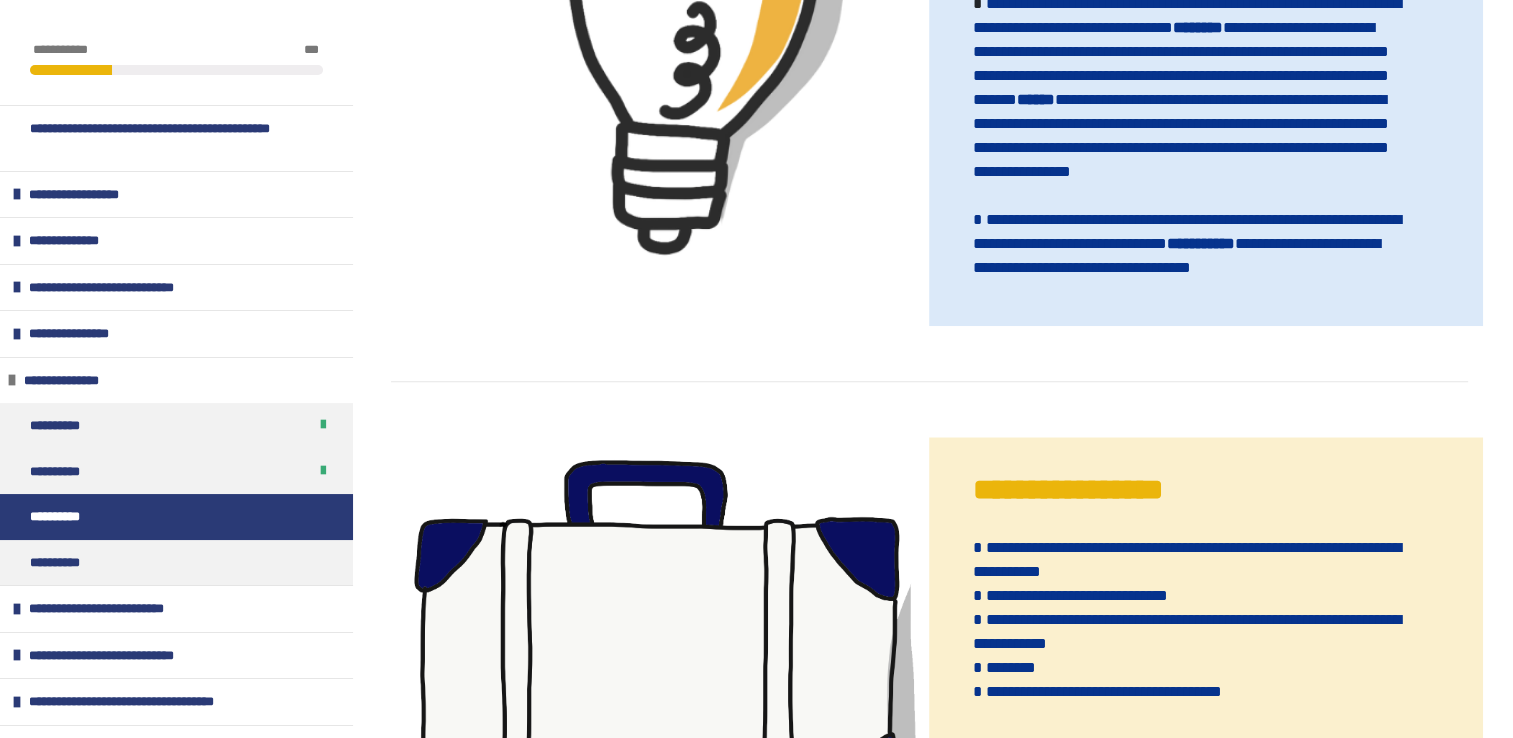 scroll, scrollTop: 2264, scrollLeft: 0, axis: vertical 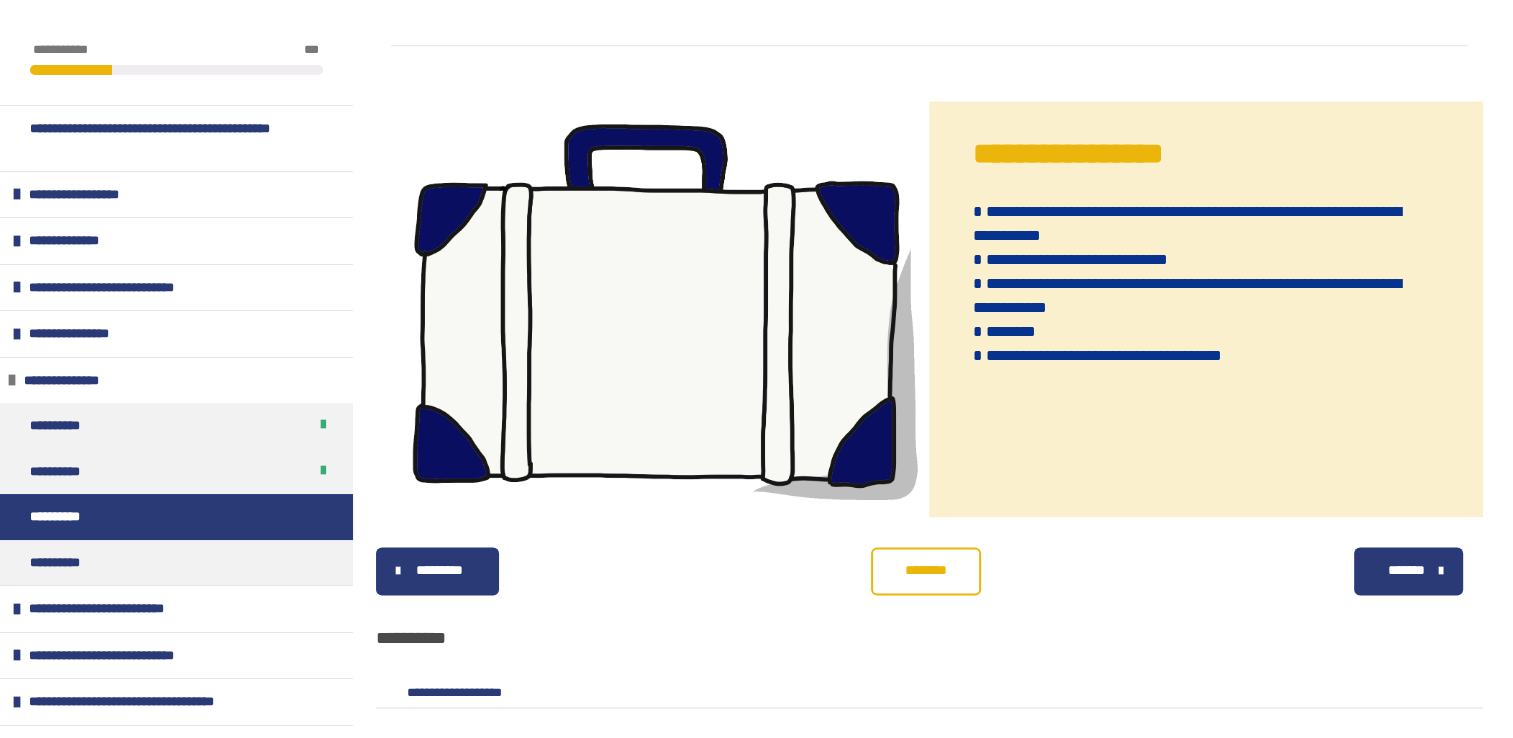 click at bounding box center (660, 308) 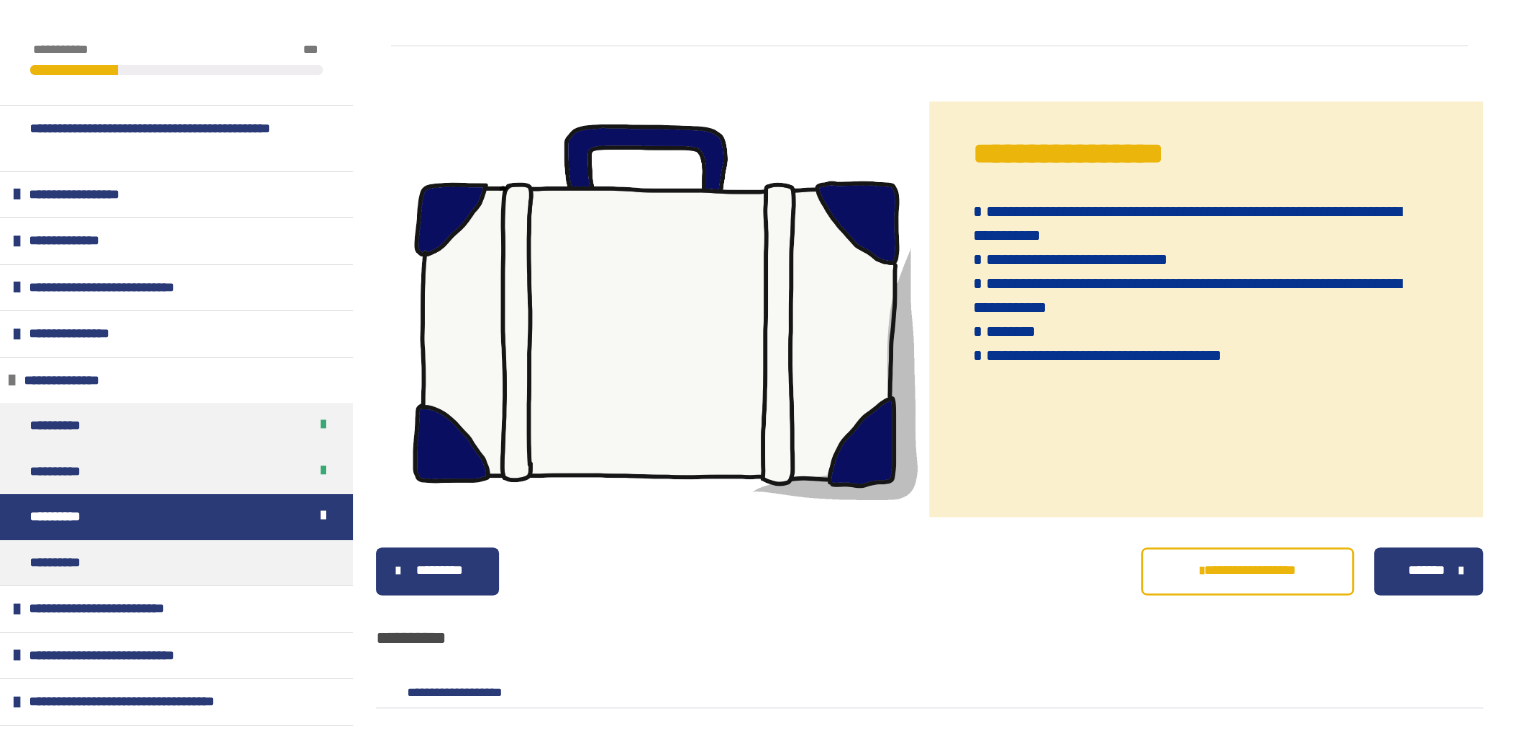 click at bounding box center [660, 308] 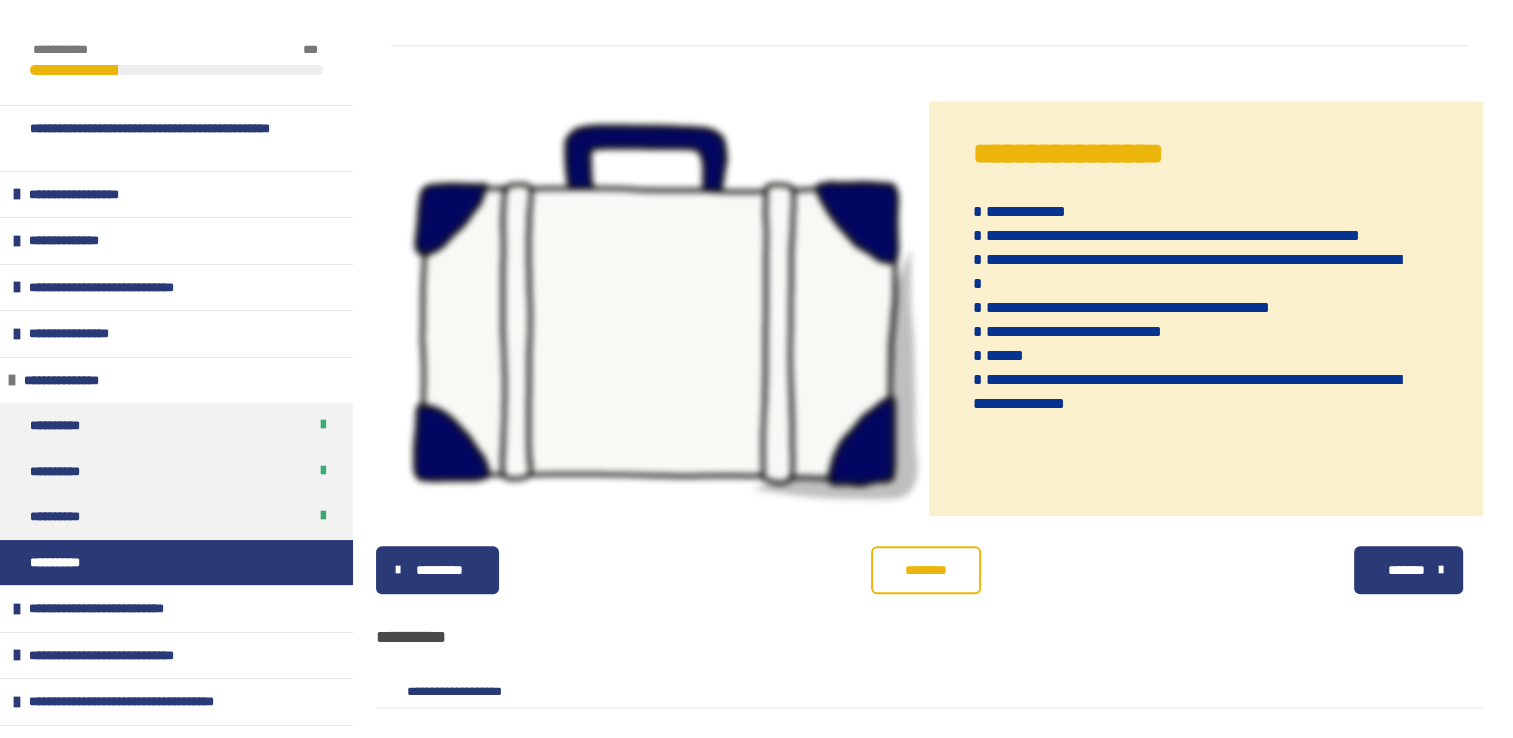 scroll, scrollTop: 2305, scrollLeft: 0, axis: vertical 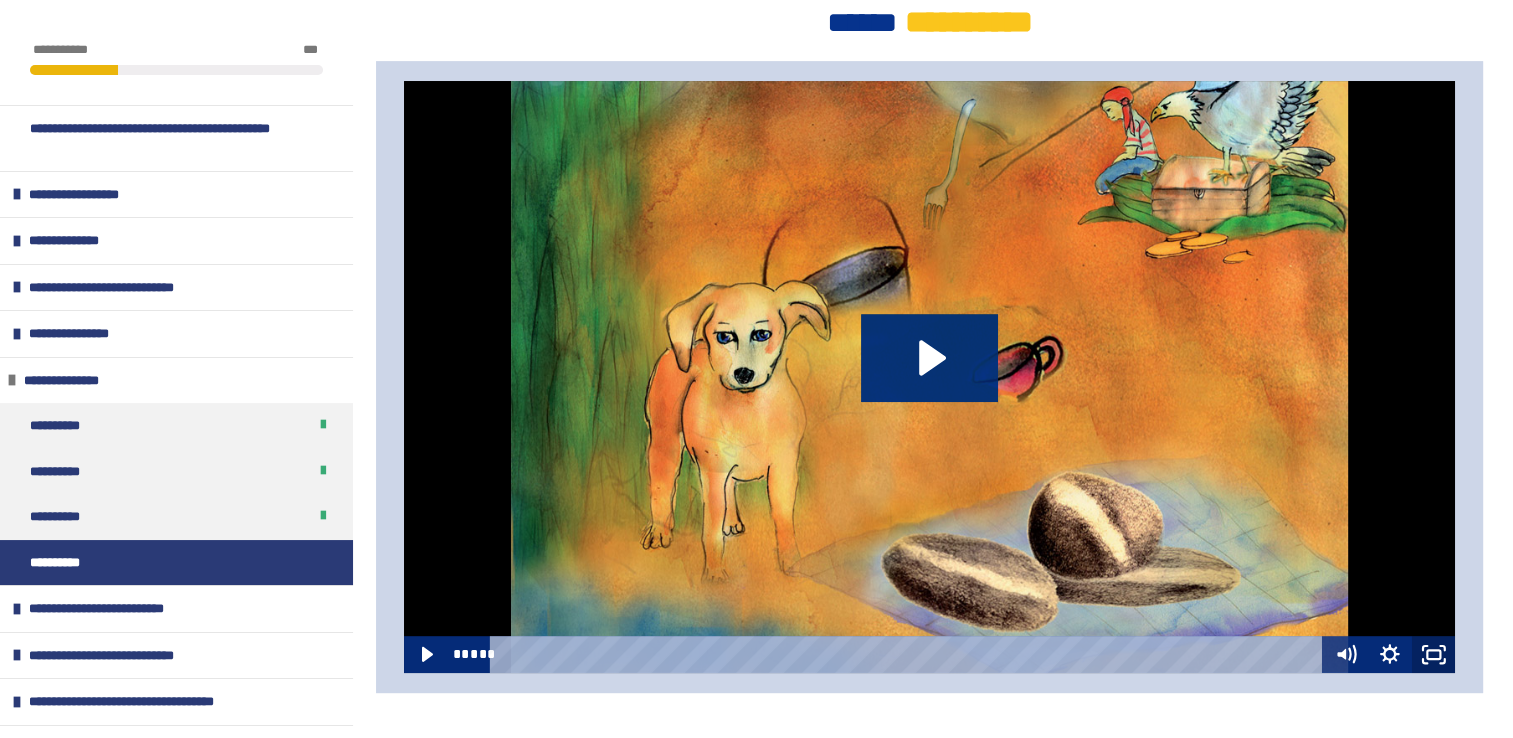 click 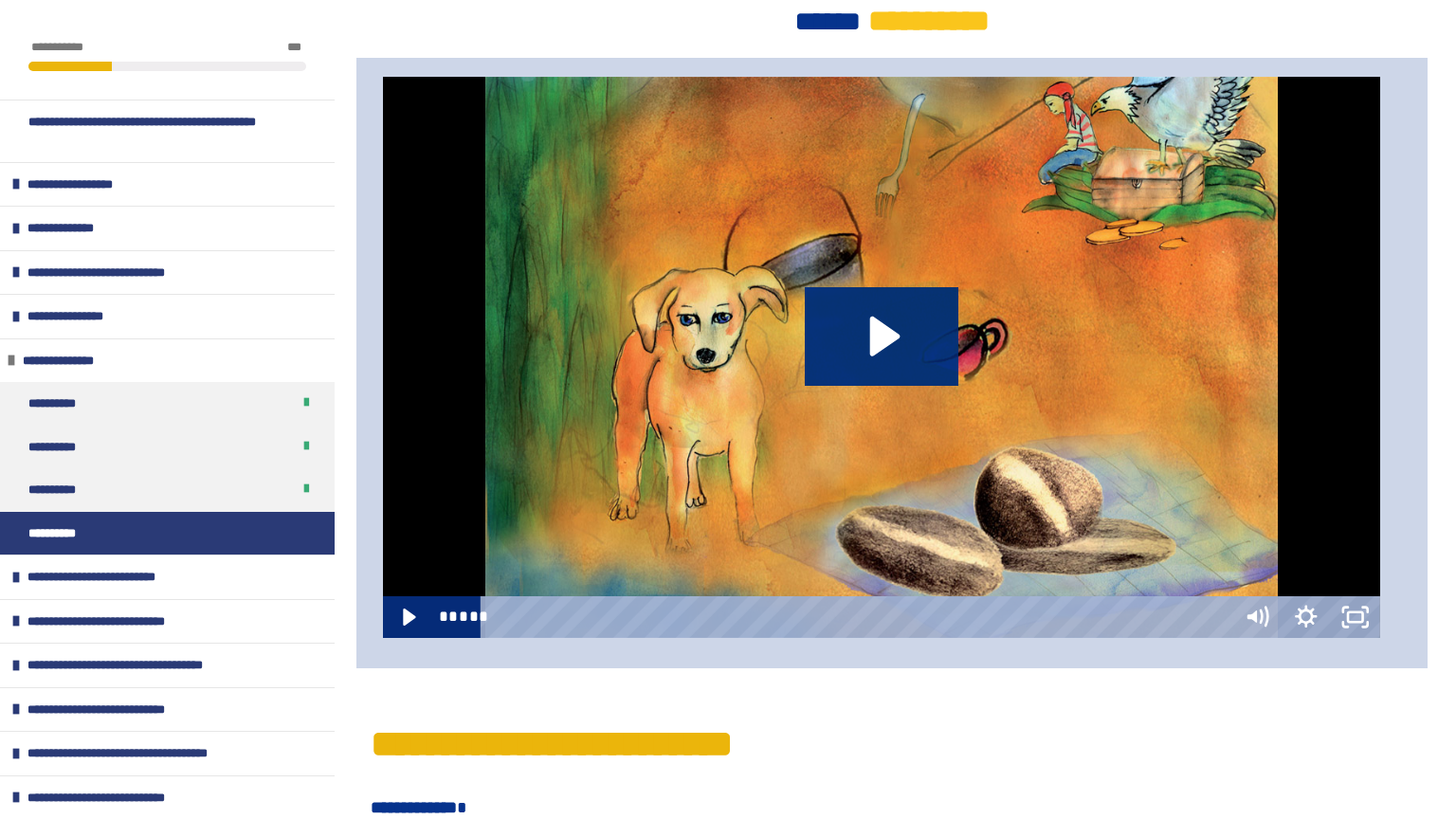 type 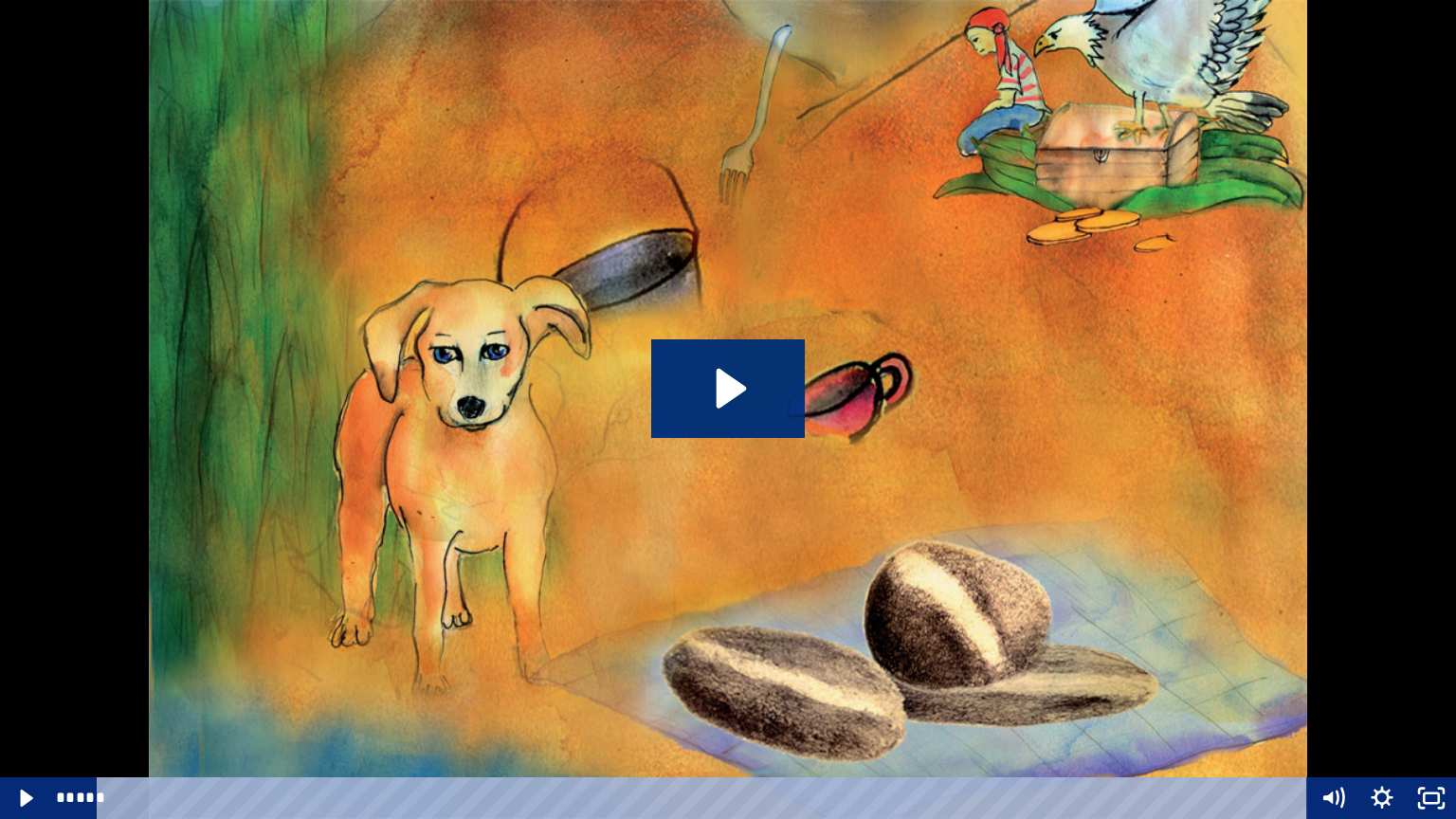 click at bounding box center (1431, 798) 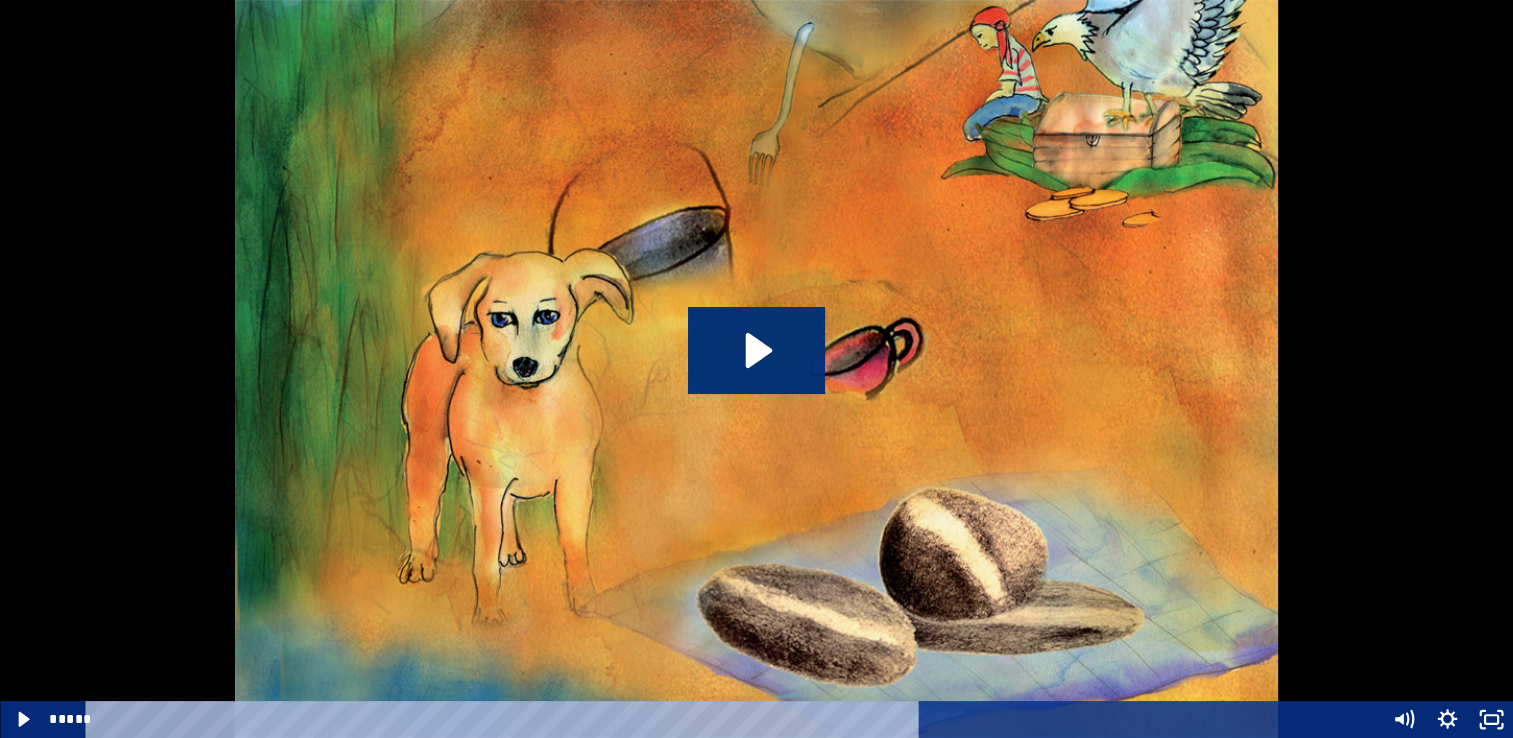 click at bounding box center (1491, 719) 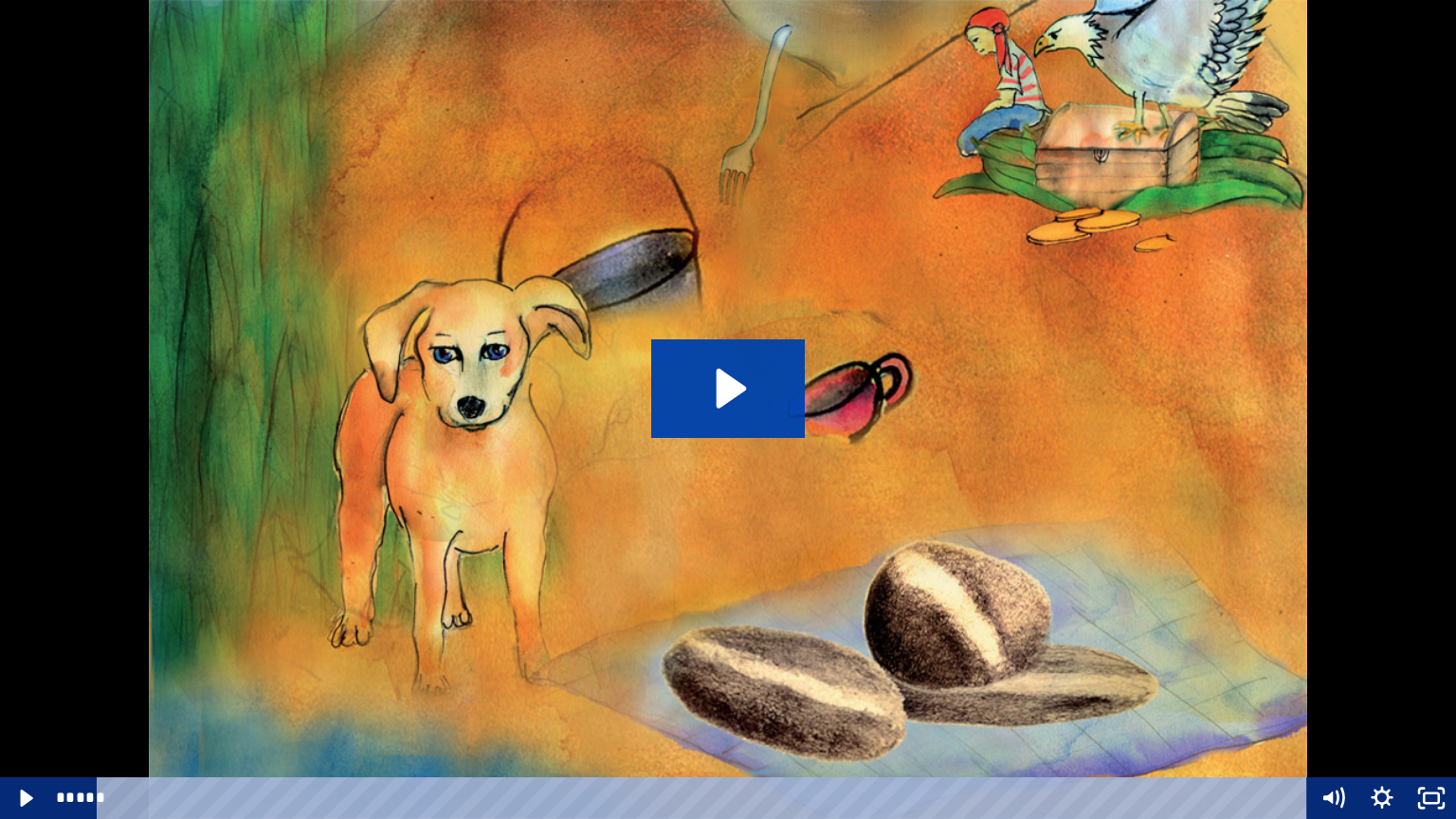 click 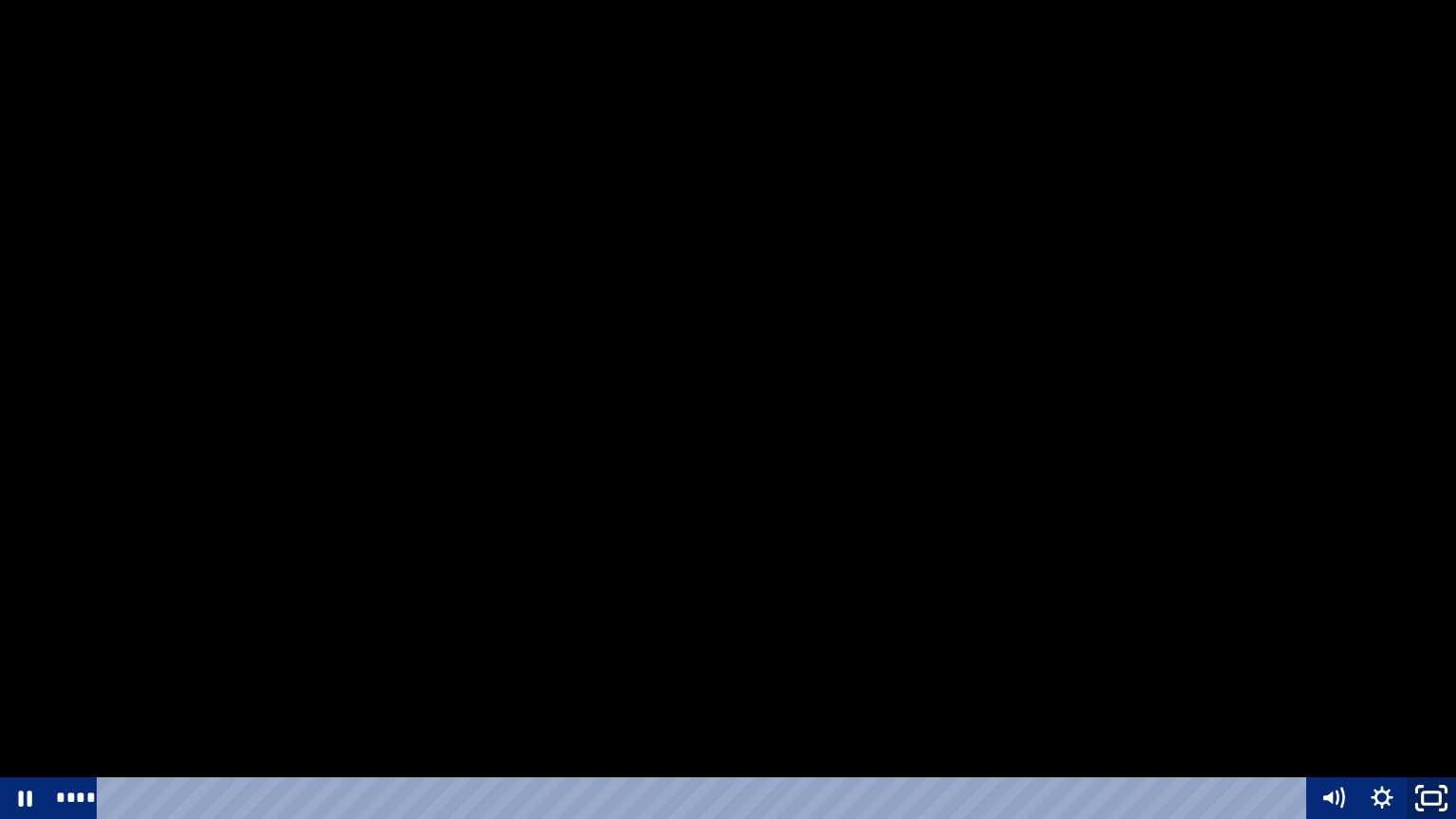 click 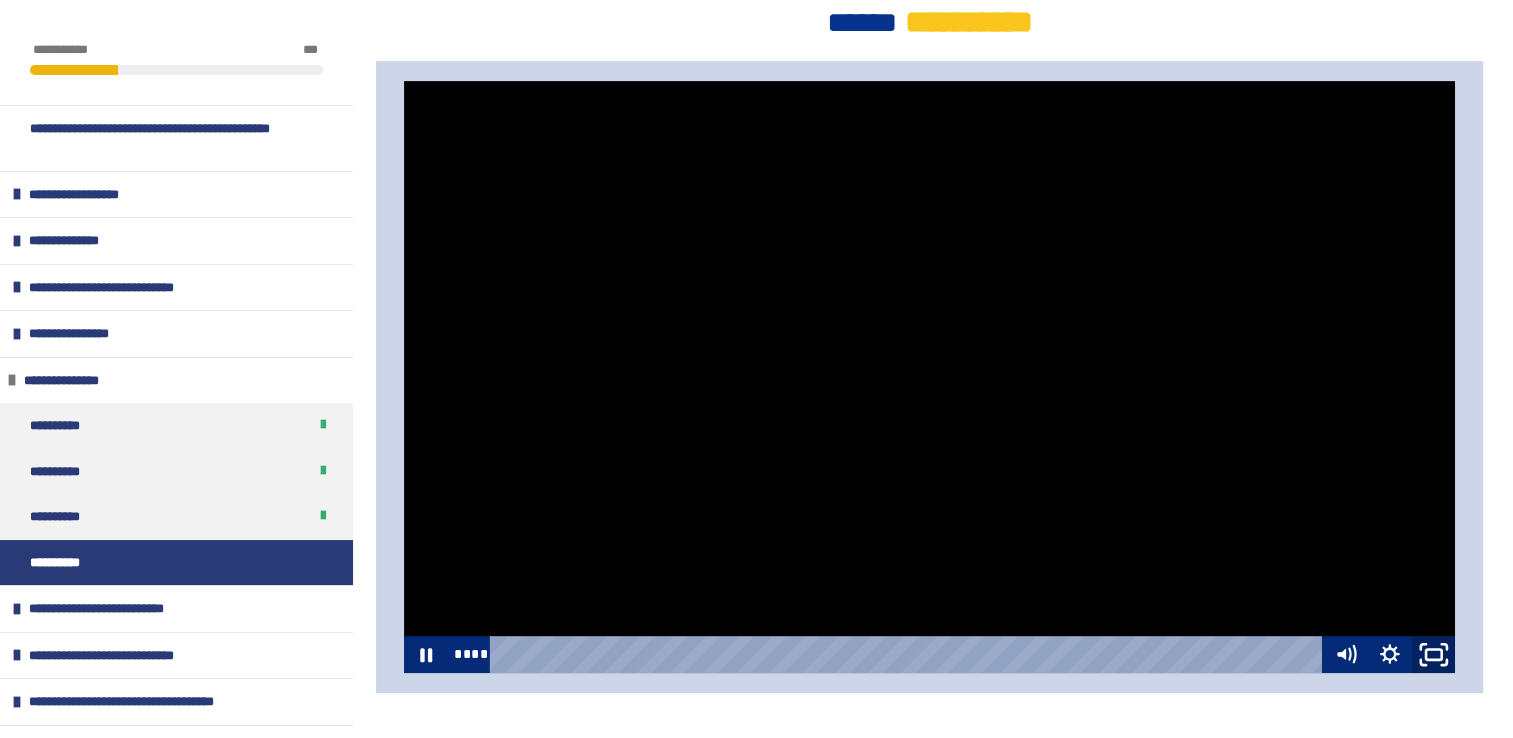 click 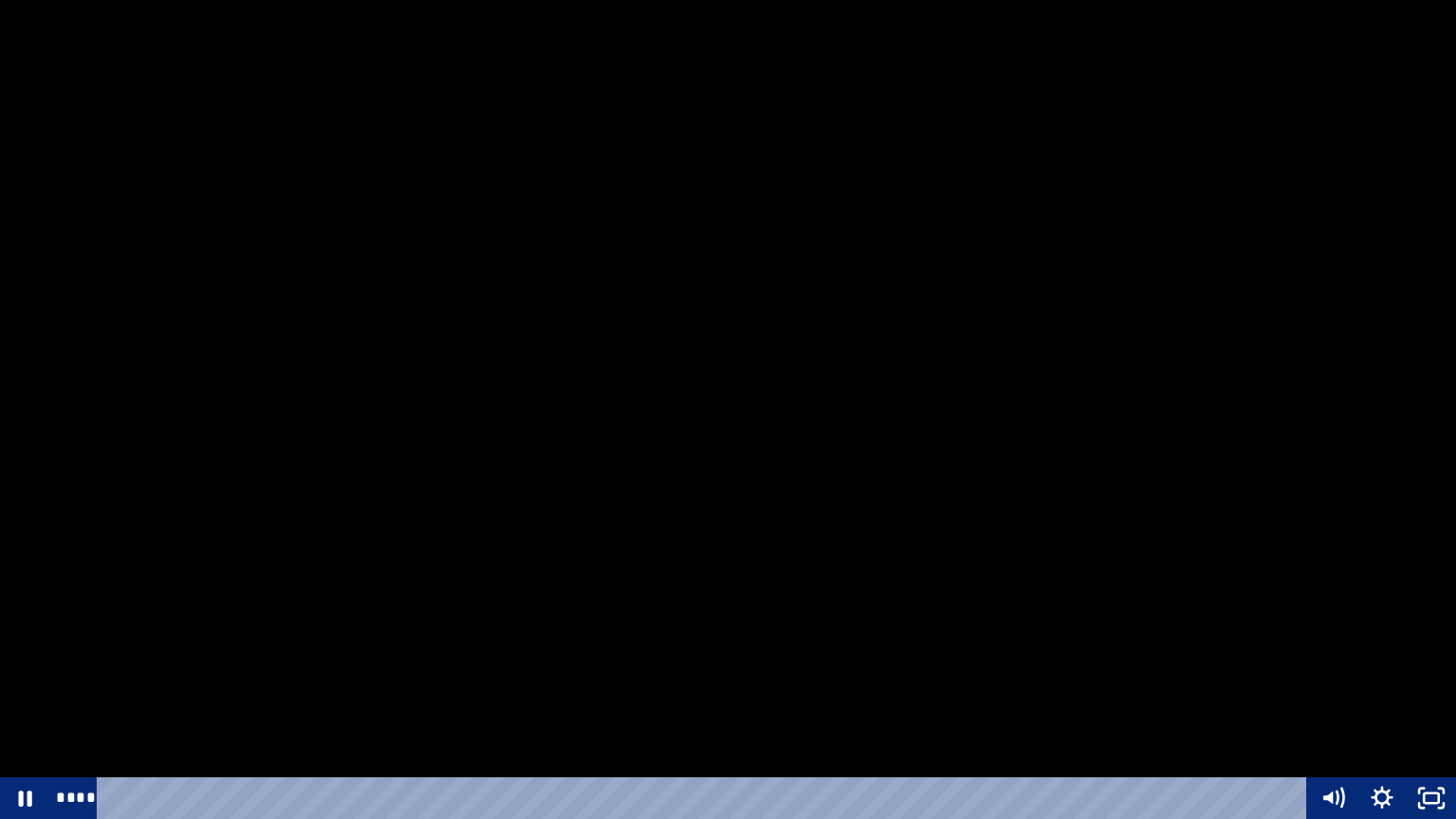 click at bounding box center [728, 410] 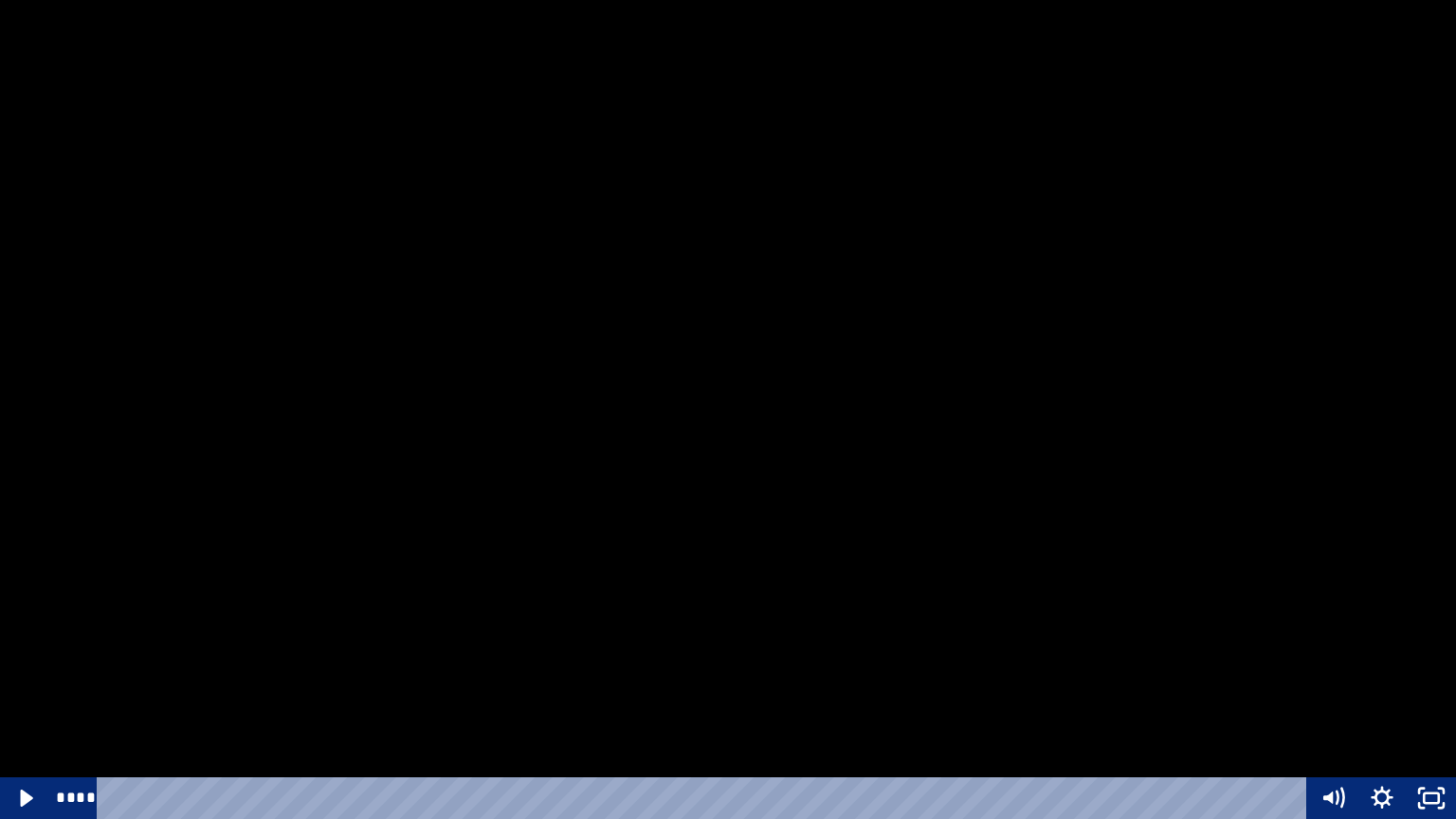 click at bounding box center [728, 410] 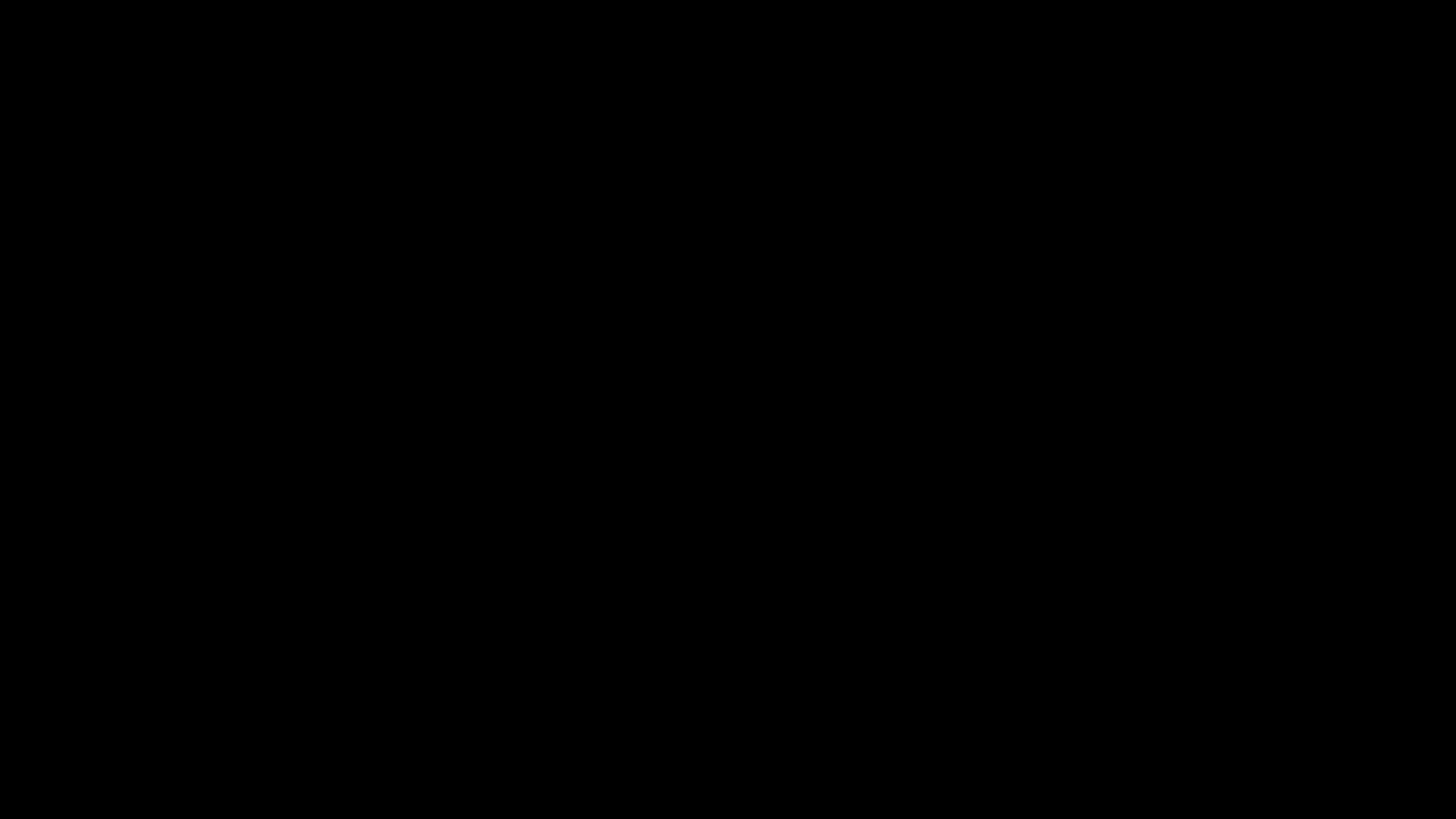 type 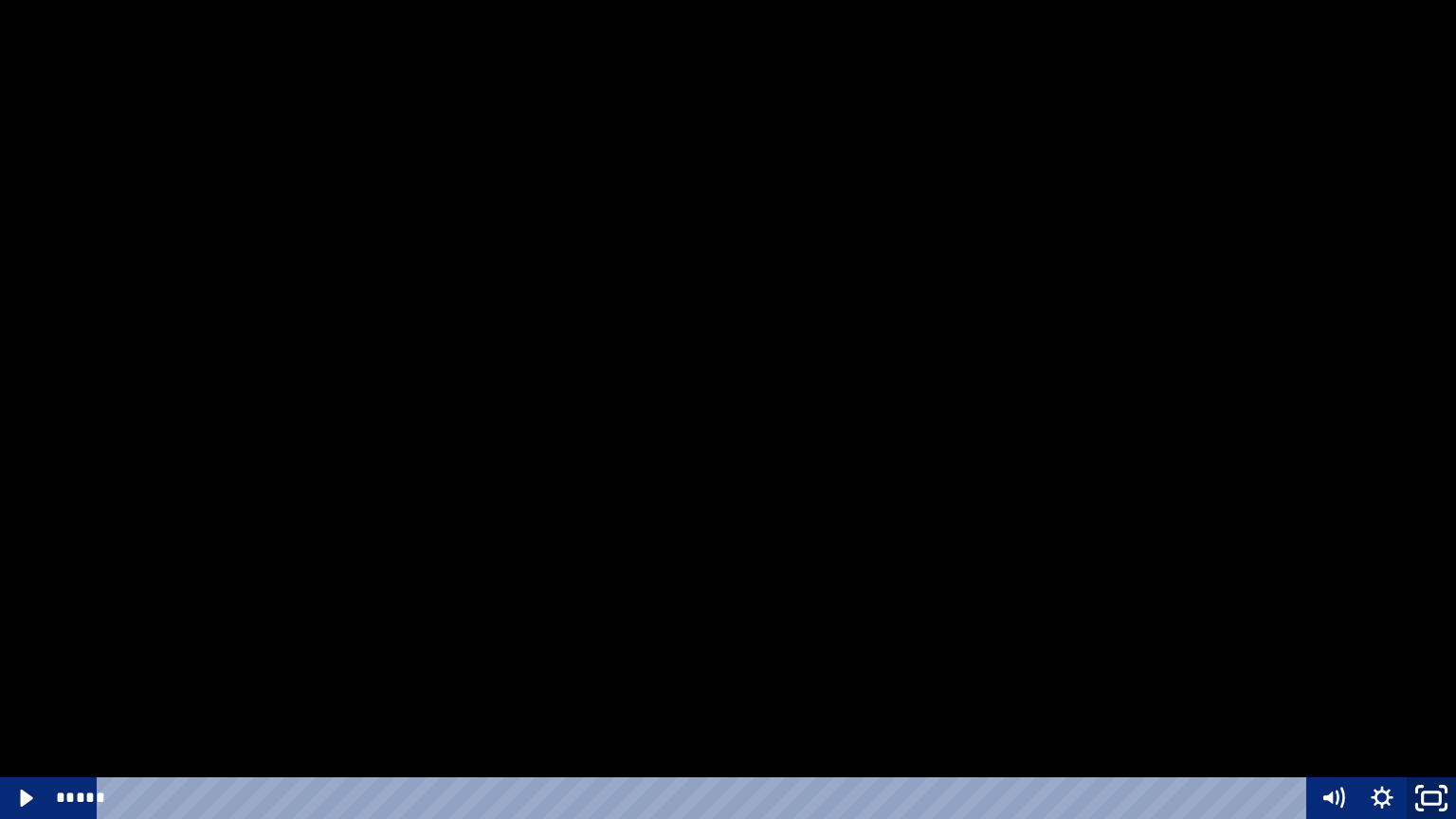 click 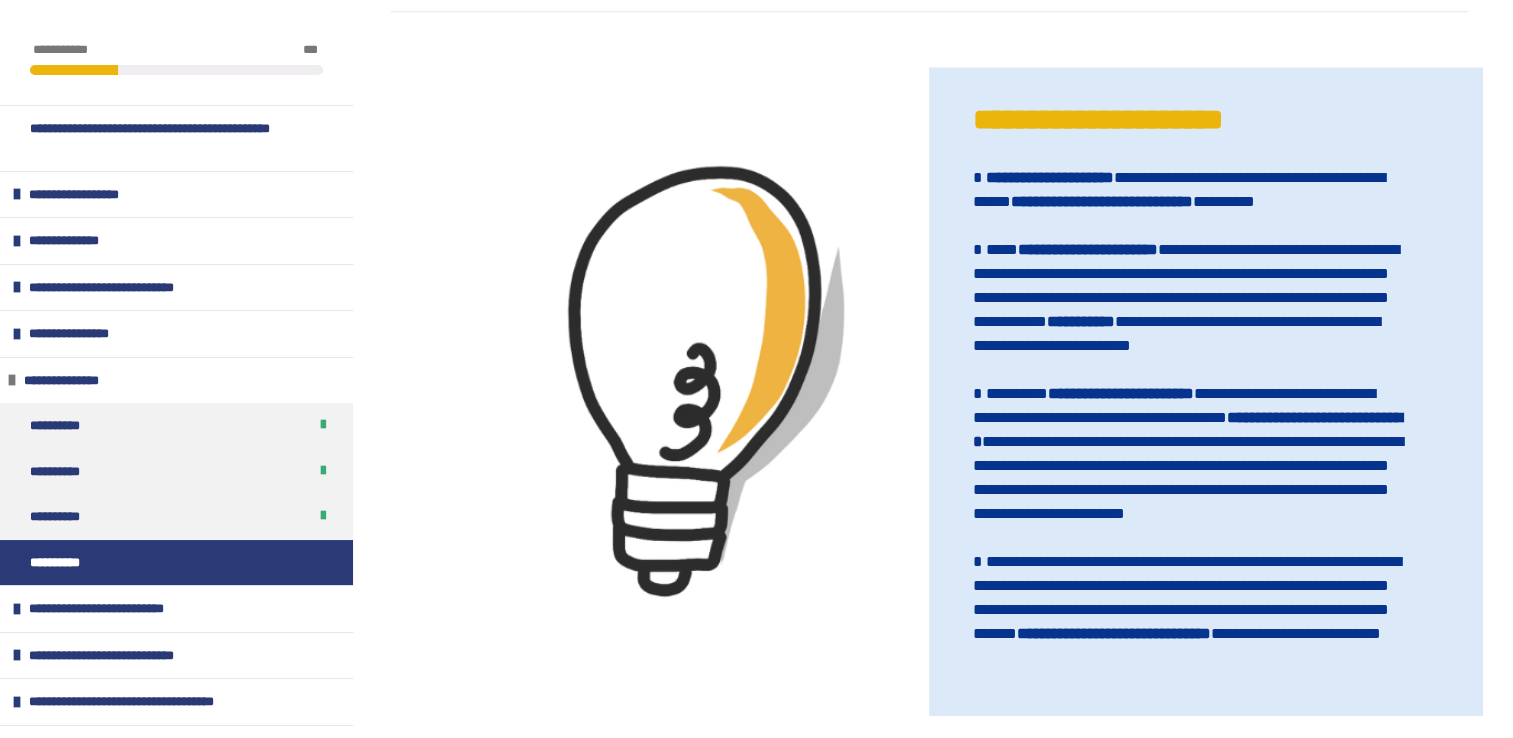 scroll, scrollTop: 2007, scrollLeft: 0, axis: vertical 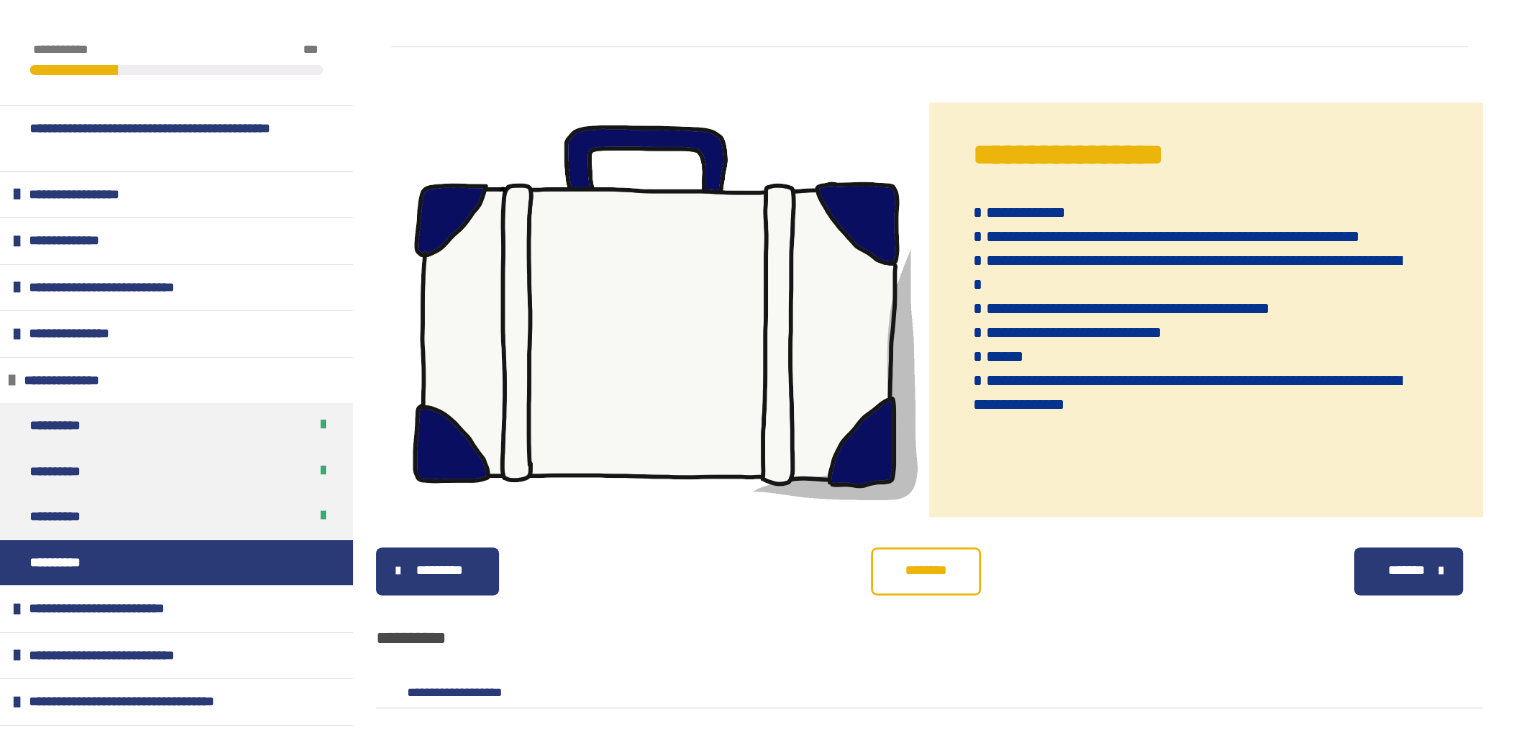 click on "********" at bounding box center [926, 570] 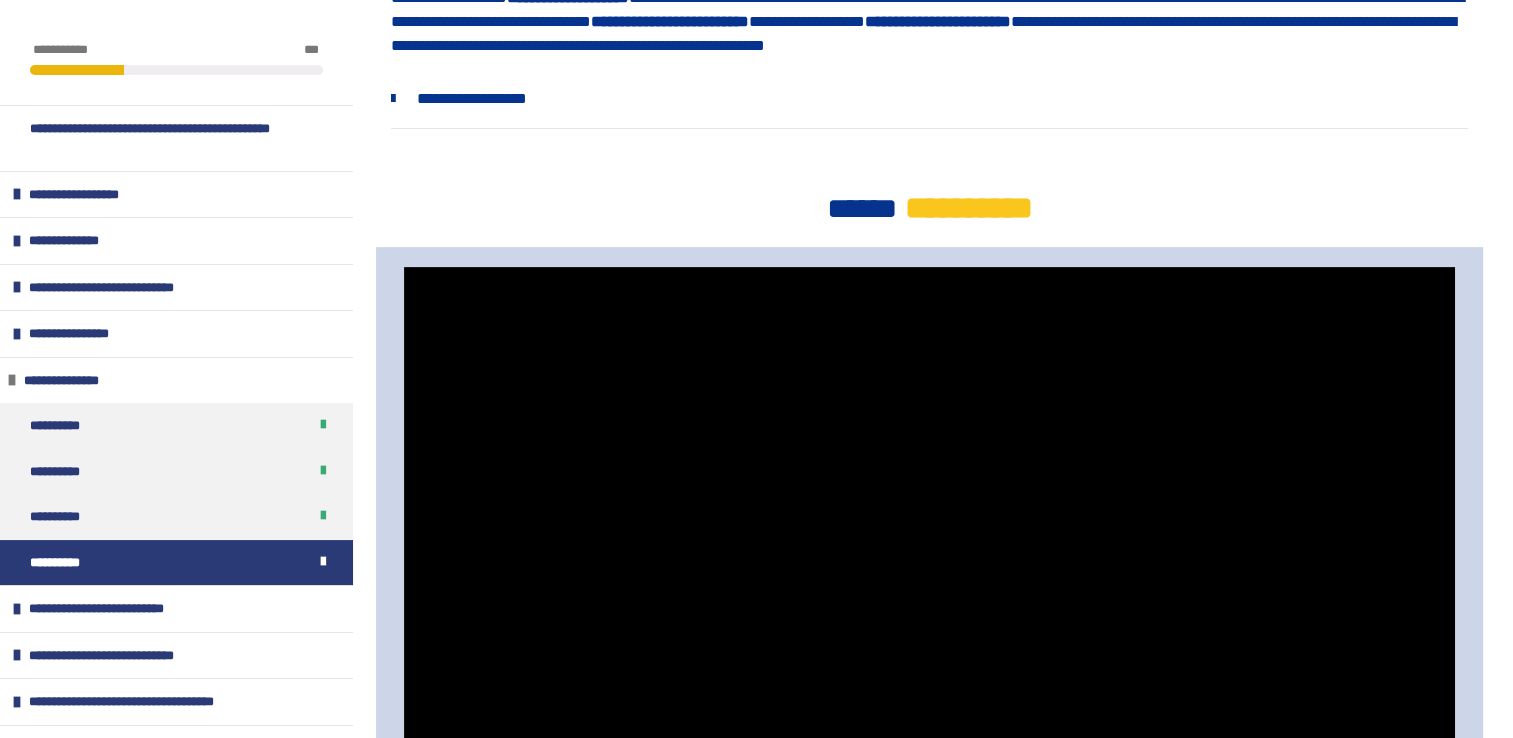 scroll, scrollTop: 315, scrollLeft: 0, axis: vertical 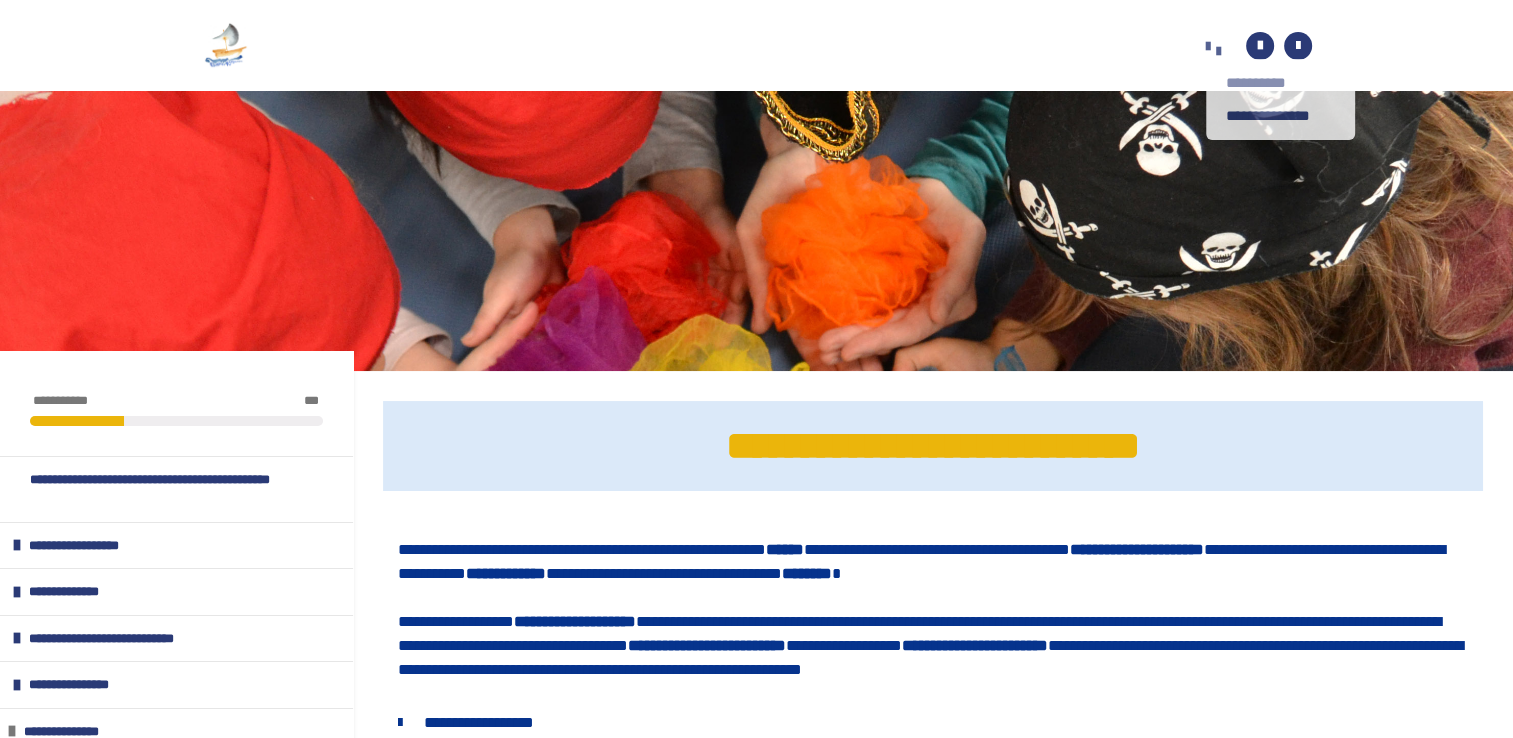 click on "**********" at bounding box center (1281, 83) 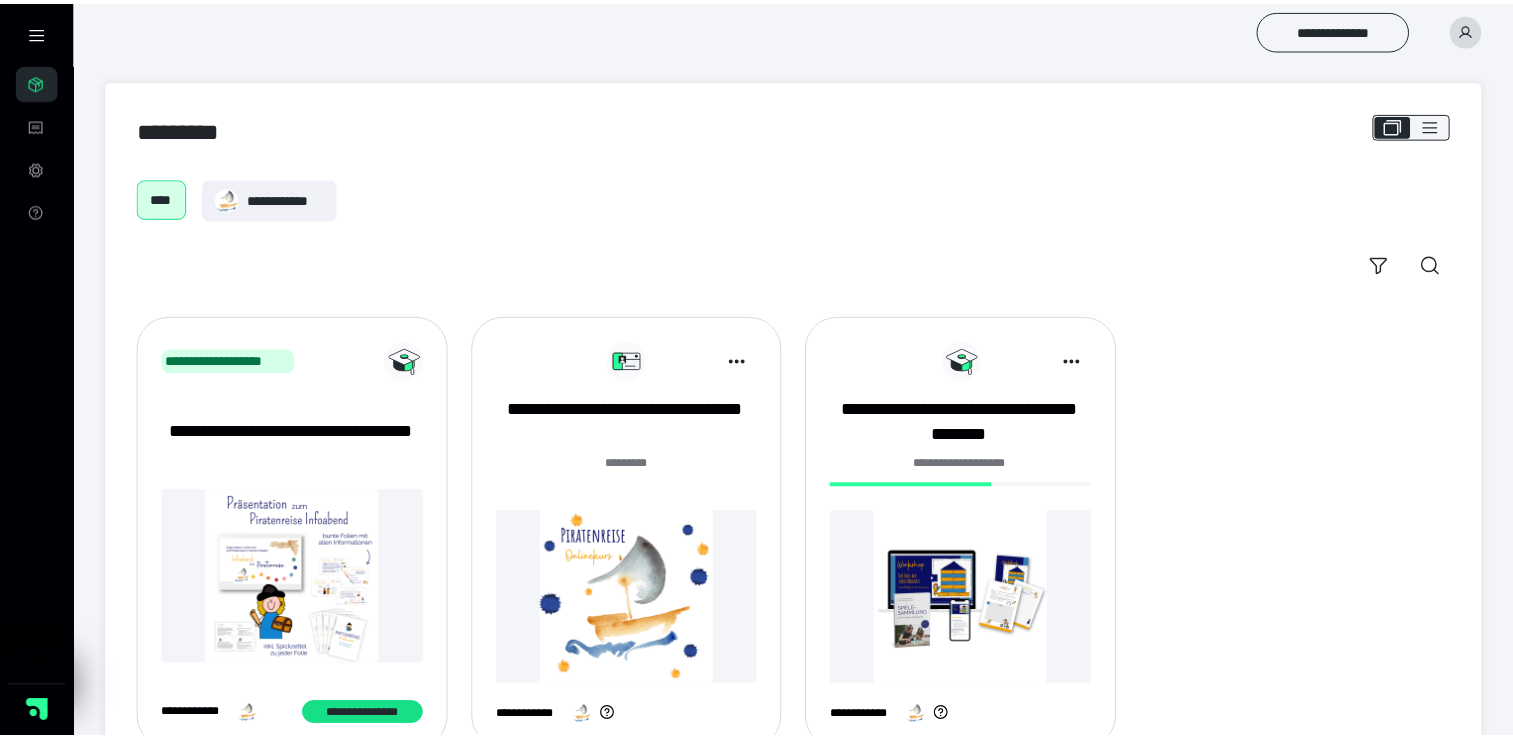 scroll, scrollTop: 0, scrollLeft: 0, axis: both 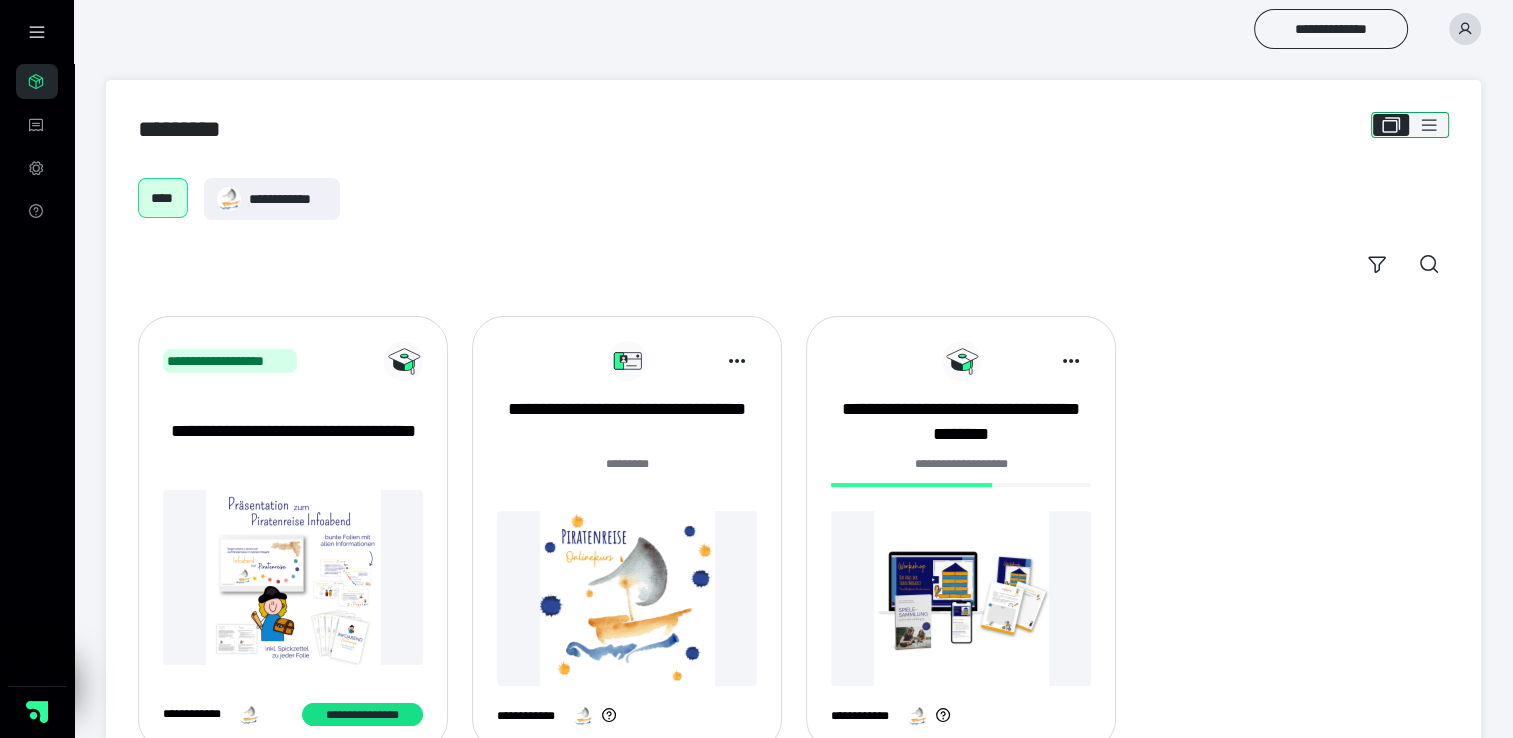 click 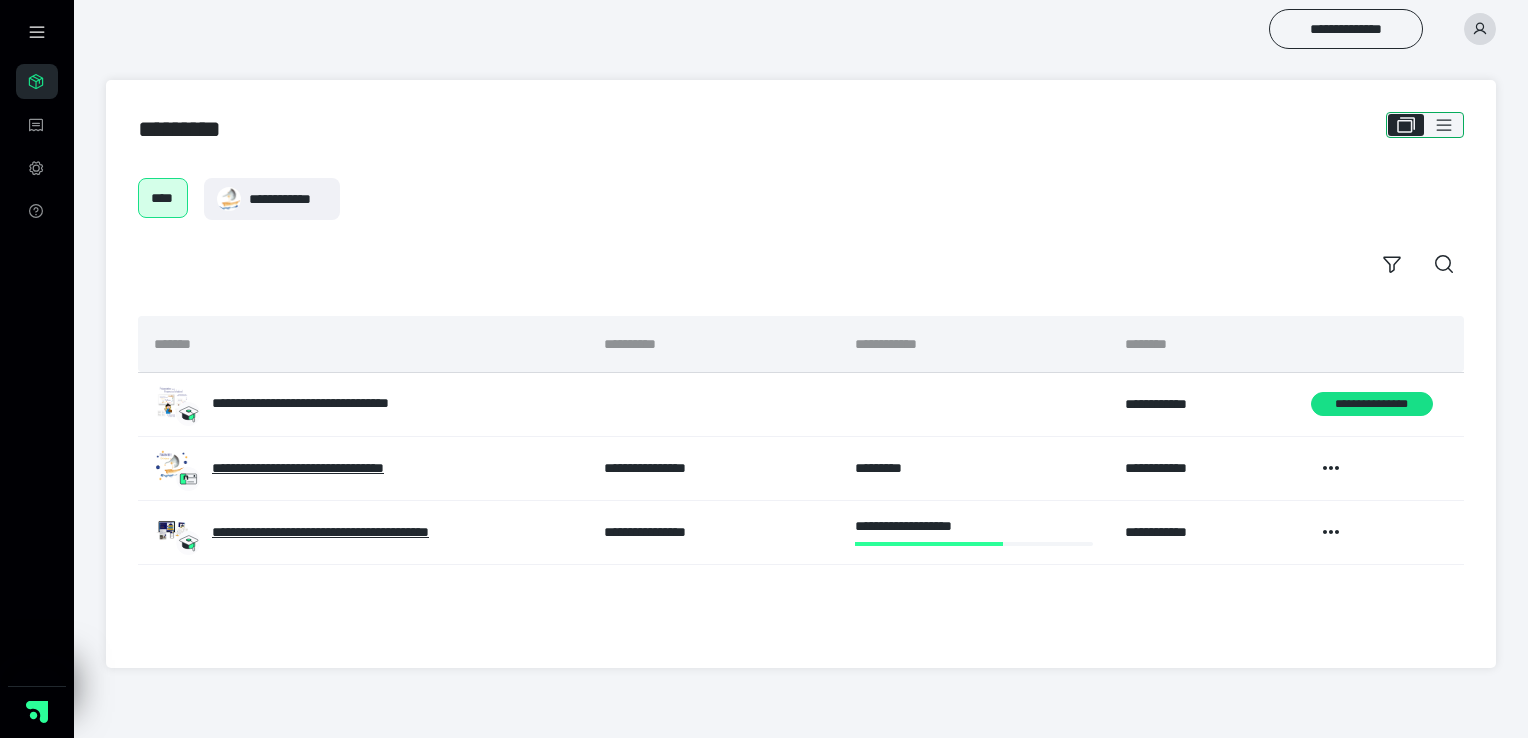 click at bounding box center [1444, 125] 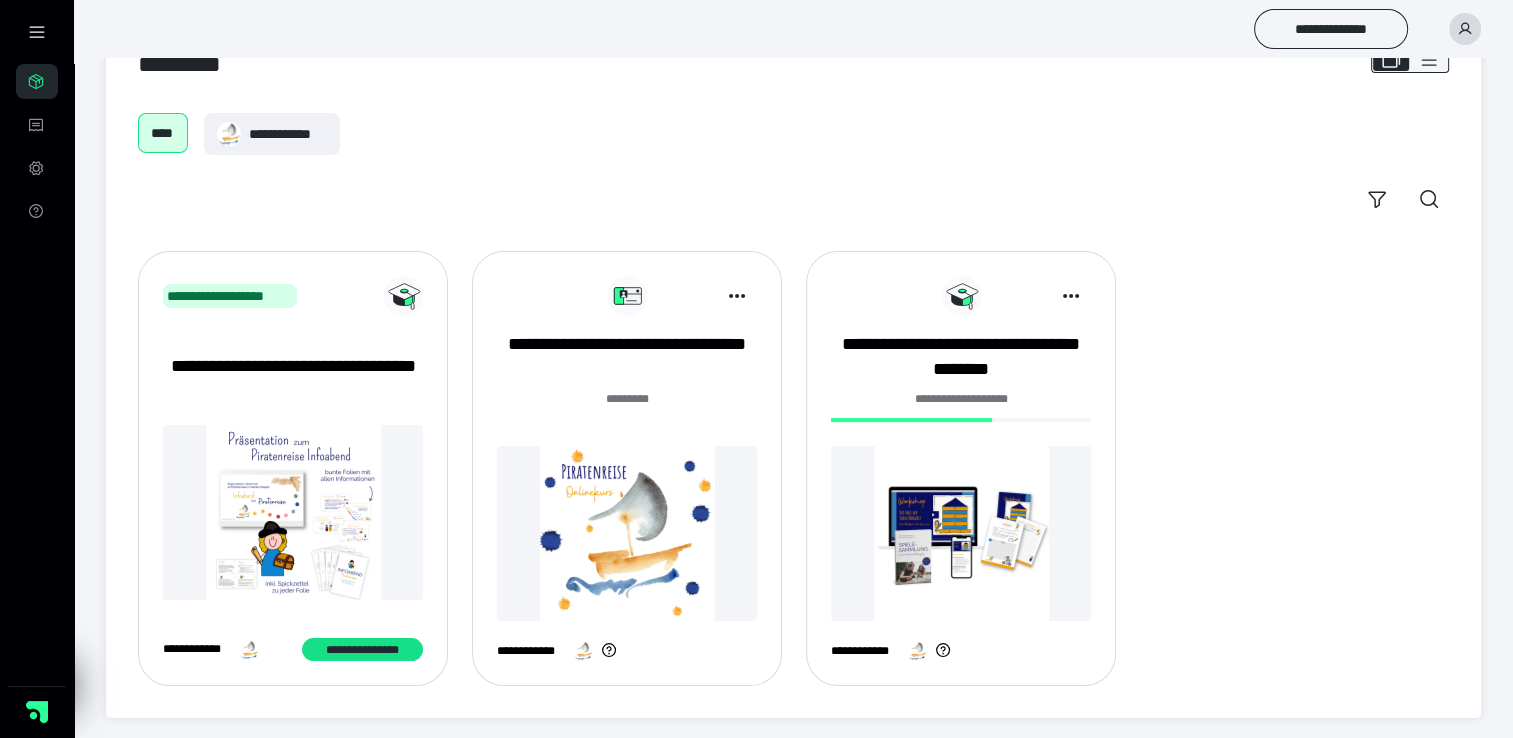 scroll, scrollTop: 68, scrollLeft: 0, axis: vertical 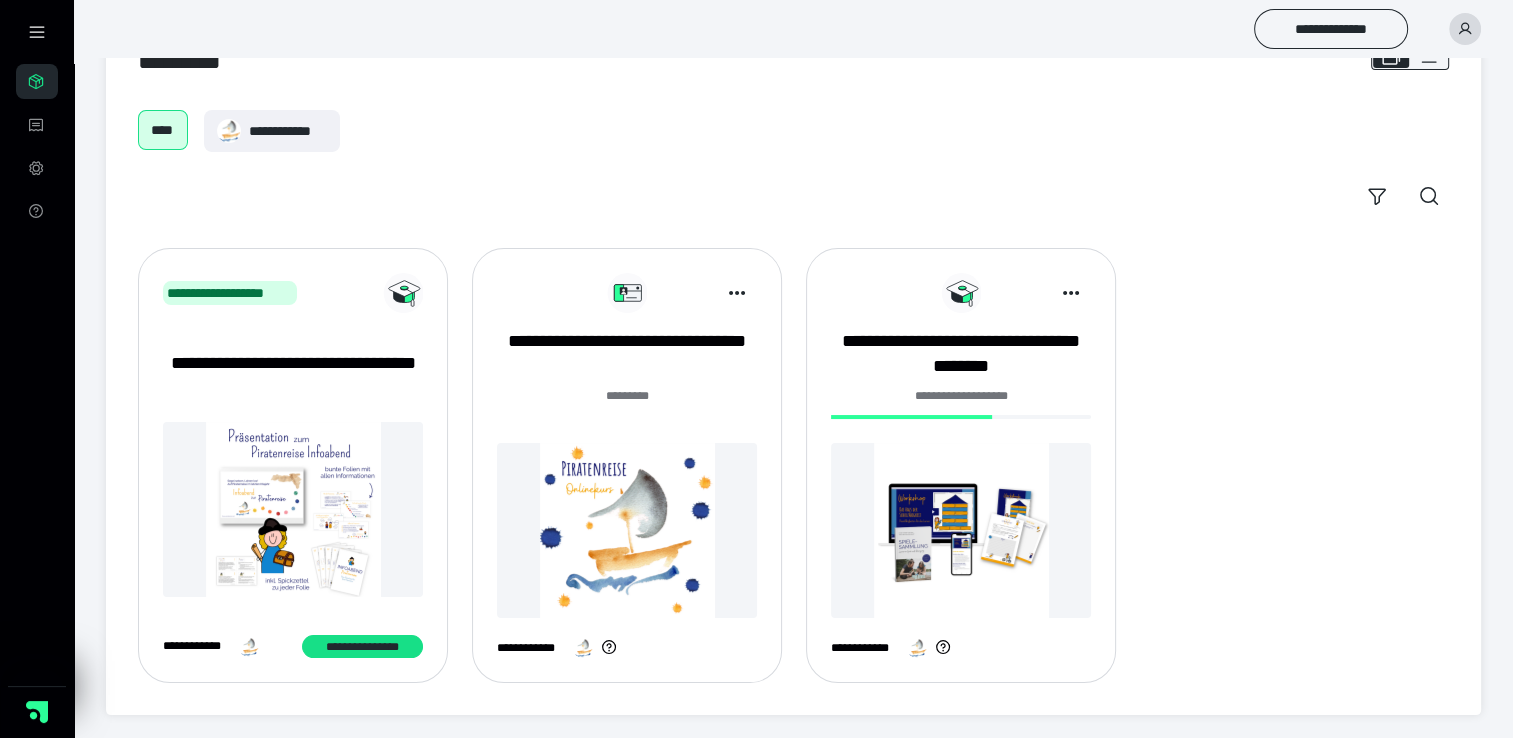 click at bounding box center (627, 530) 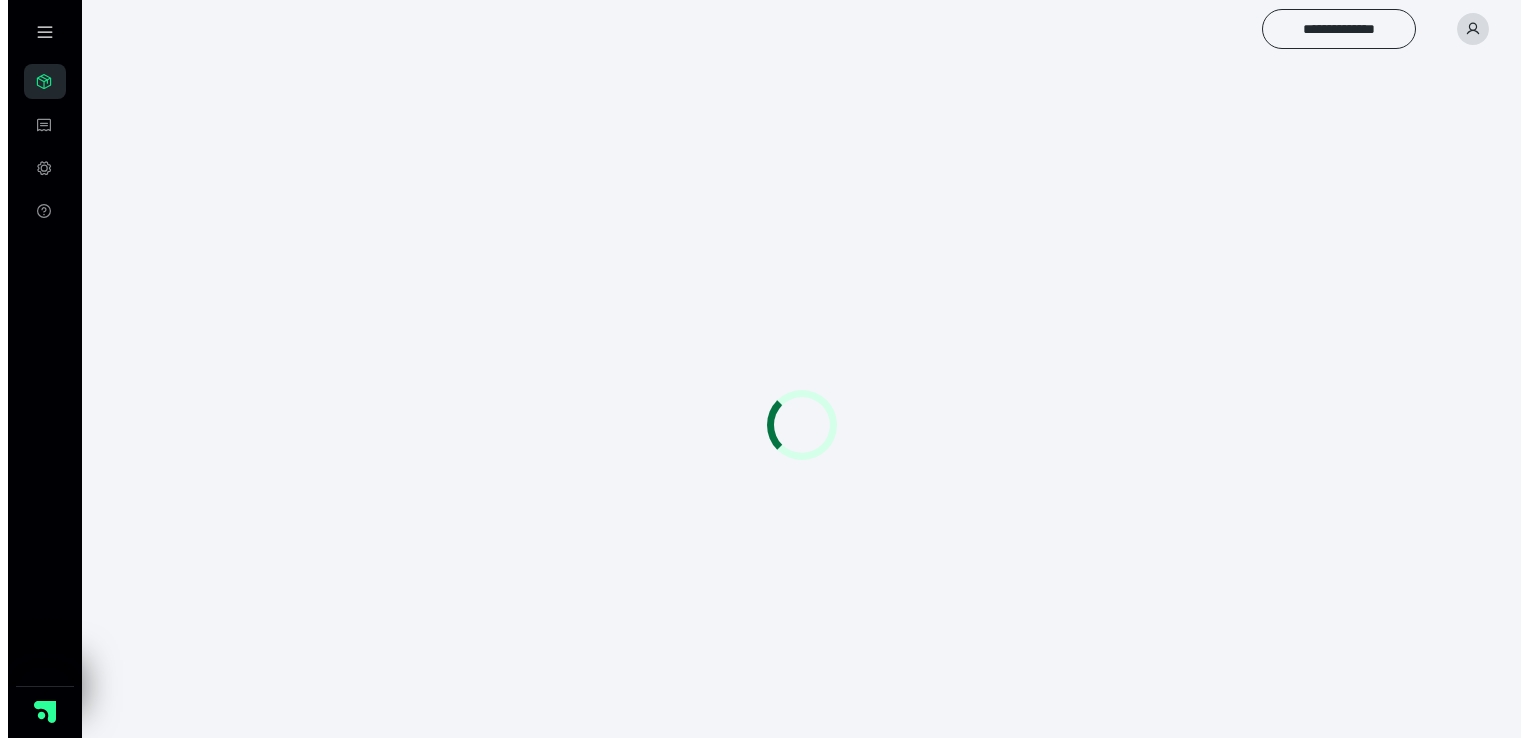 scroll, scrollTop: 0, scrollLeft: 0, axis: both 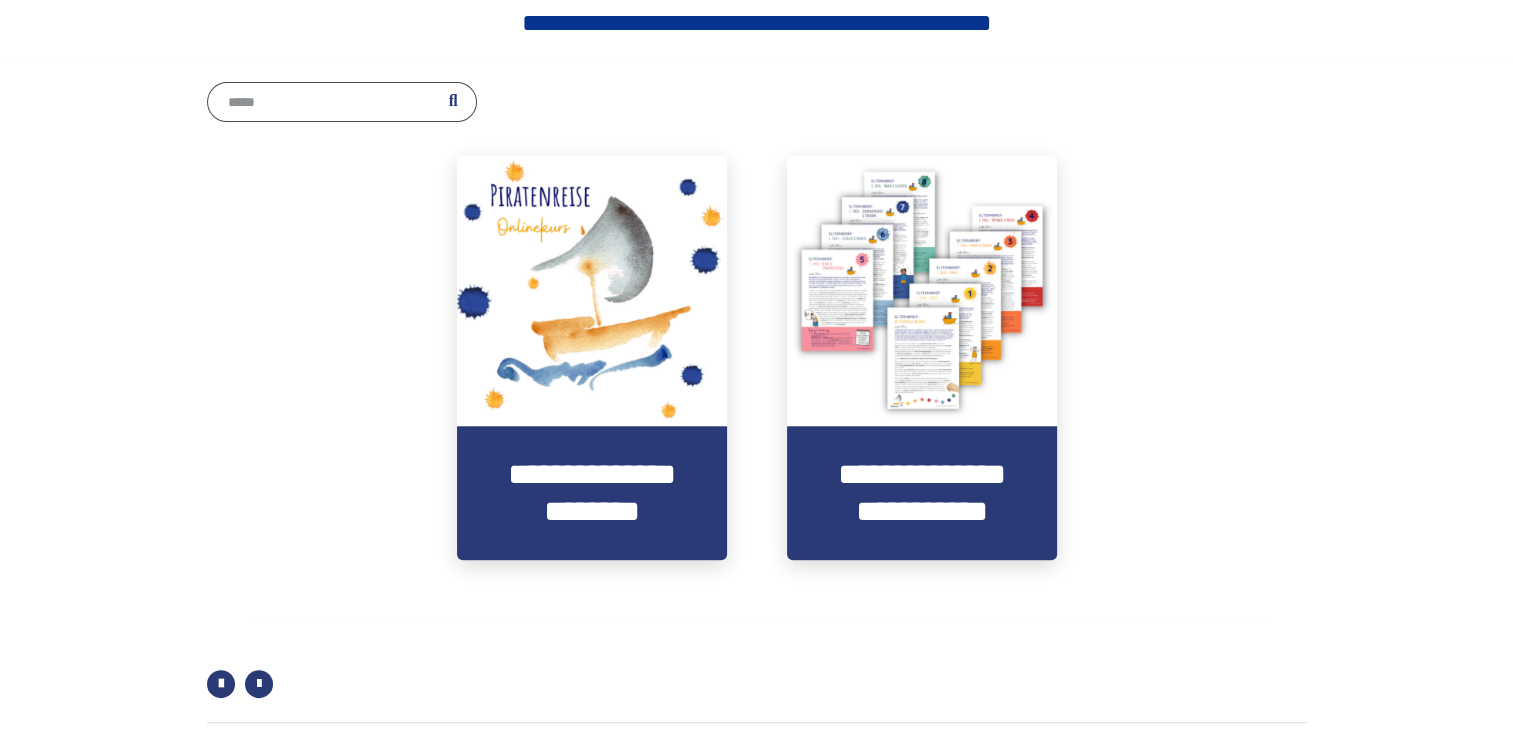 click at bounding box center (342, 102) 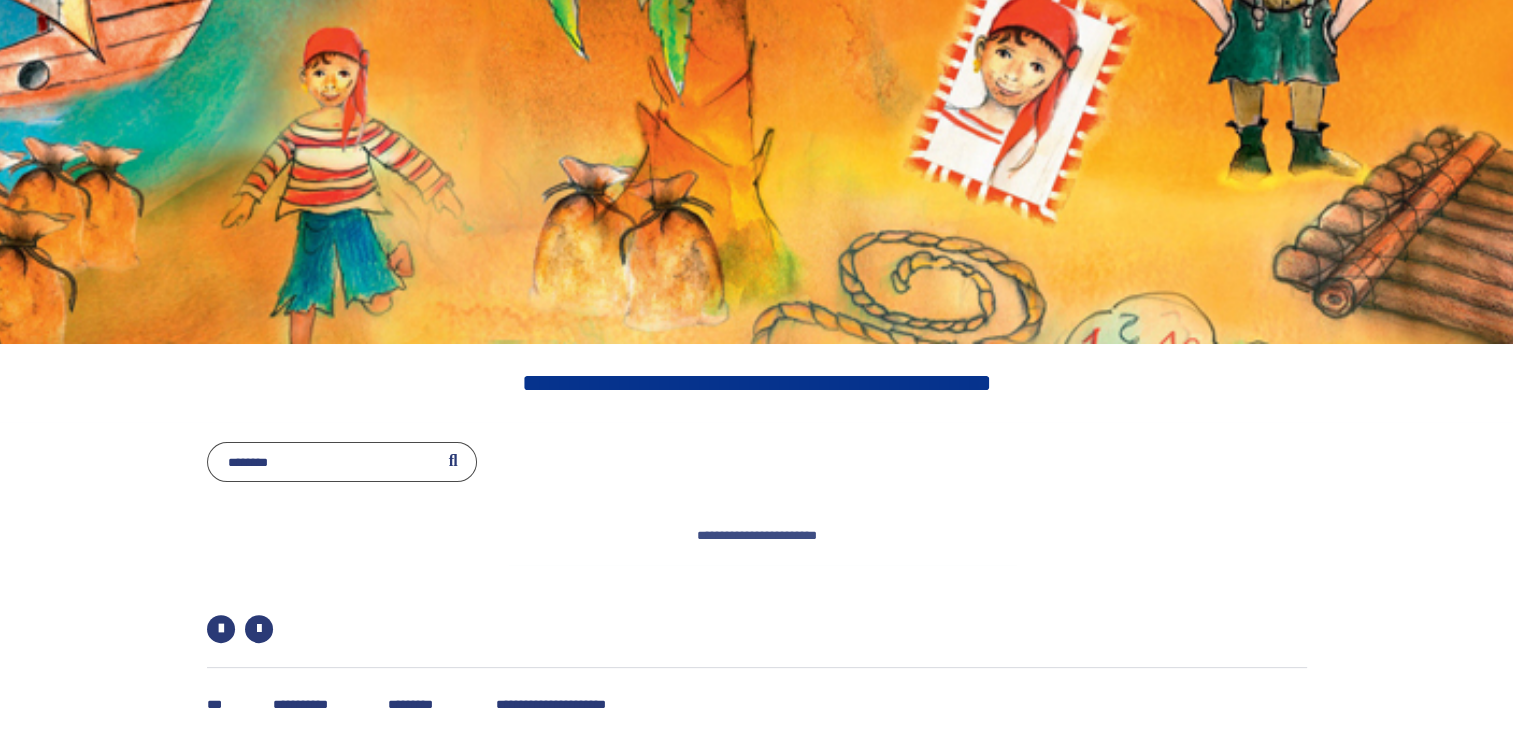 scroll, scrollTop: 346, scrollLeft: 0, axis: vertical 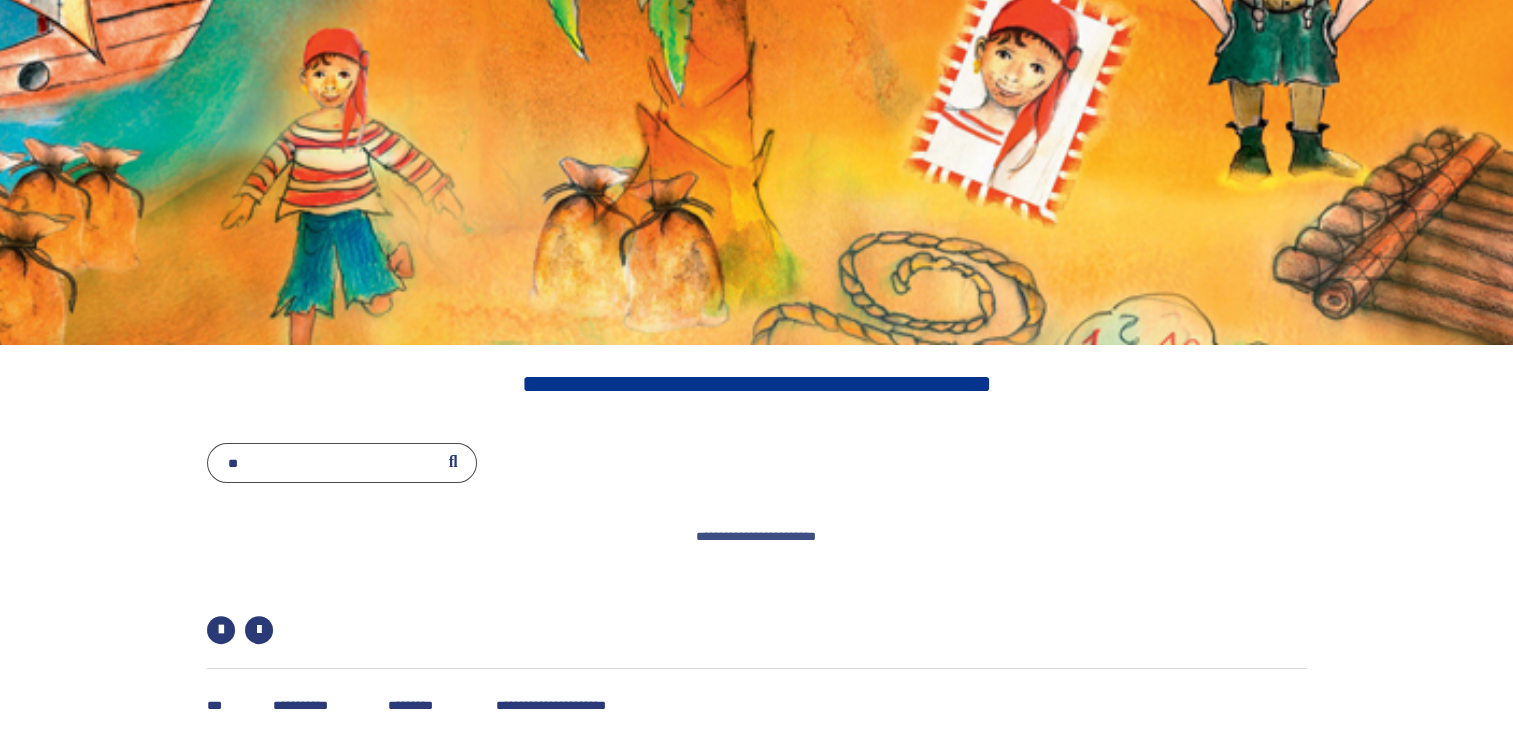 type on "*" 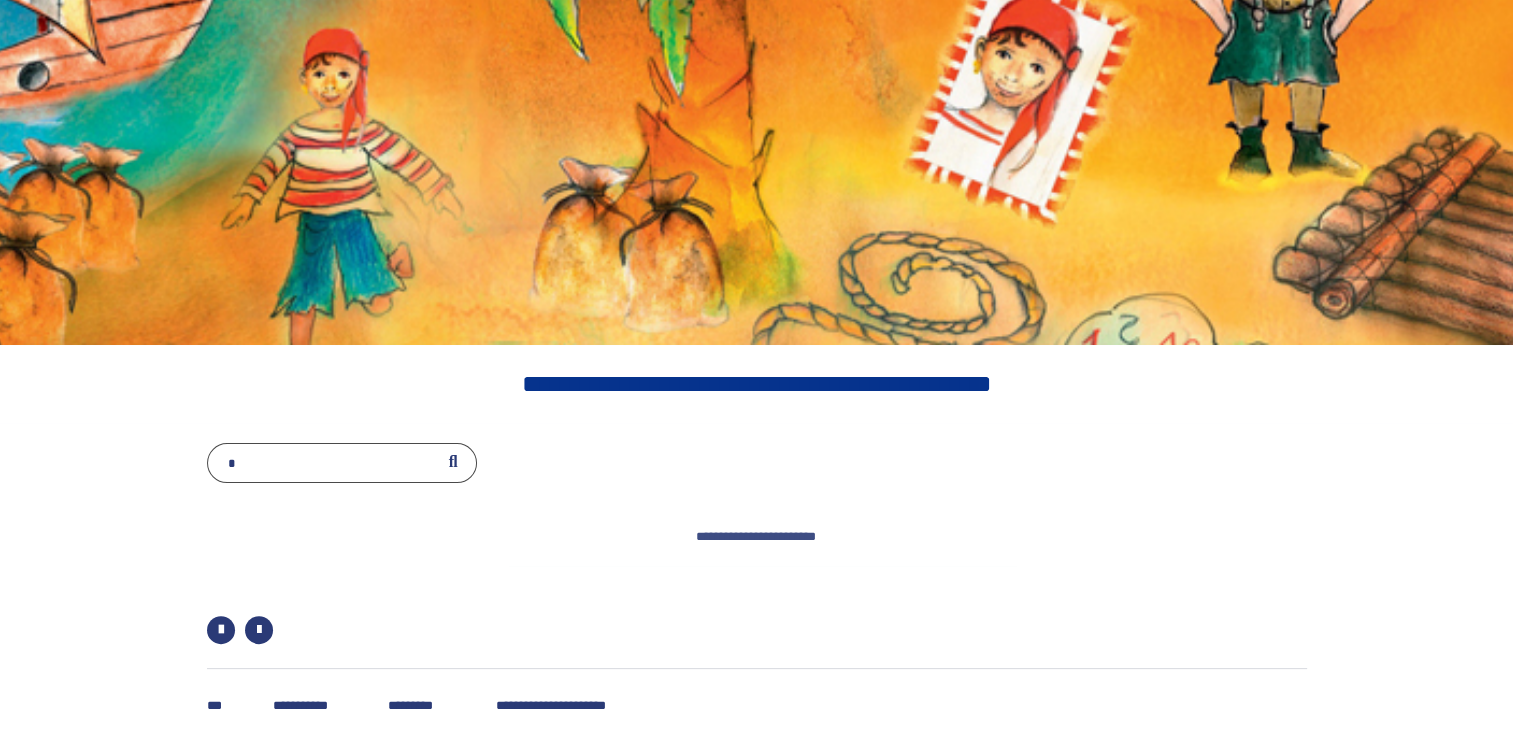 type 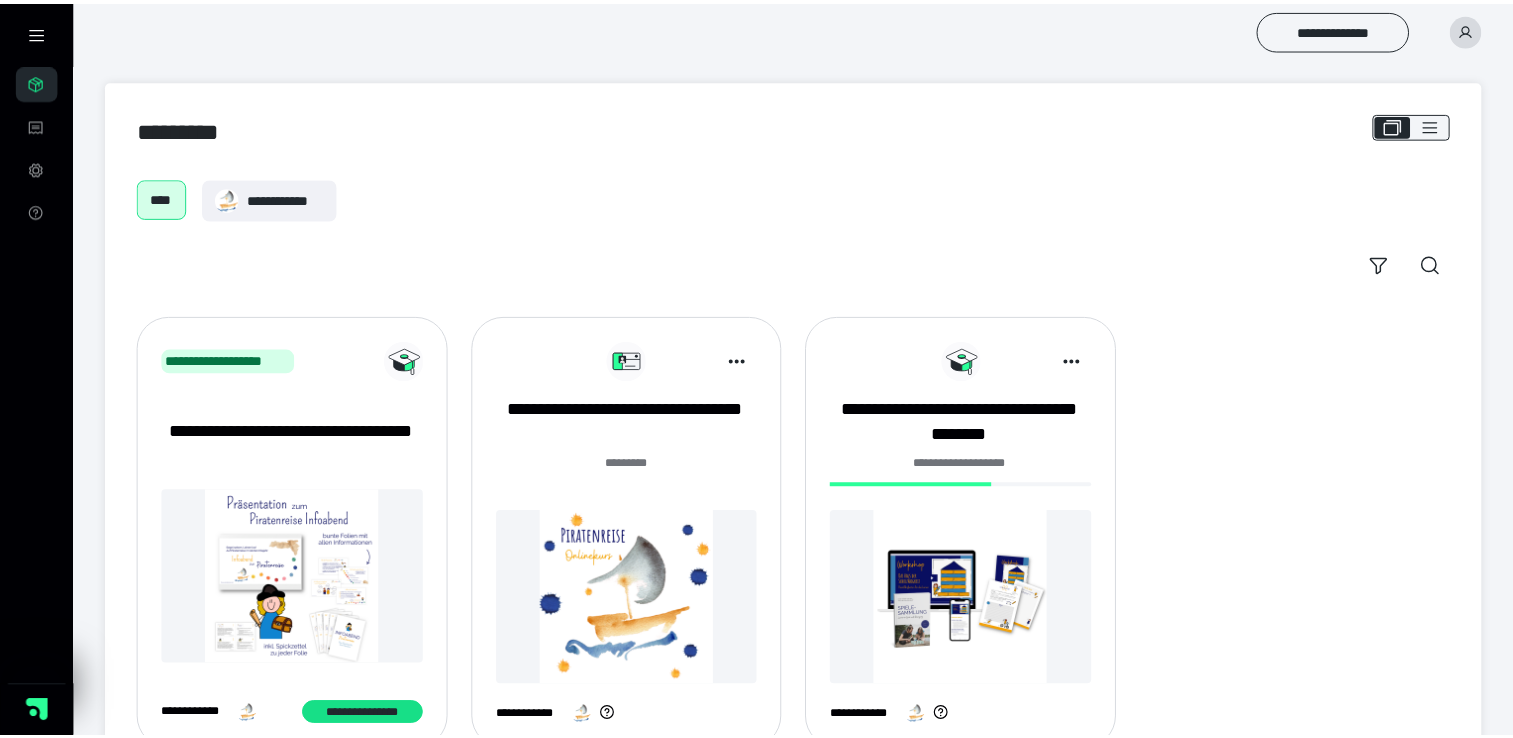 scroll, scrollTop: 68, scrollLeft: 0, axis: vertical 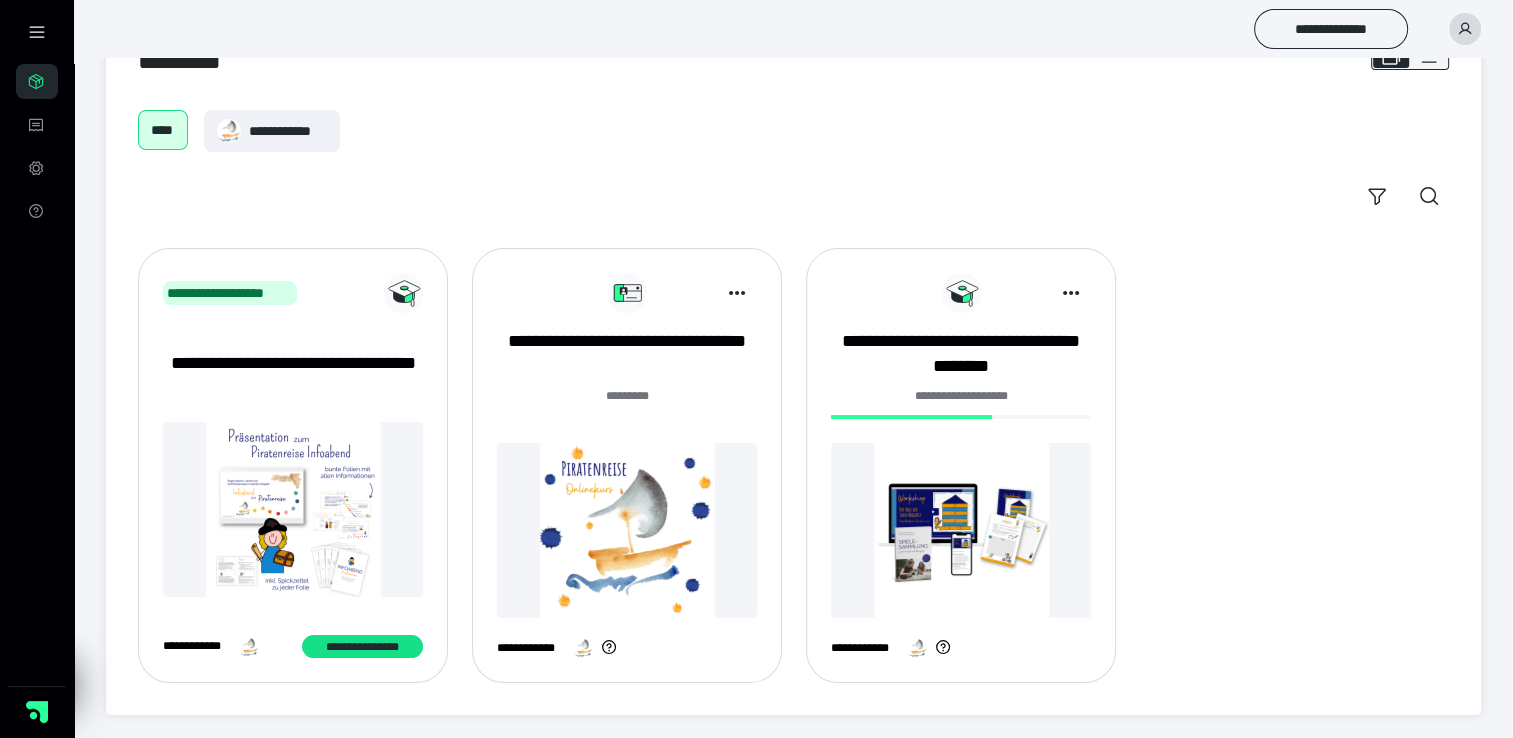 click at bounding box center (627, 530) 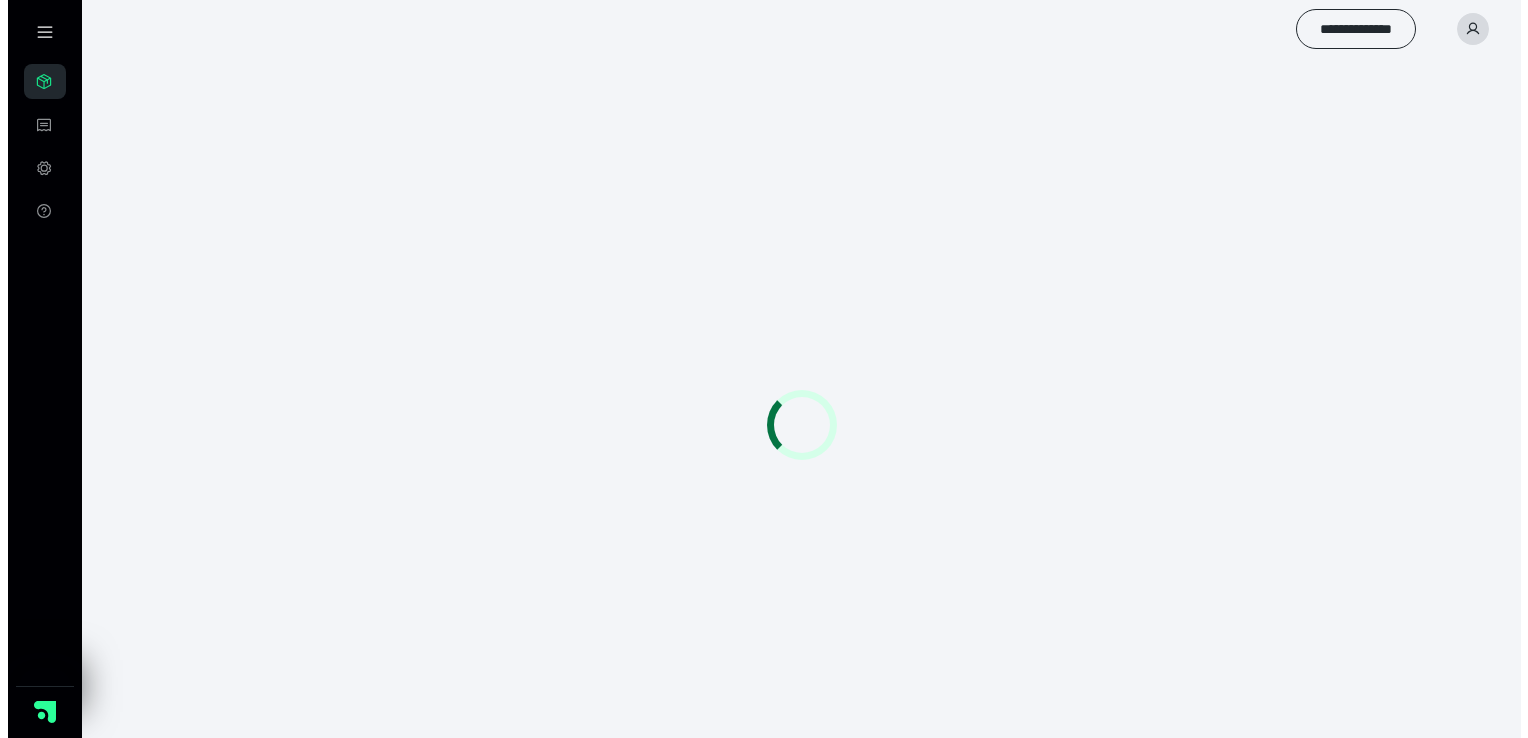 scroll, scrollTop: 0, scrollLeft: 0, axis: both 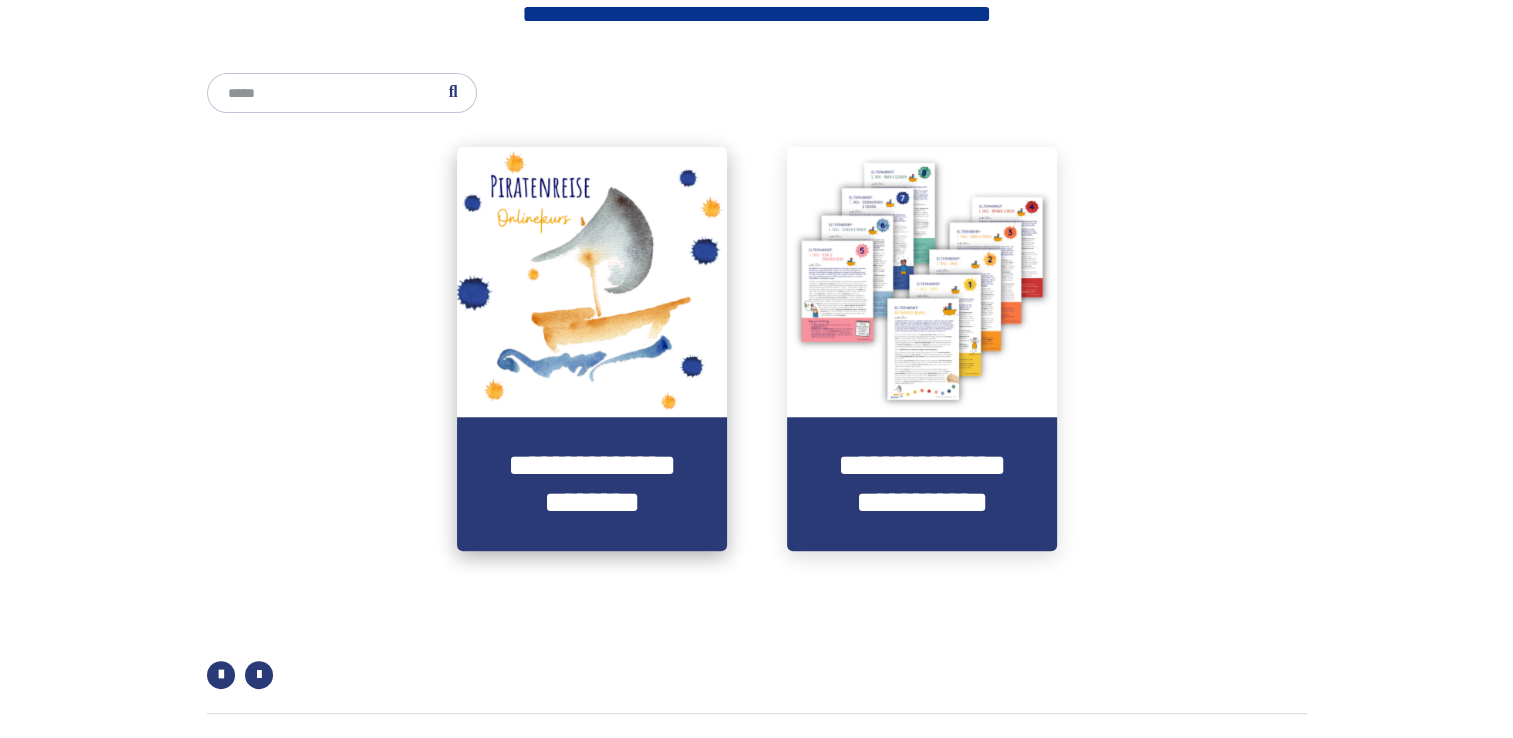 click at bounding box center [592, 282] 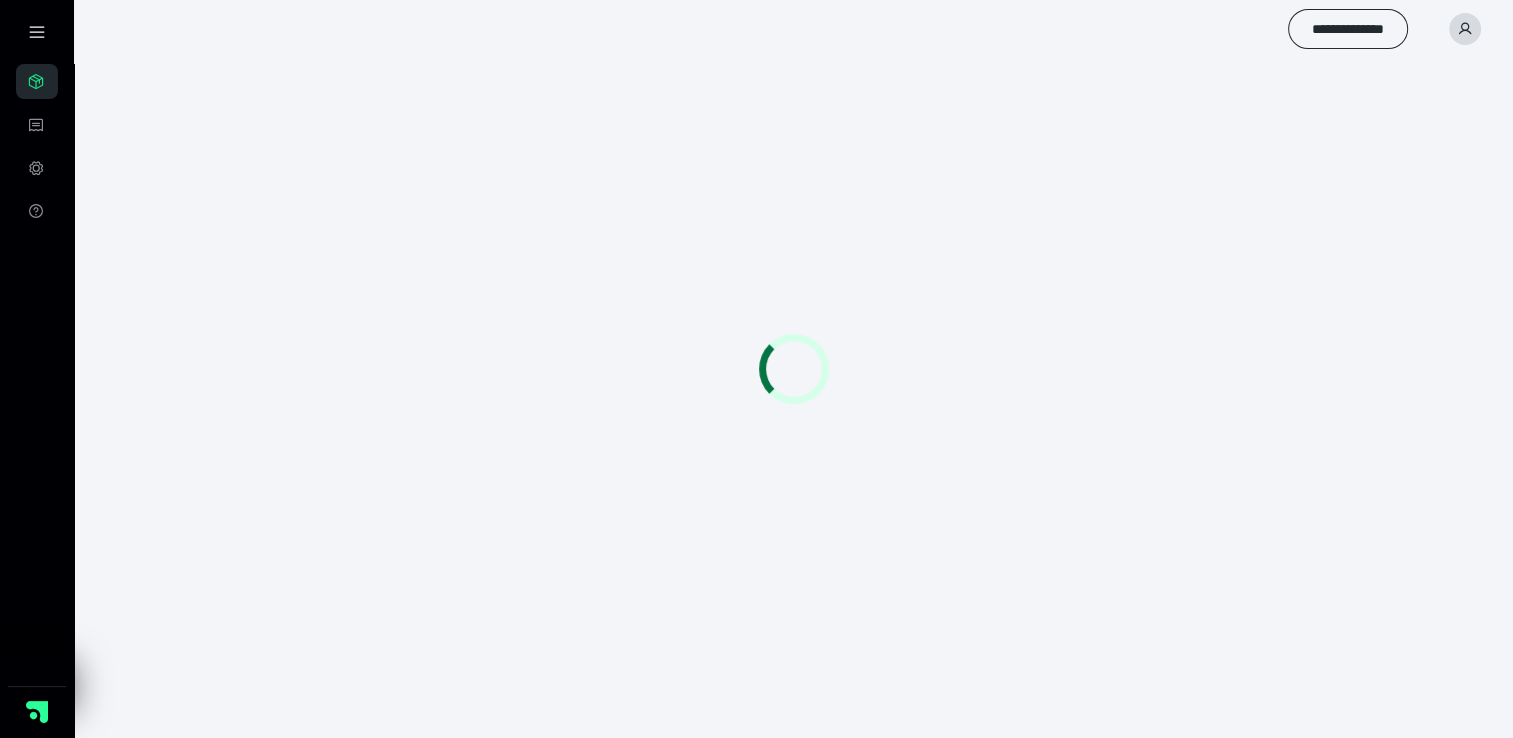 scroll, scrollTop: 22, scrollLeft: 0, axis: vertical 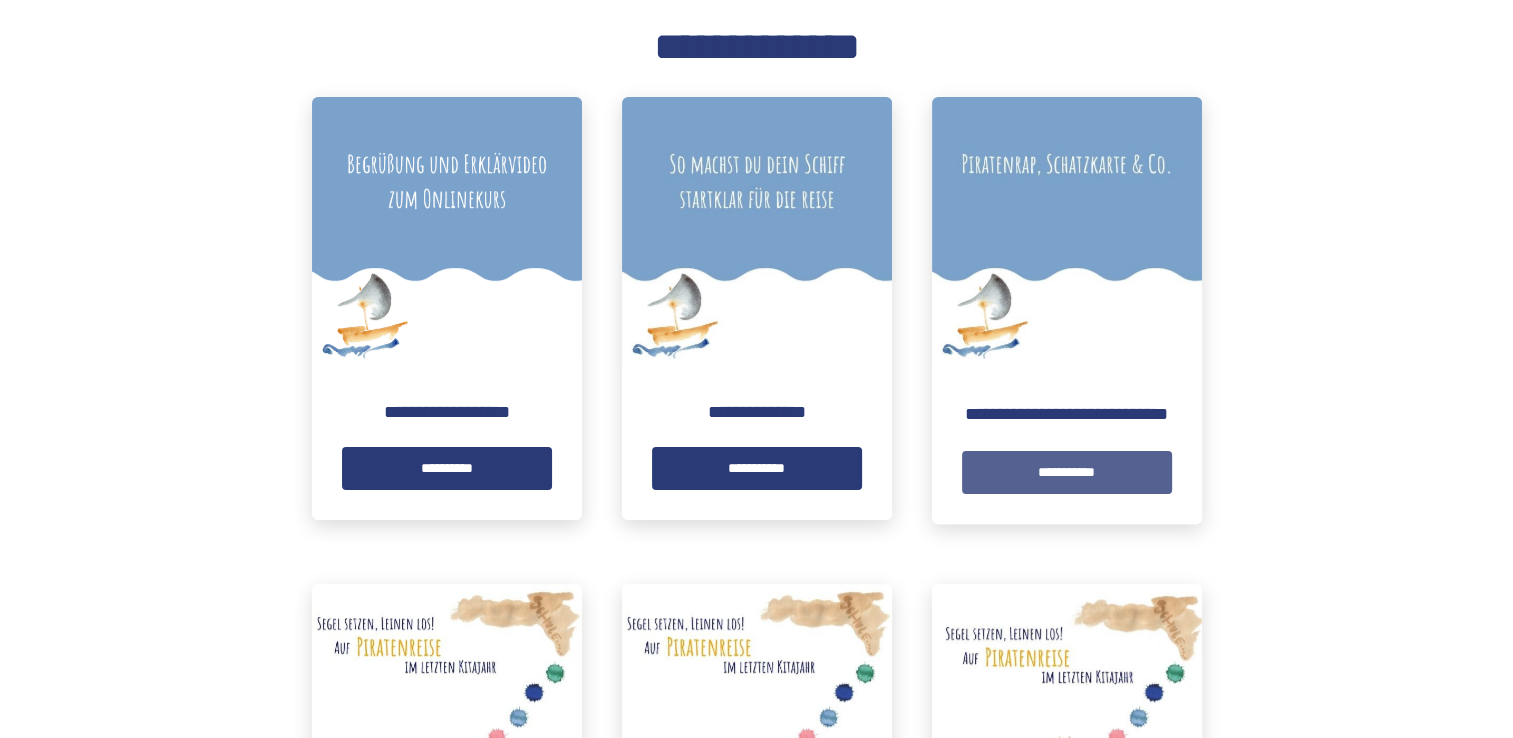 click on "**********" at bounding box center (1067, 472) 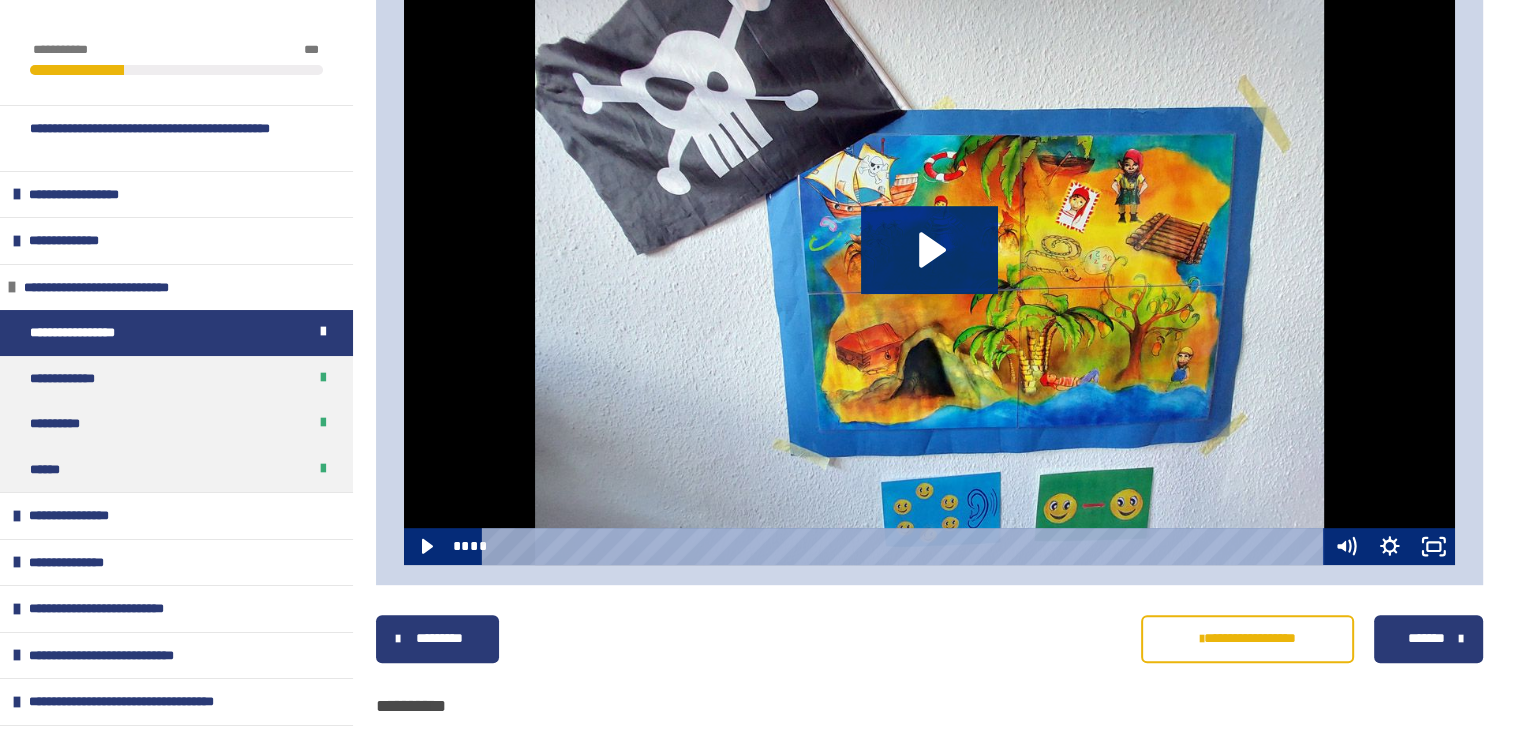scroll, scrollTop: 788, scrollLeft: 0, axis: vertical 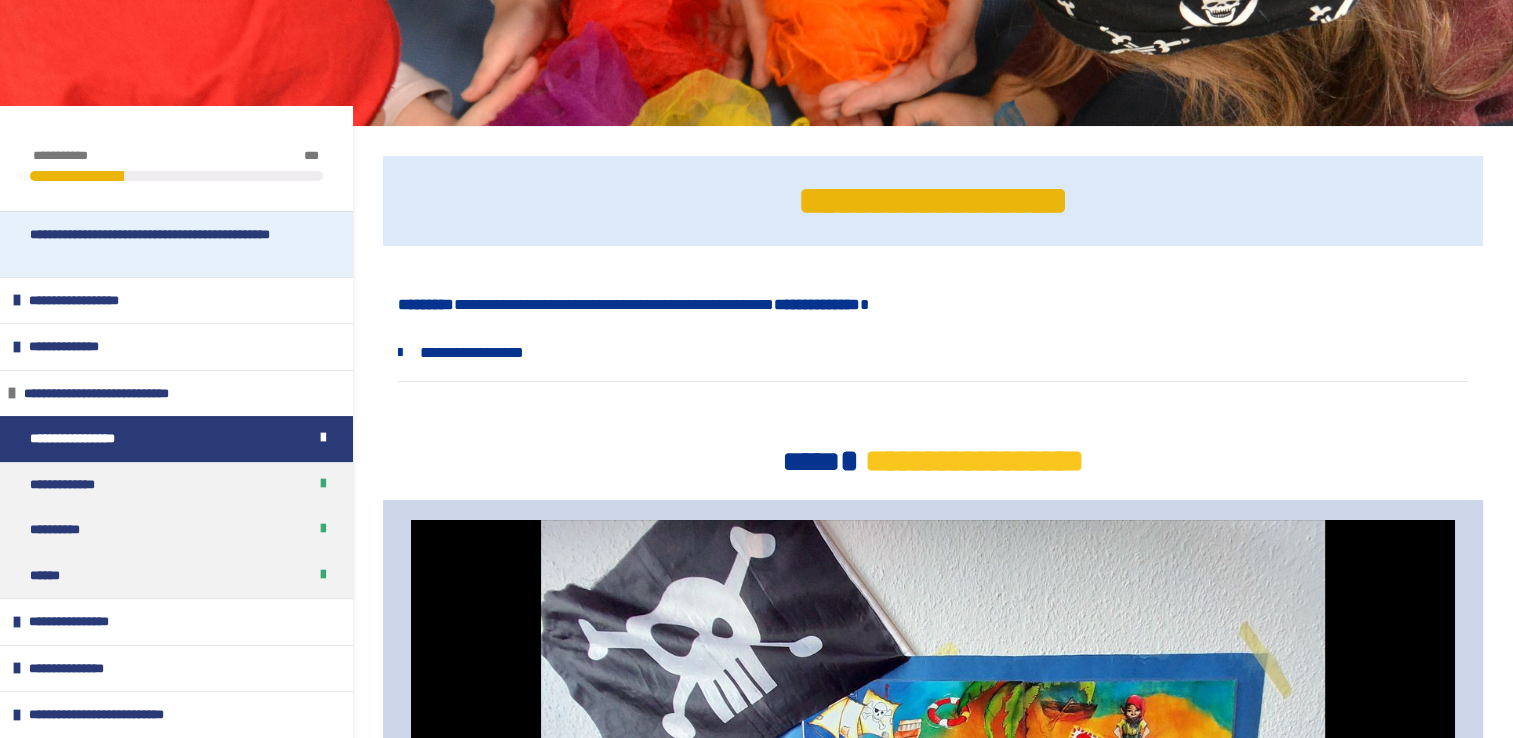 click on "**********" at bounding box center [168, 244] 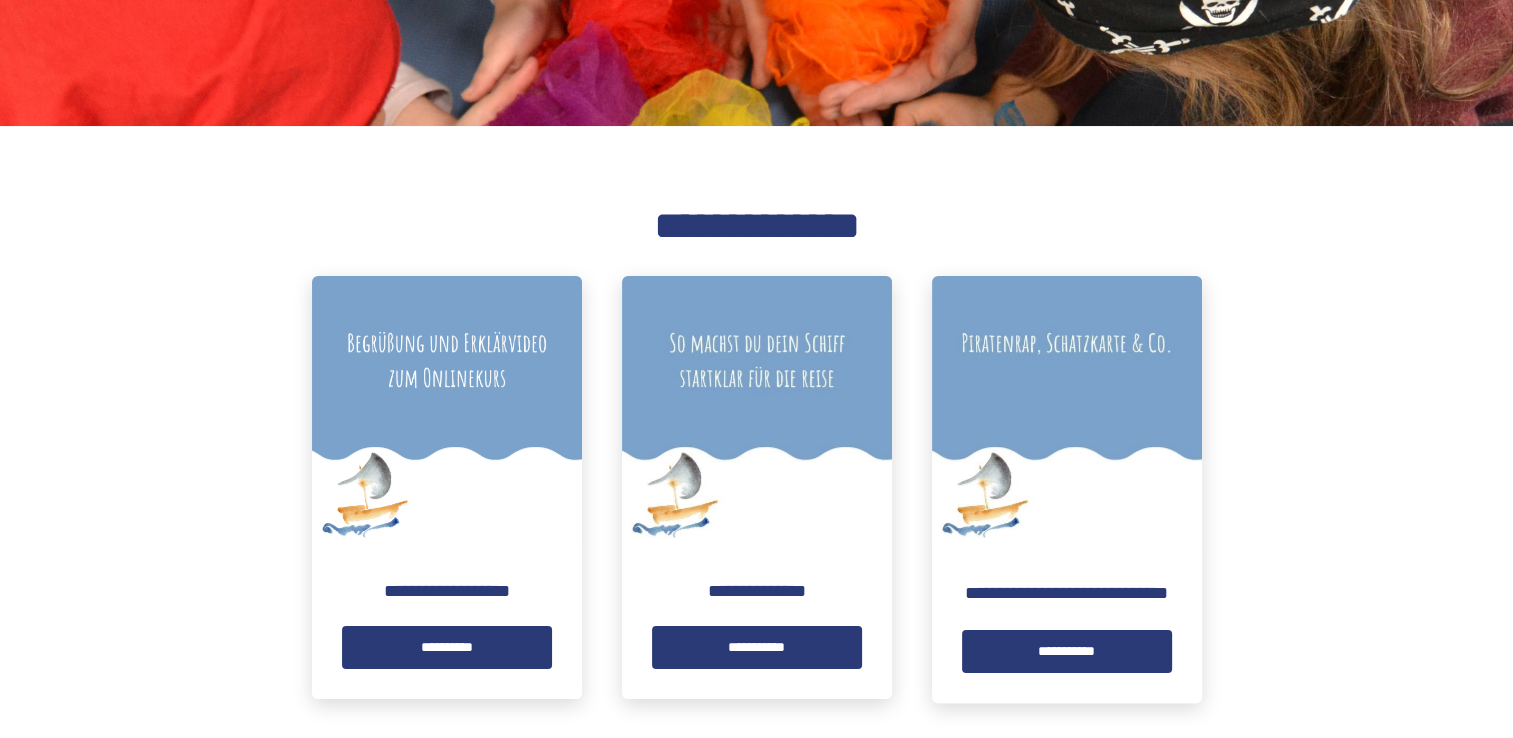scroll, scrollTop: 0, scrollLeft: 0, axis: both 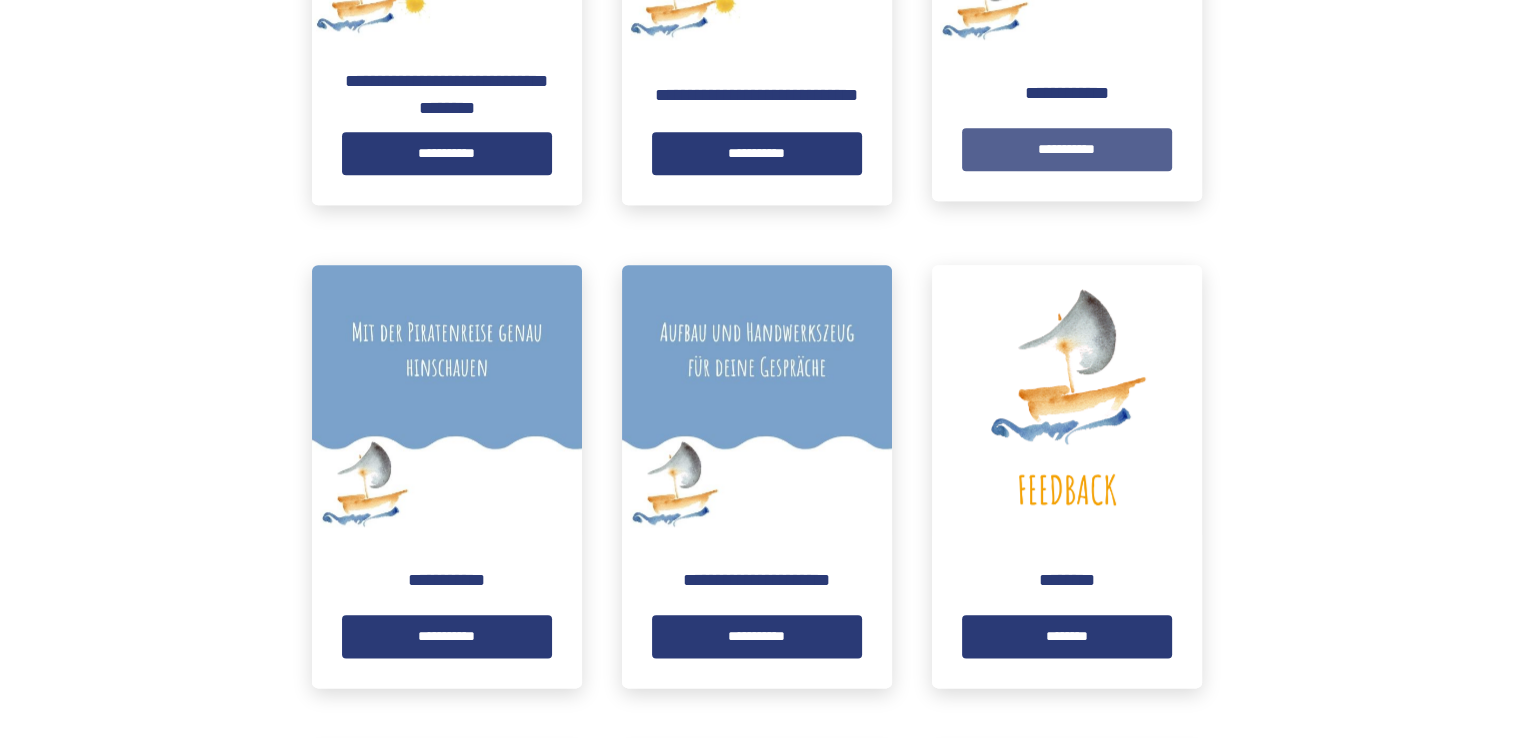 click on "**********" at bounding box center (1067, 149) 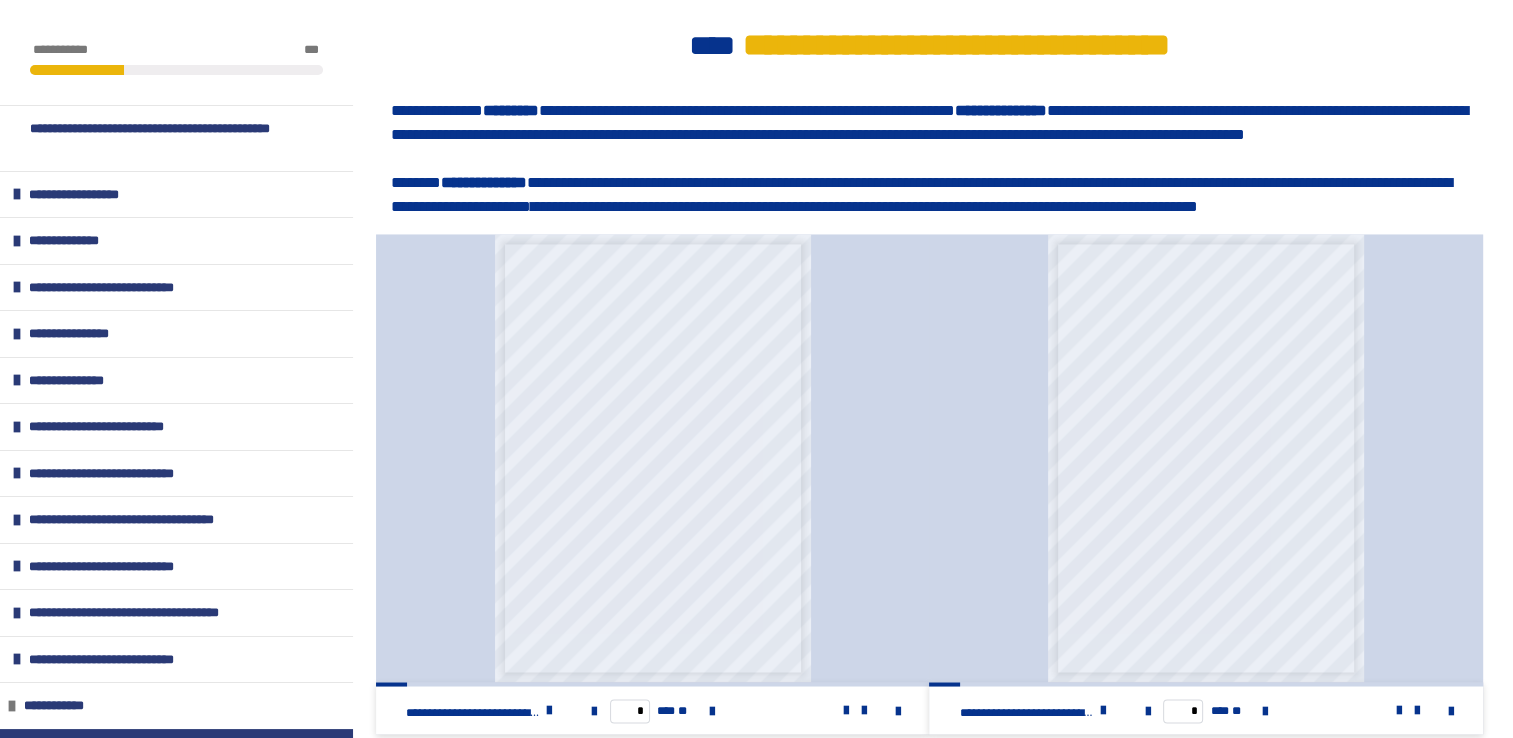 scroll, scrollTop: 3205, scrollLeft: 0, axis: vertical 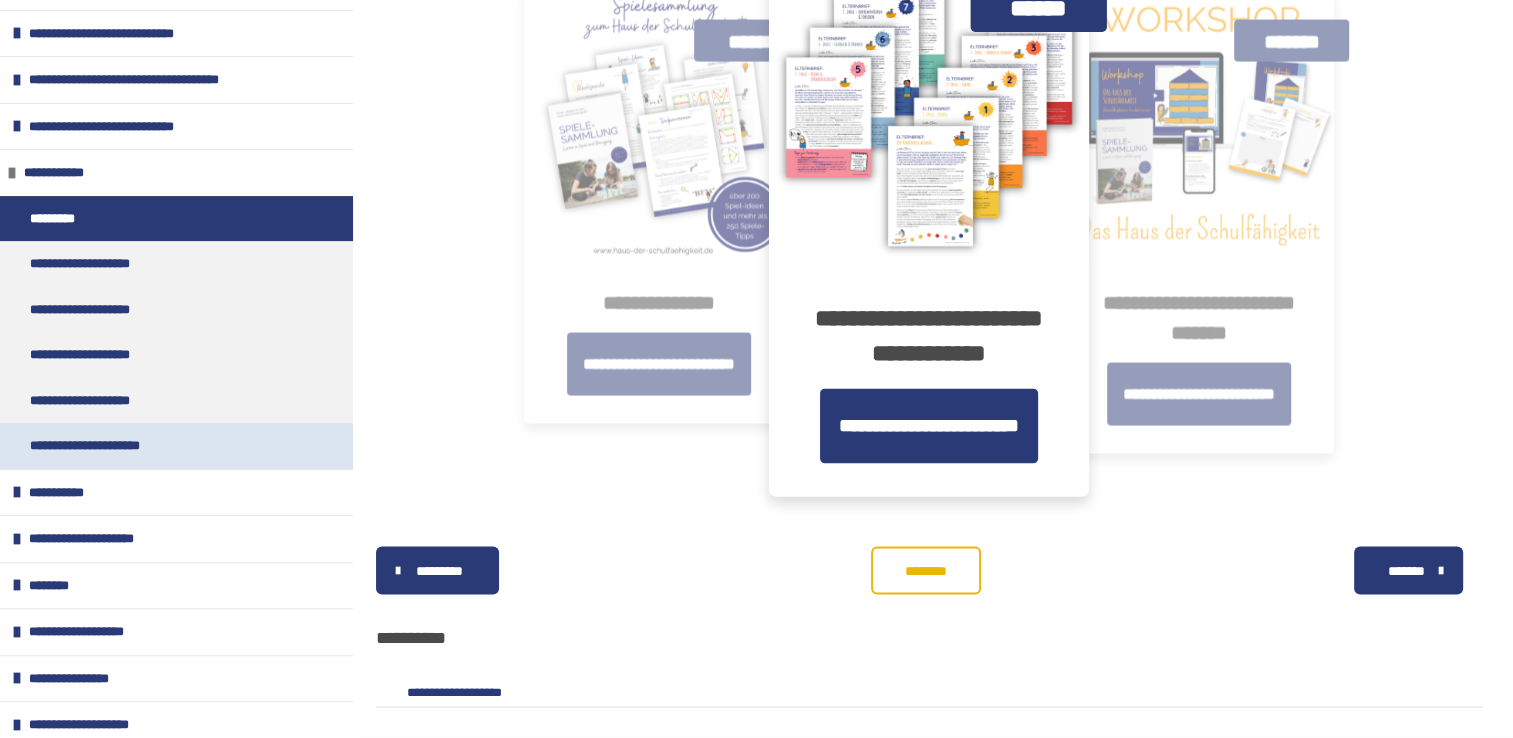 click on "**********" at bounding box center [176, 446] 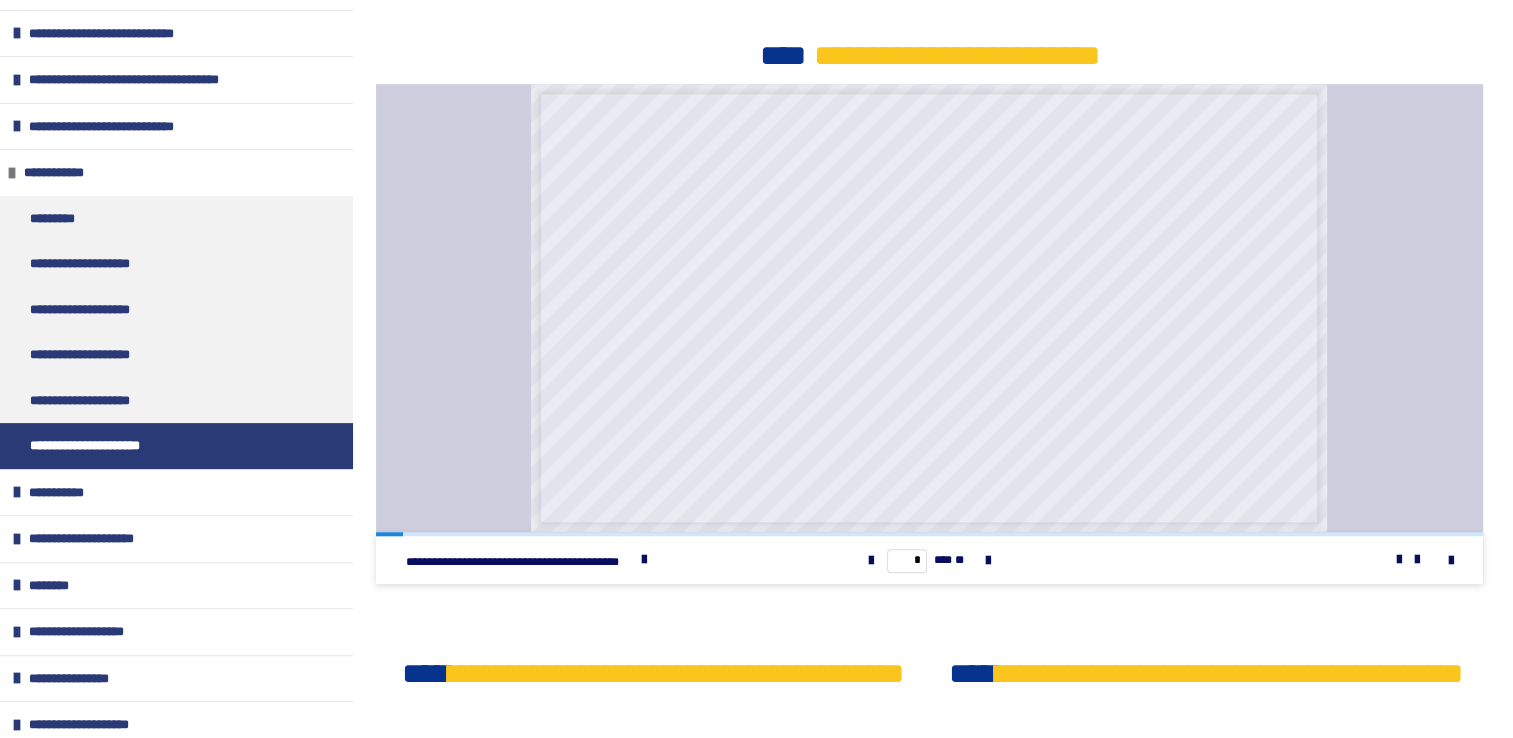 scroll, scrollTop: 1532, scrollLeft: 0, axis: vertical 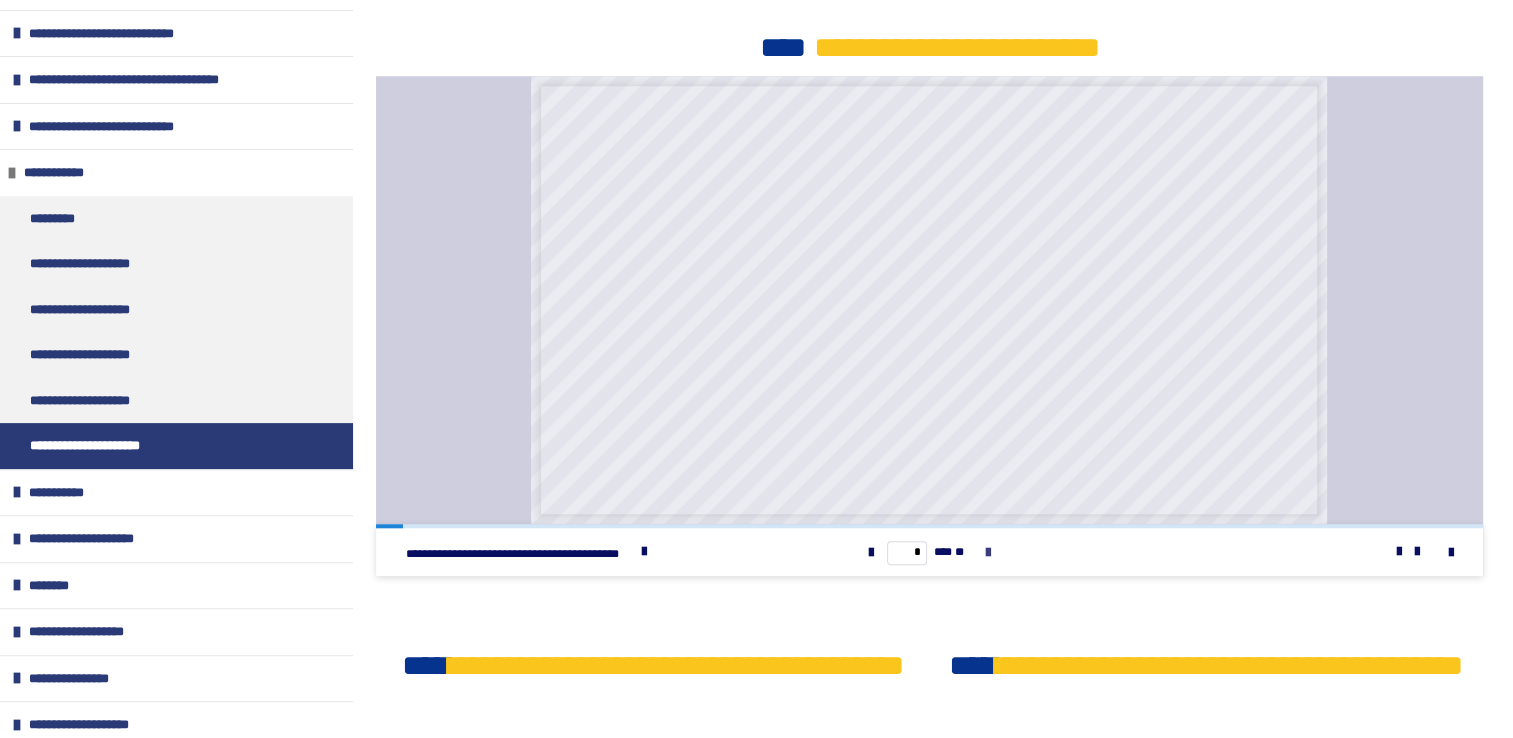click at bounding box center (988, 553) 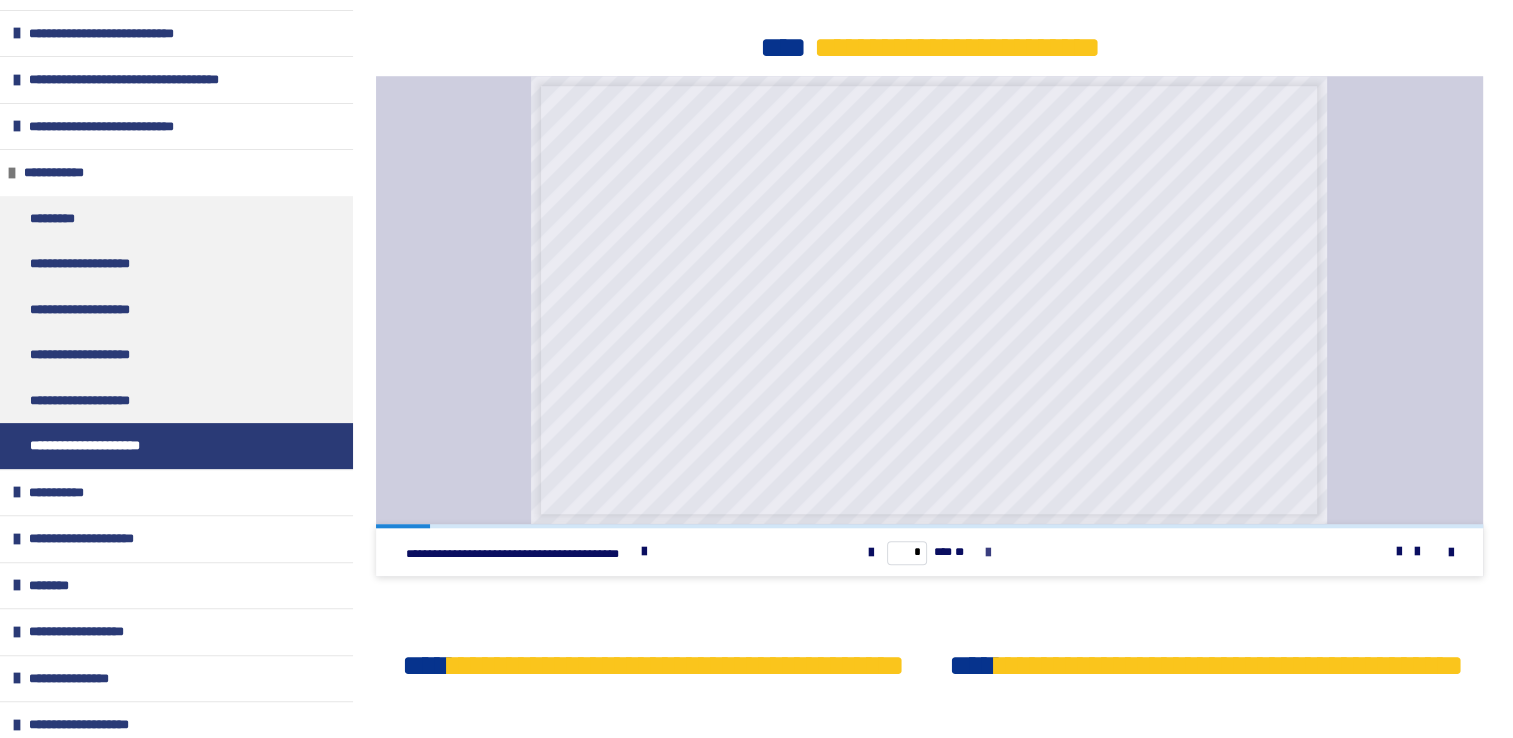 click at bounding box center (988, 553) 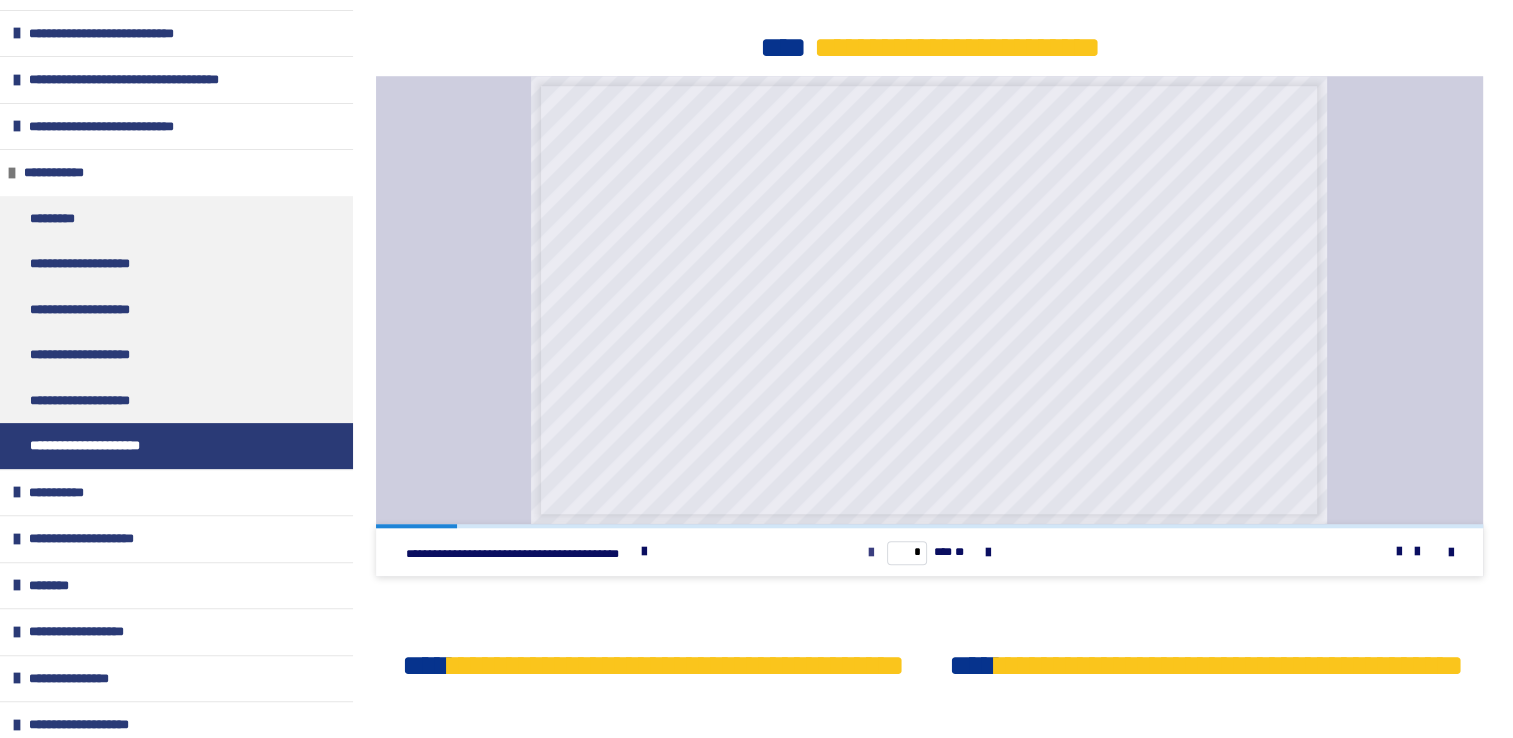click at bounding box center (871, 553) 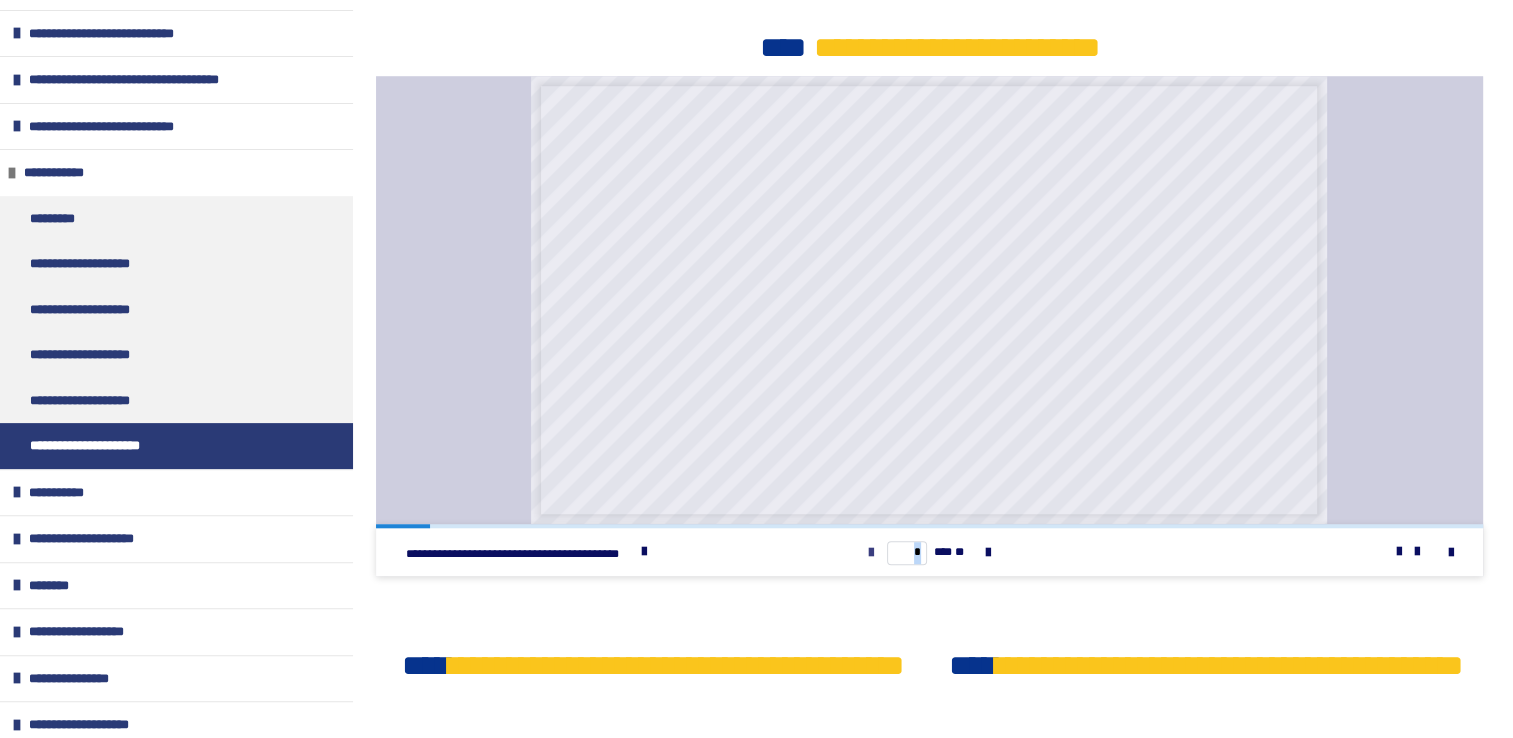 click at bounding box center (871, 553) 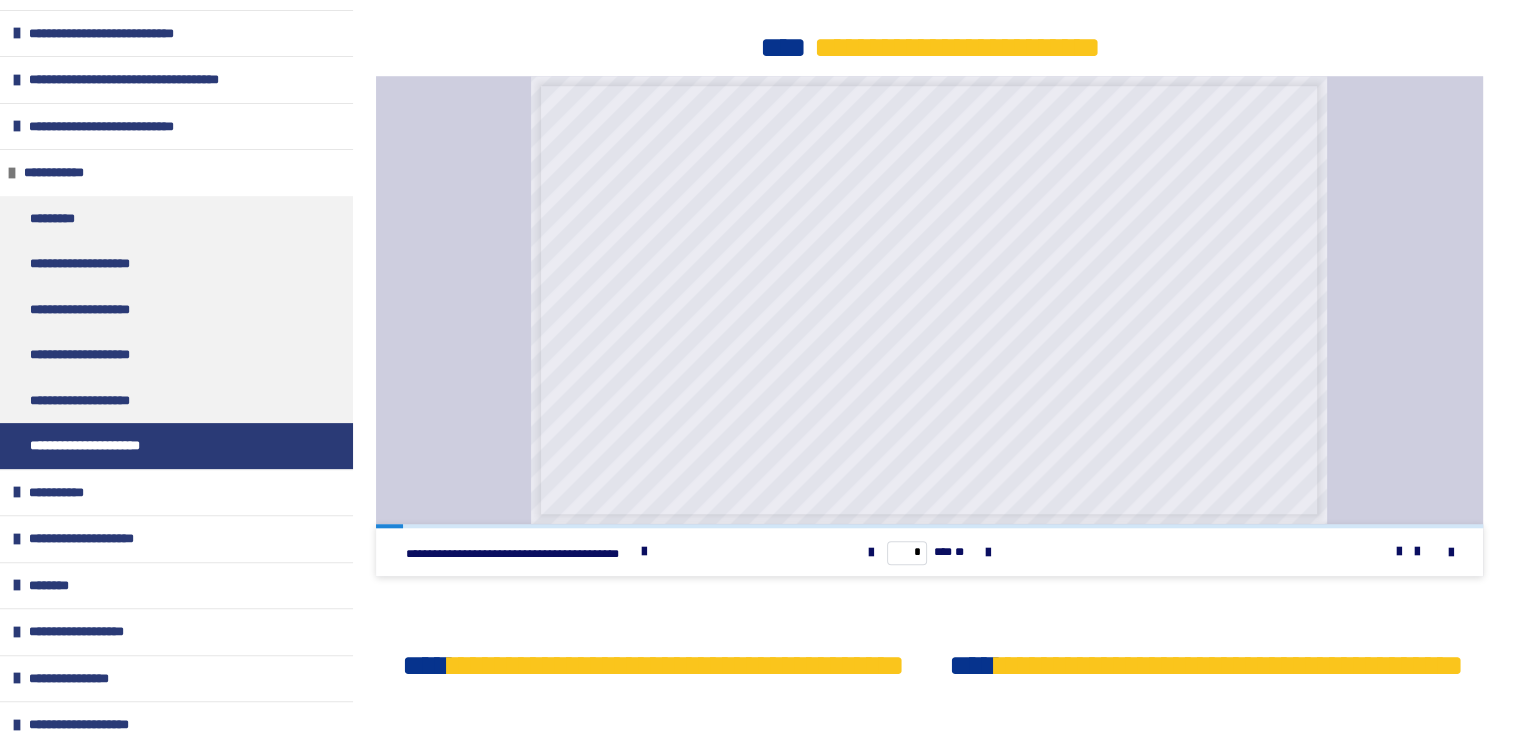 drag, startPoint x: 863, startPoint y: 622, endPoint x: 995, endPoint y: 661, distance: 137.64084 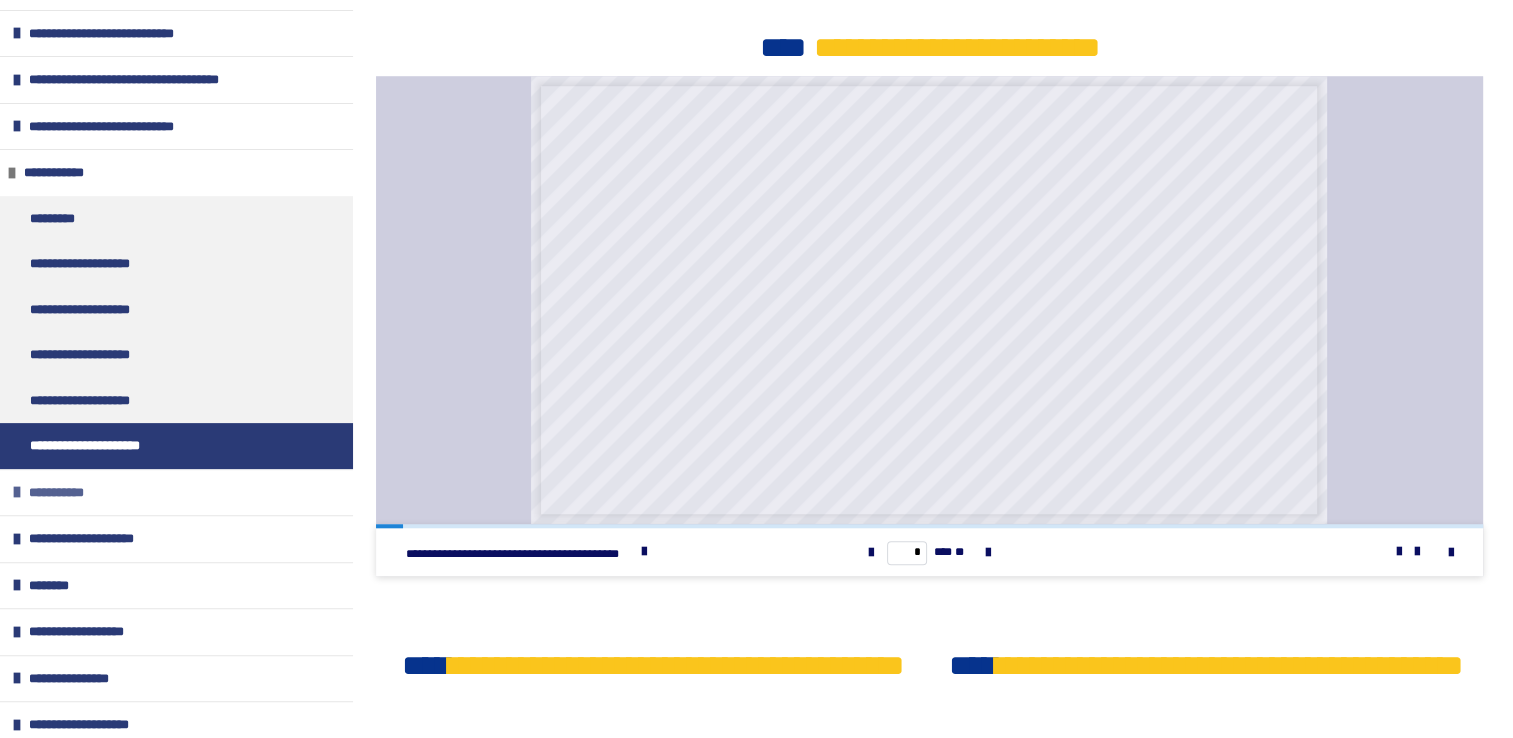 click on "**********" at bounding box center [176, 492] 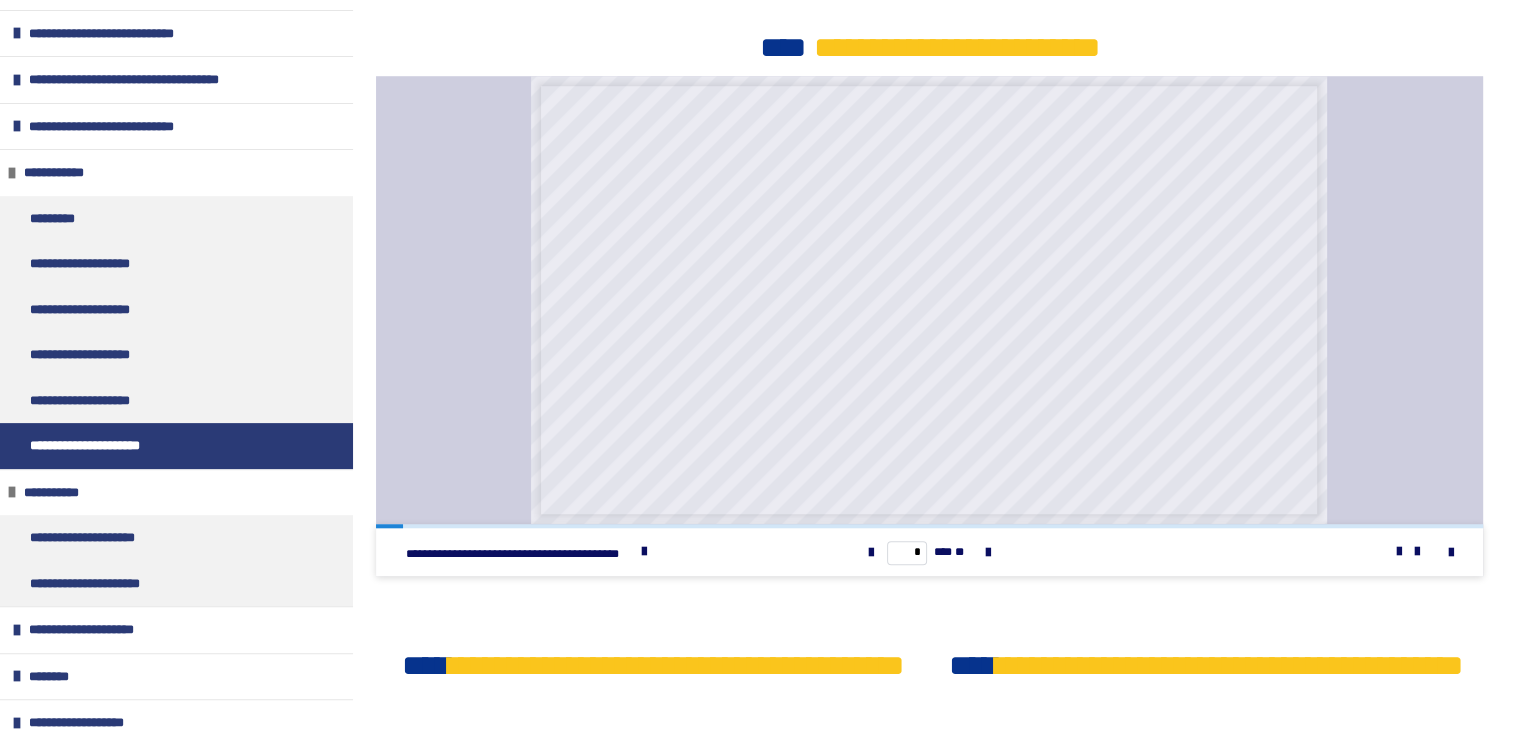 scroll, scrollTop: 624, scrollLeft: 0, axis: vertical 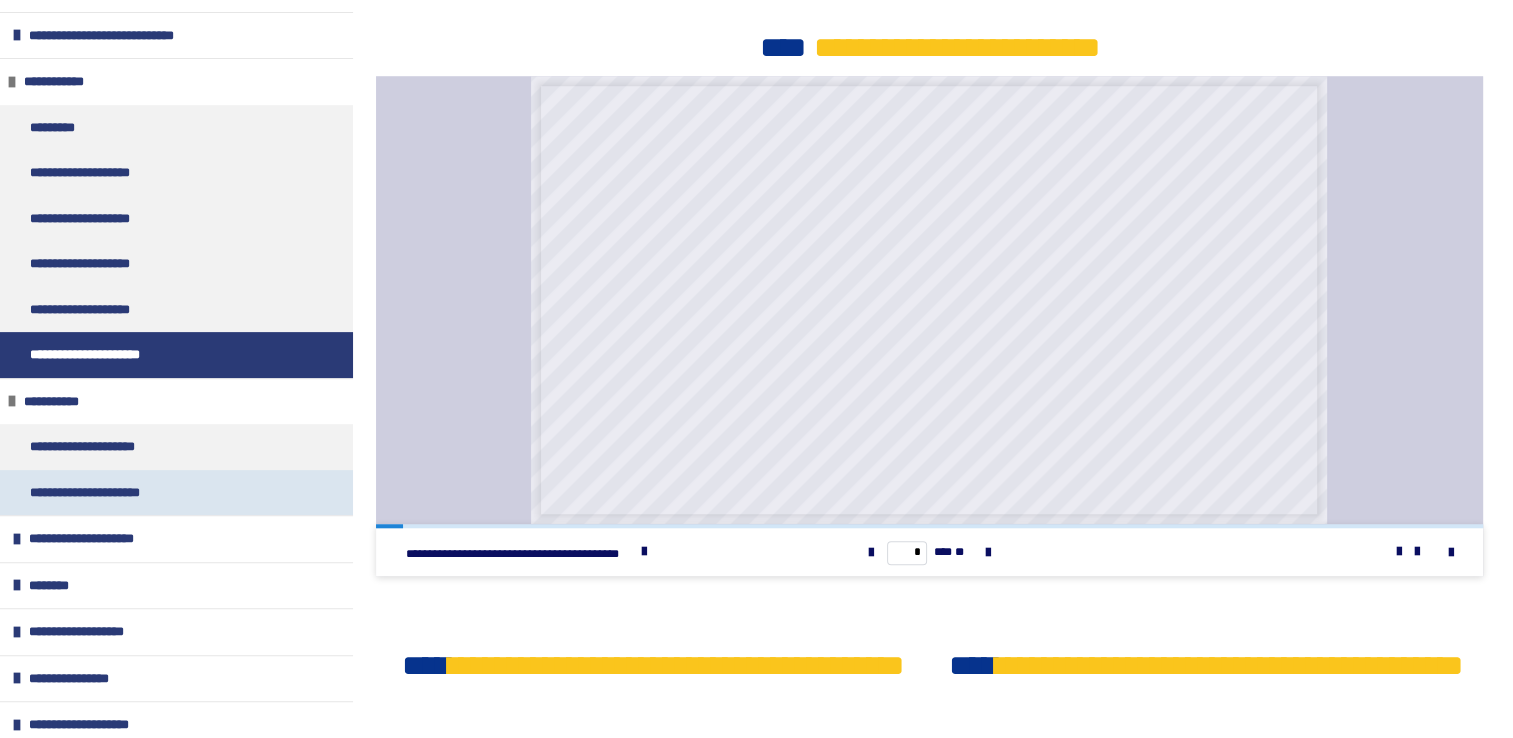 click on "**********" at bounding box center [176, 493] 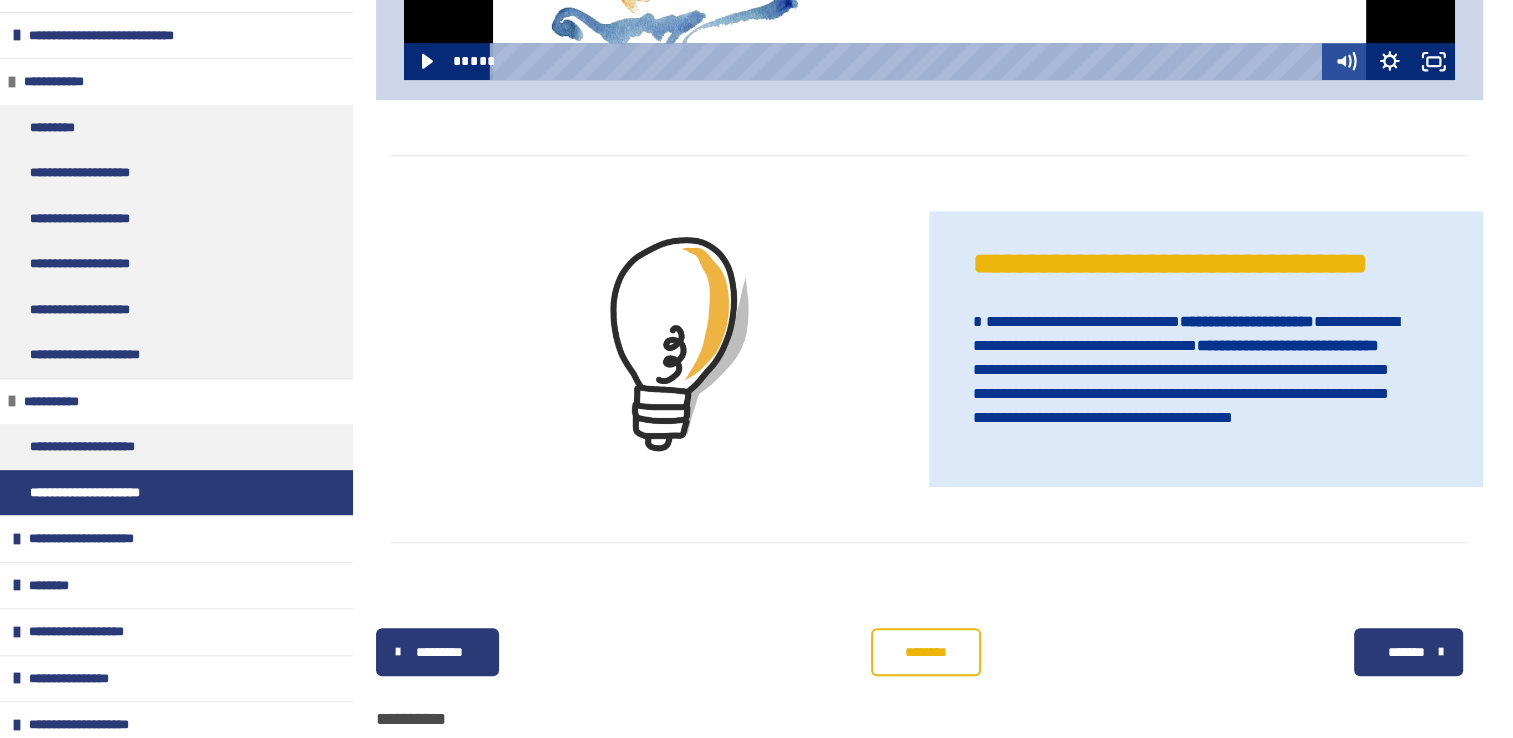 scroll, scrollTop: 1383, scrollLeft: 0, axis: vertical 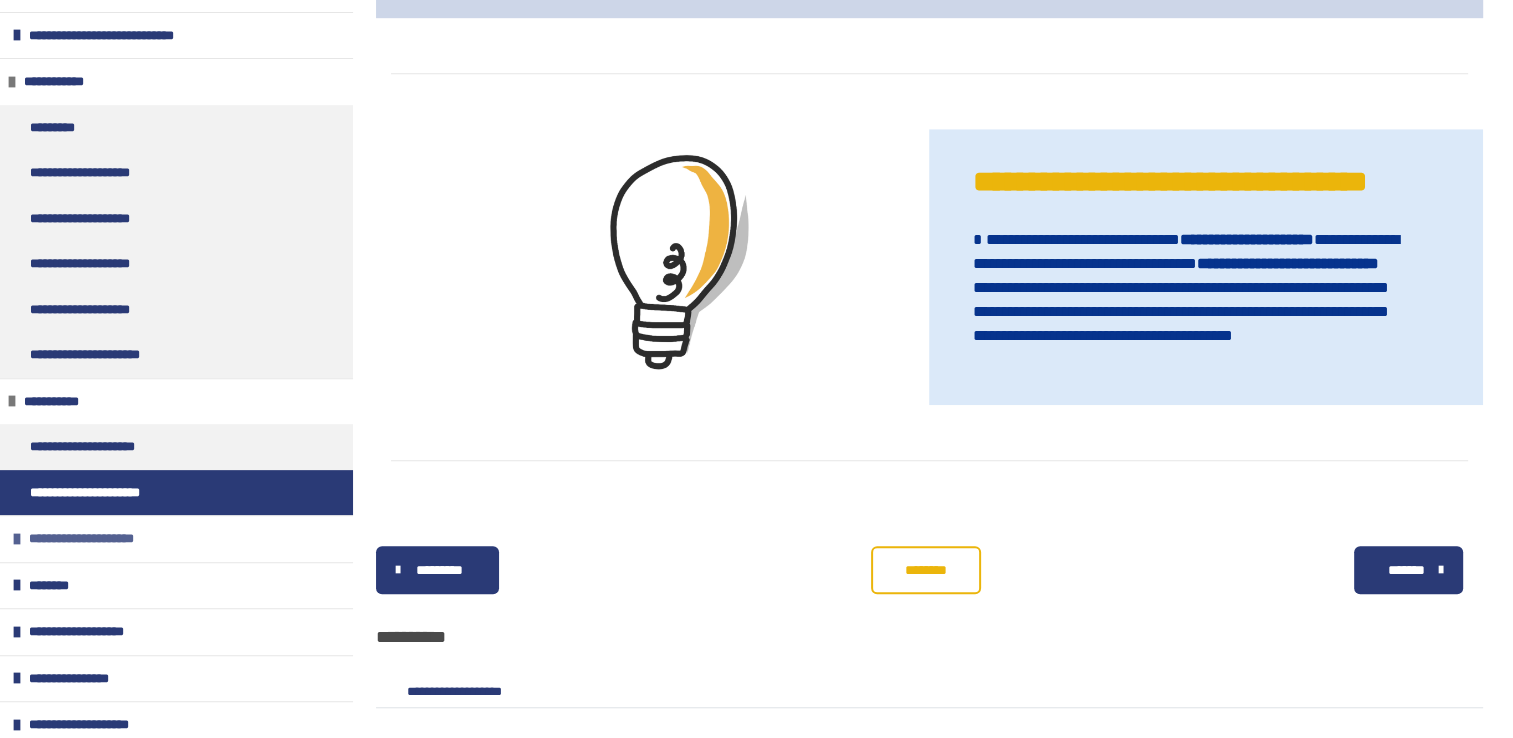 click on "**********" at bounding box center (176, 538) 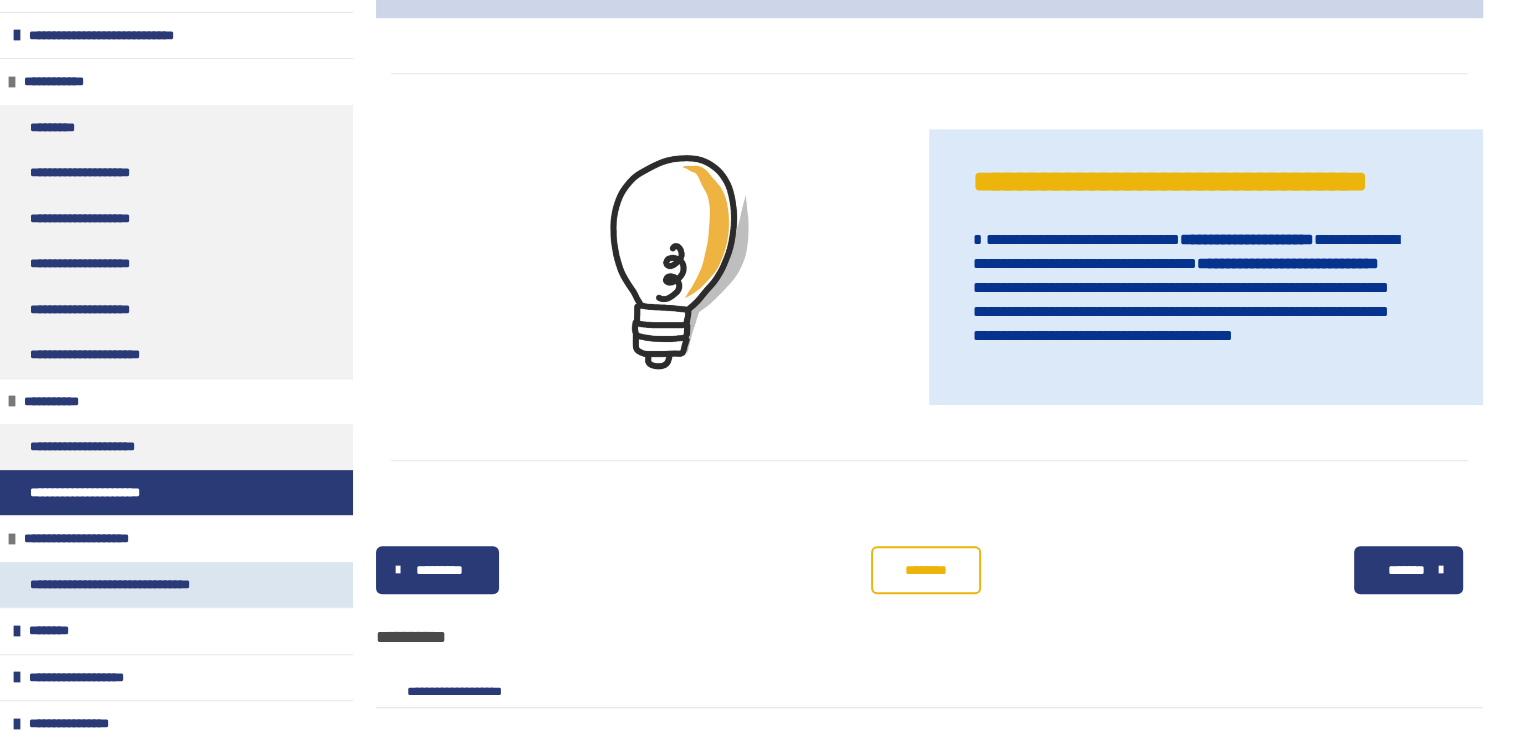 click on "**********" at bounding box center [176, 585] 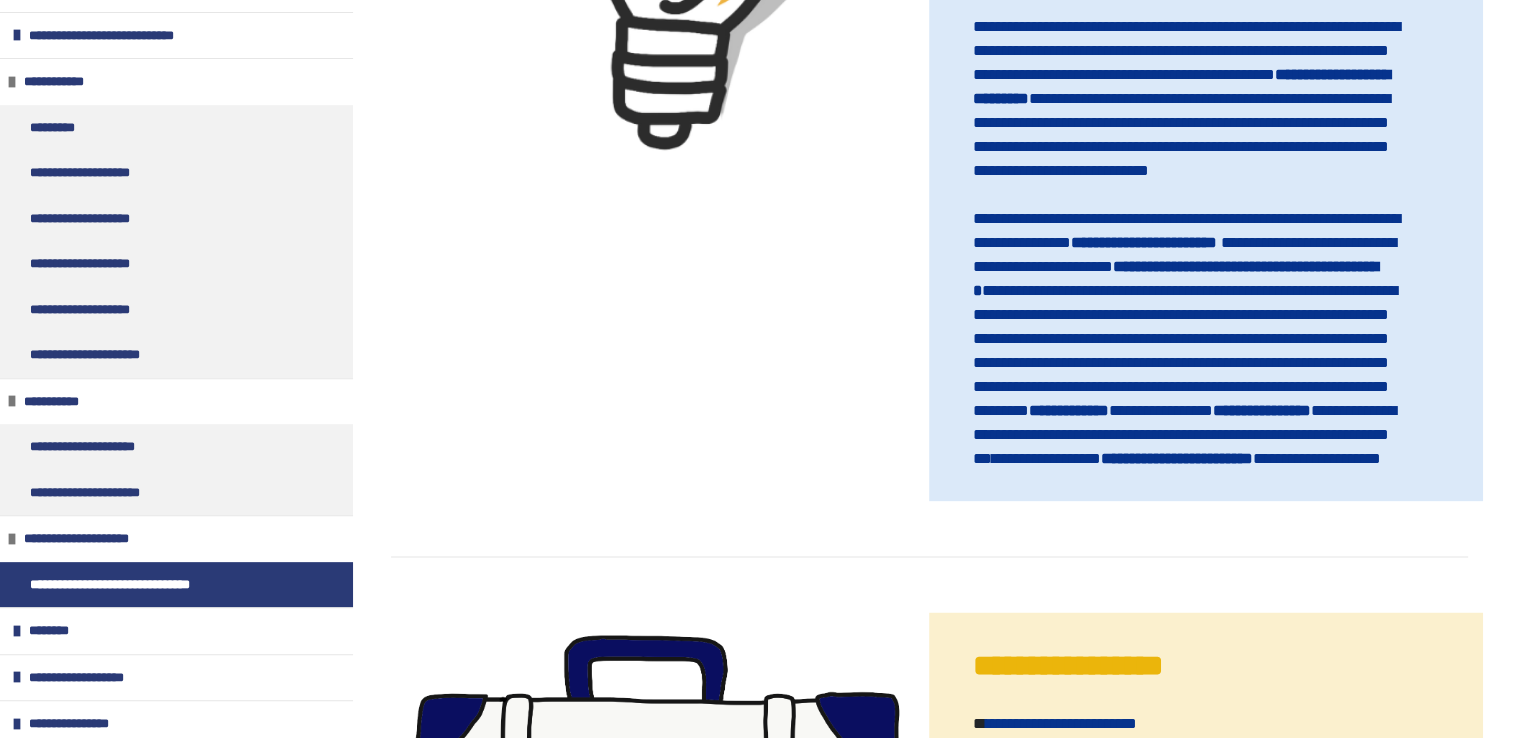 scroll, scrollTop: 3587, scrollLeft: 0, axis: vertical 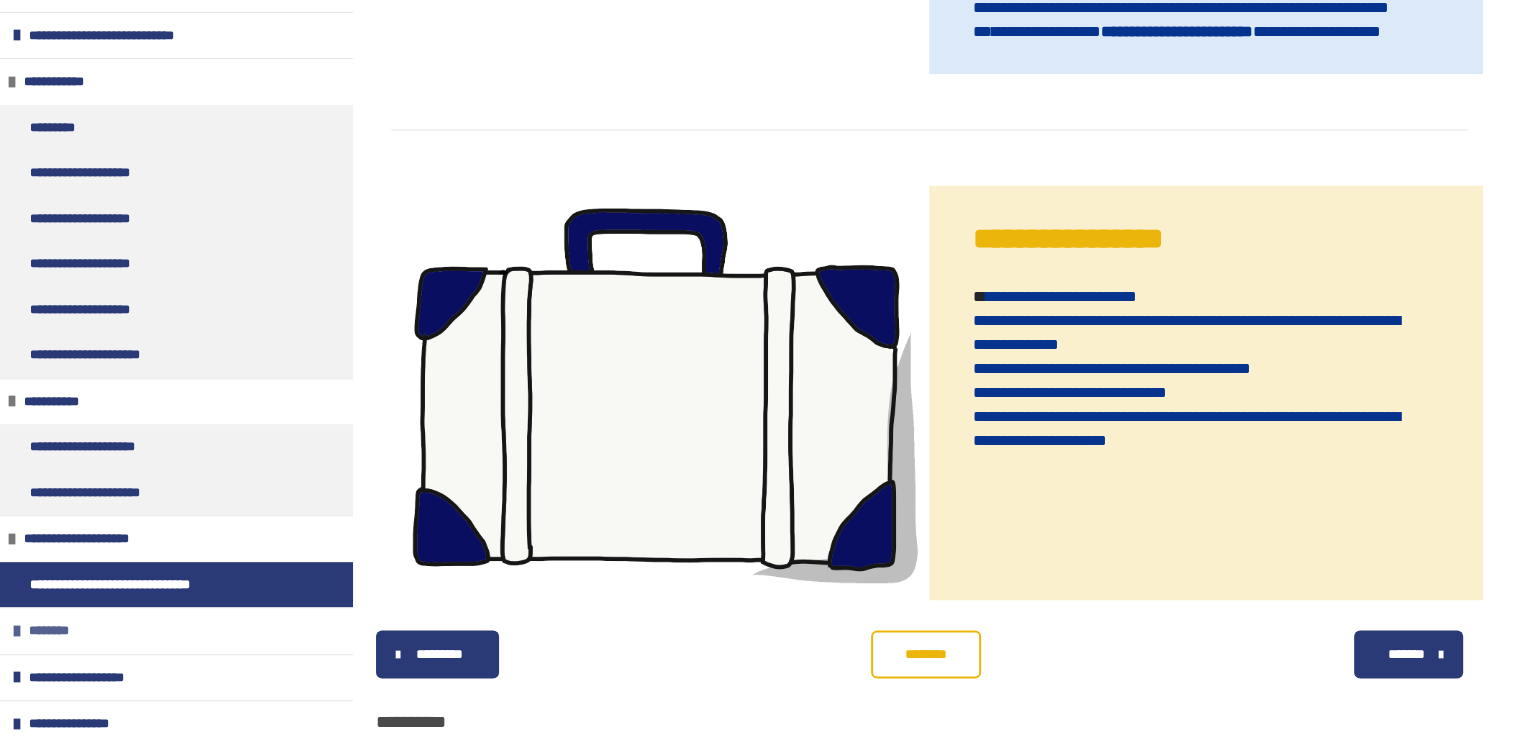 click on "********" at bounding box center (176, 630) 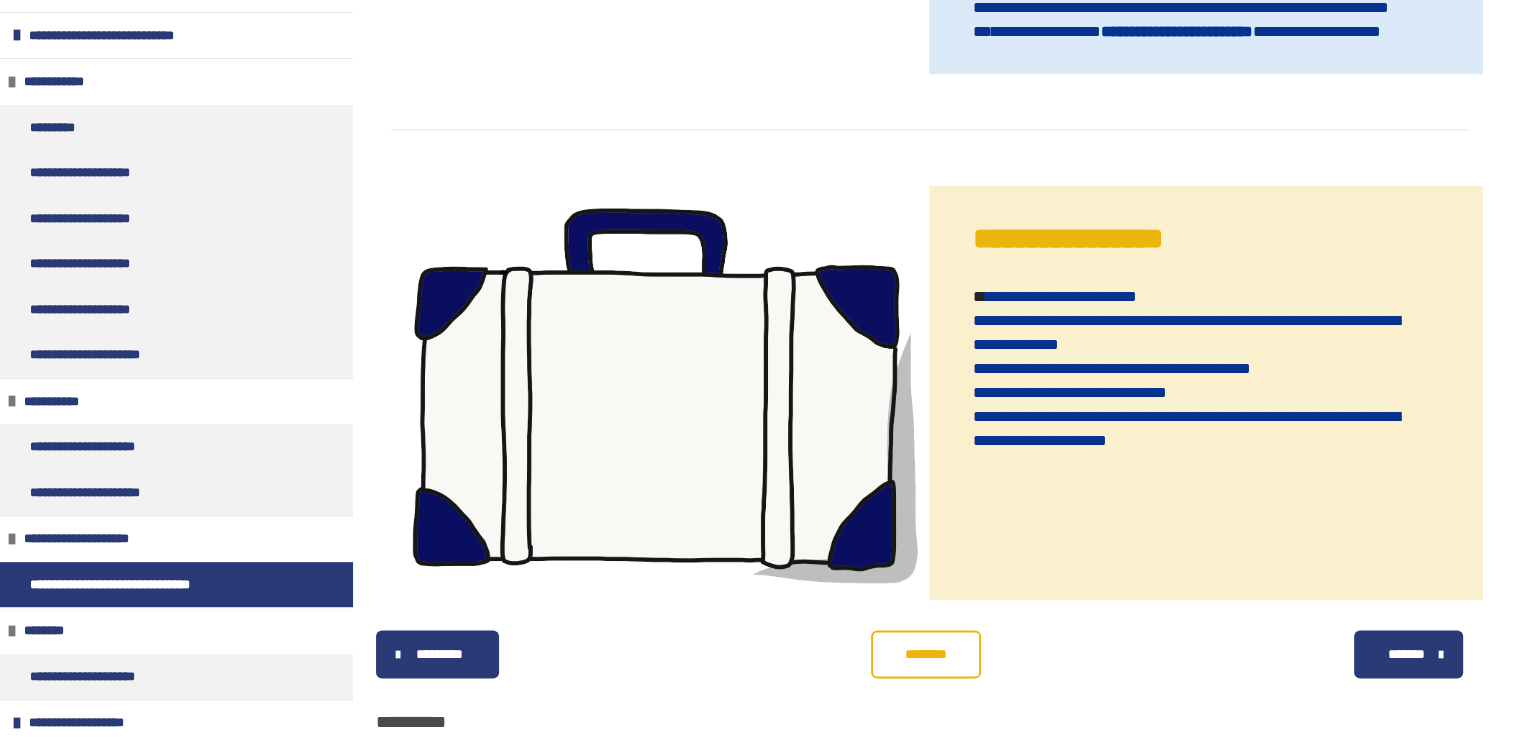 scroll, scrollTop: 715, scrollLeft: 0, axis: vertical 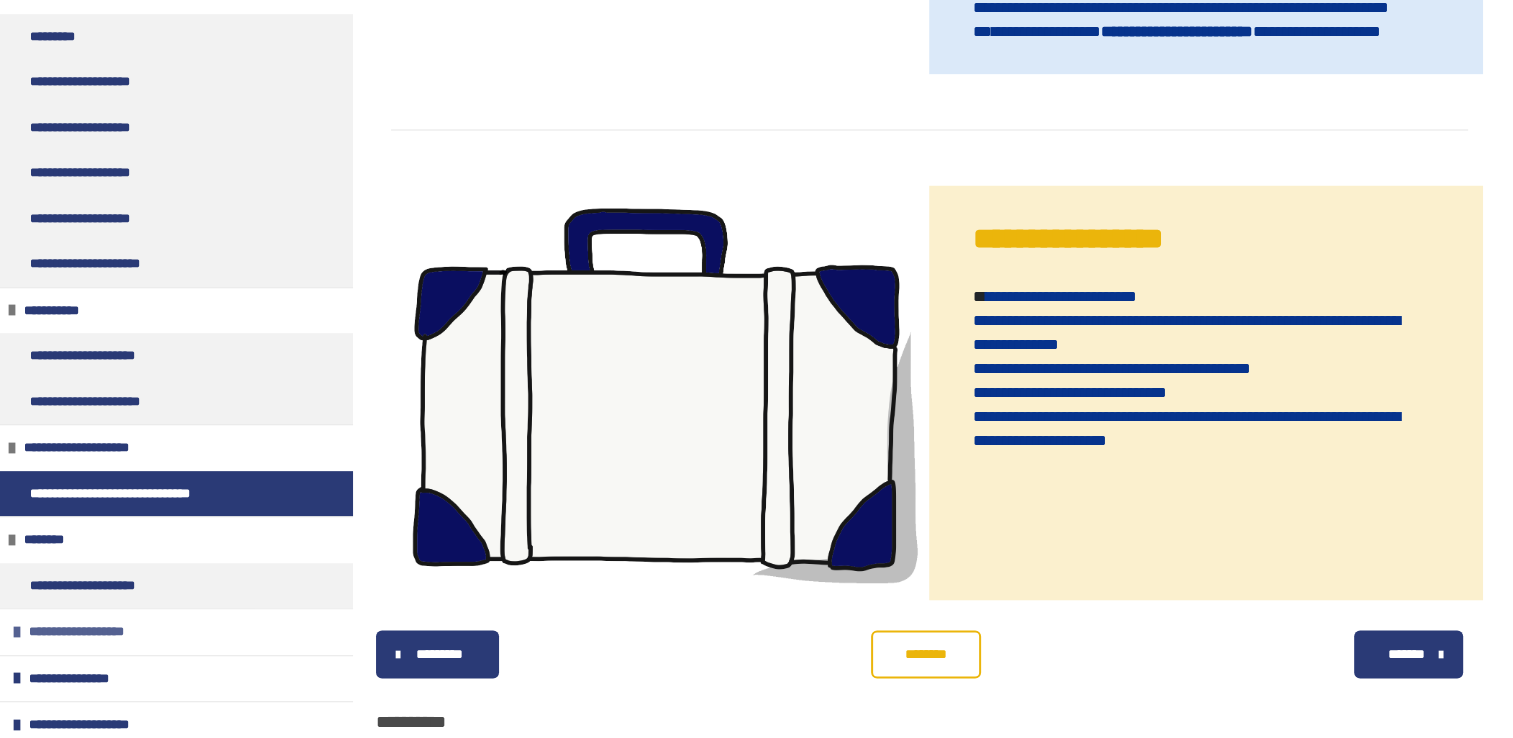 click on "**********" at bounding box center [176, 631] 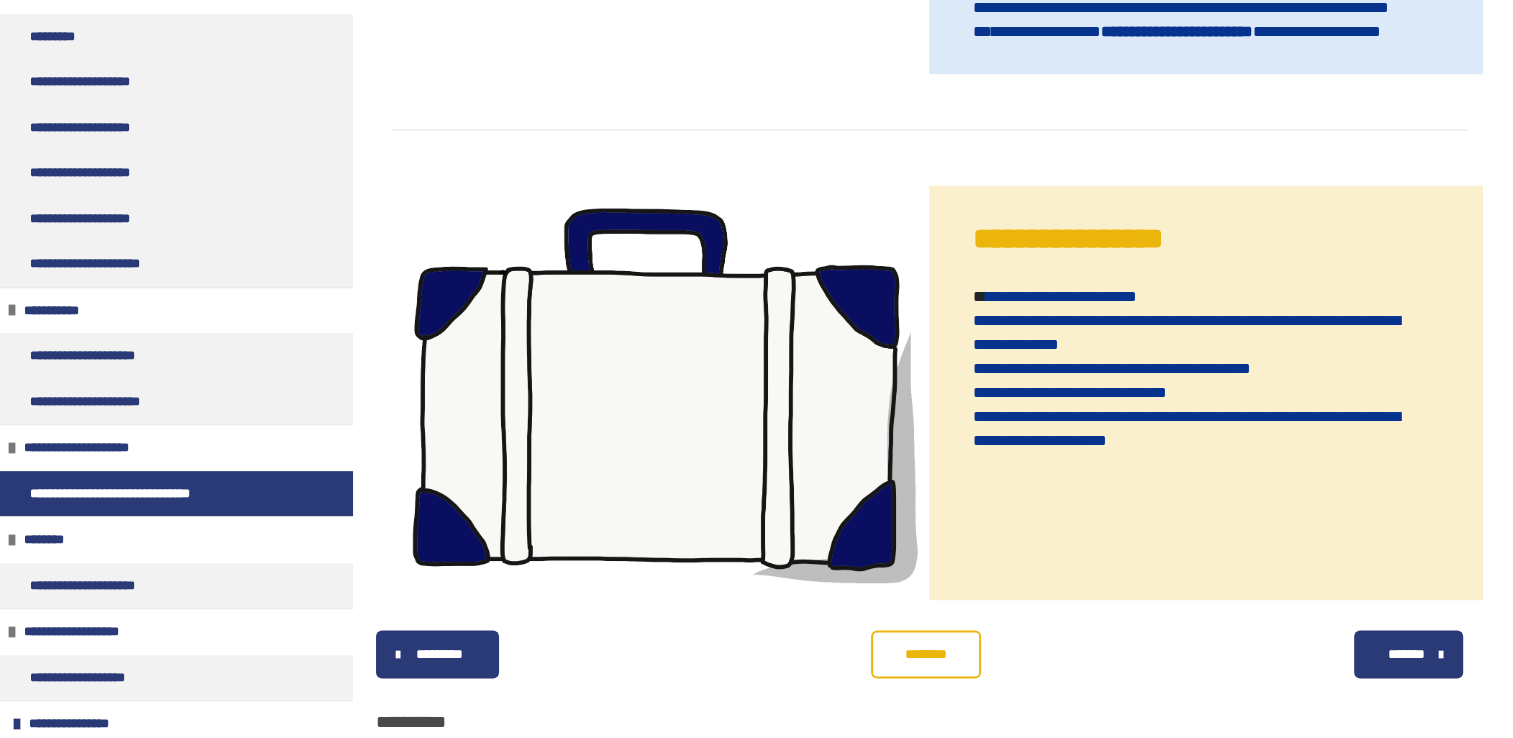 scroll, scrollTop: 760, scrollLeft: 0, axis: vertical 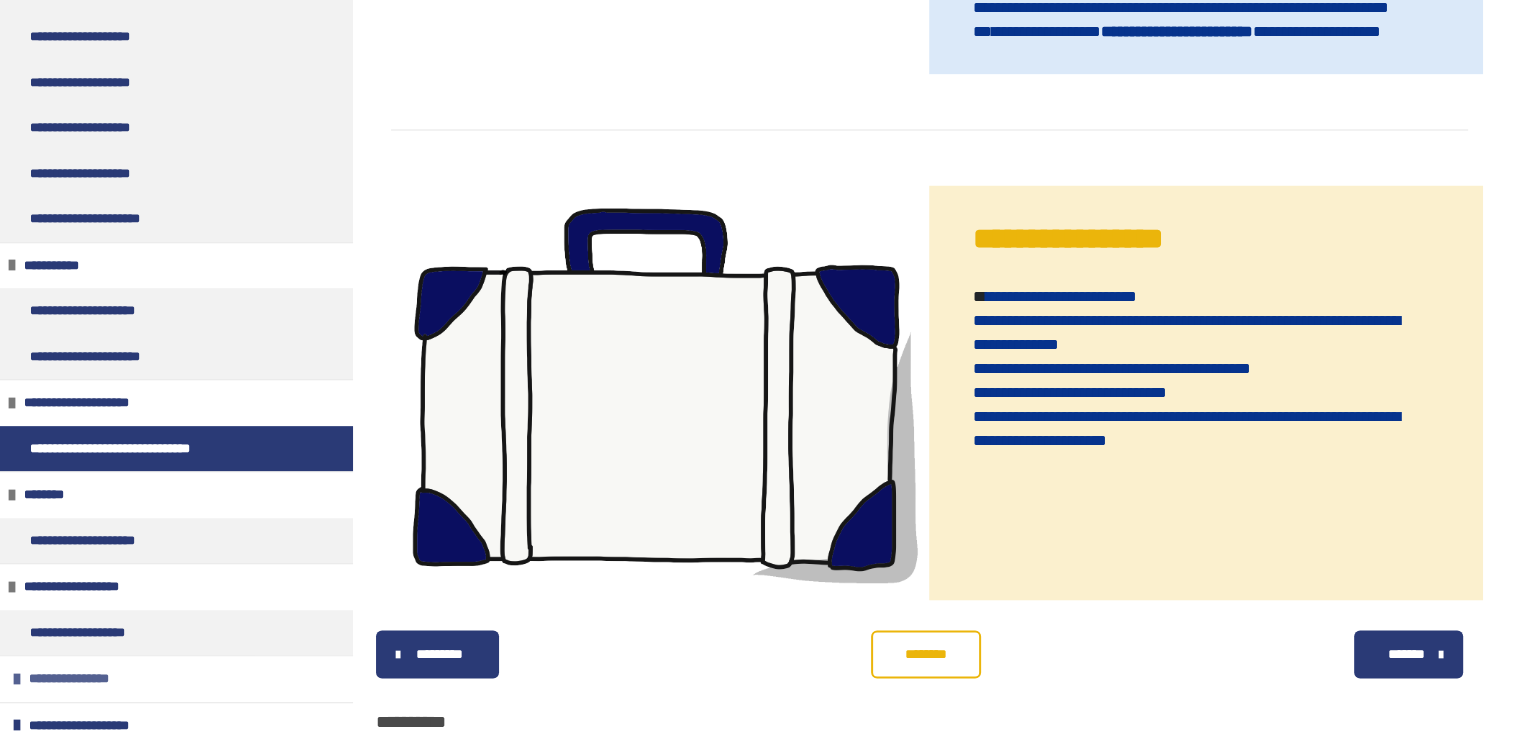 click on "**********" at bounding box center (176, 678) 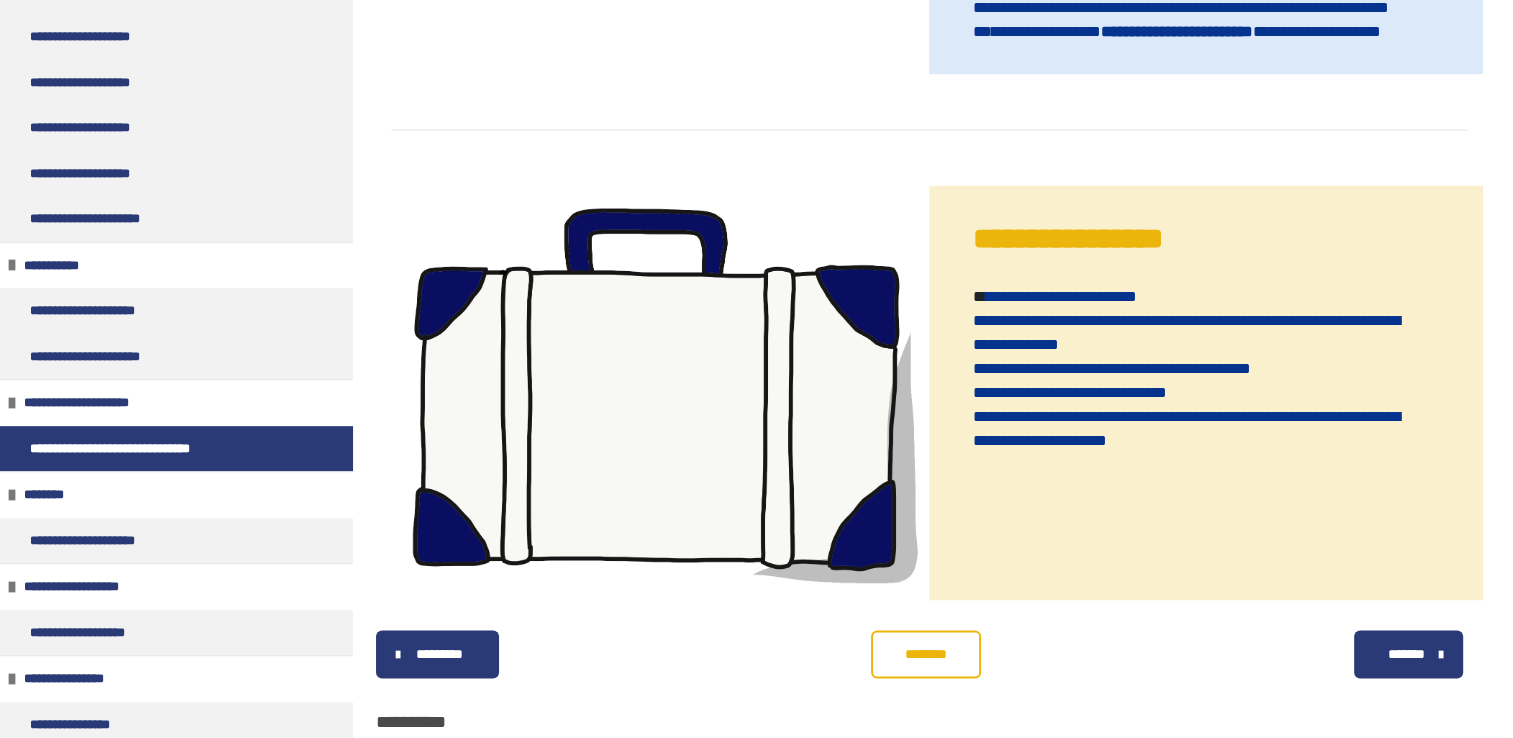 scroll, scrollTop: 806, scrollLeft: 0, axis: vertical 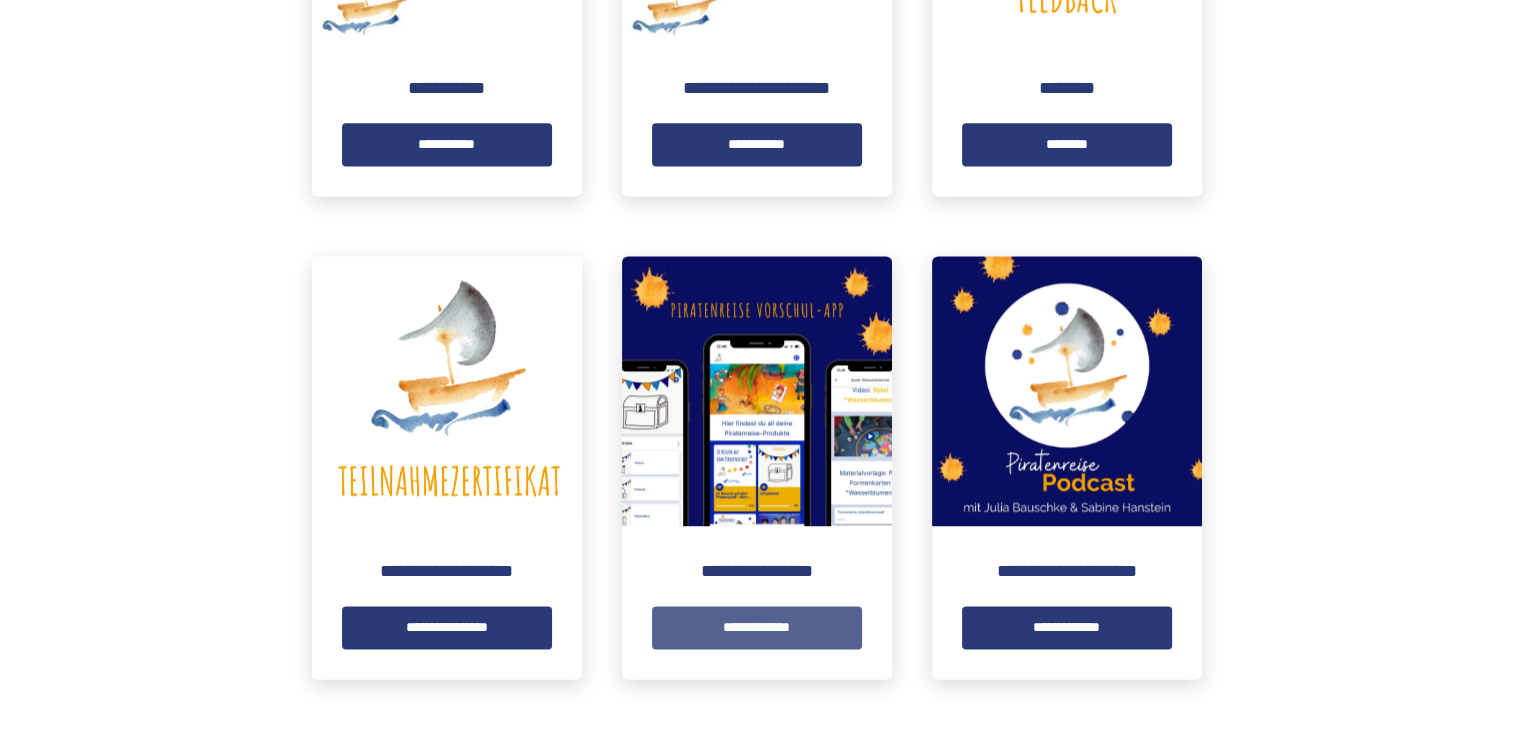 click on "**********" at bounding box center (757, 627) 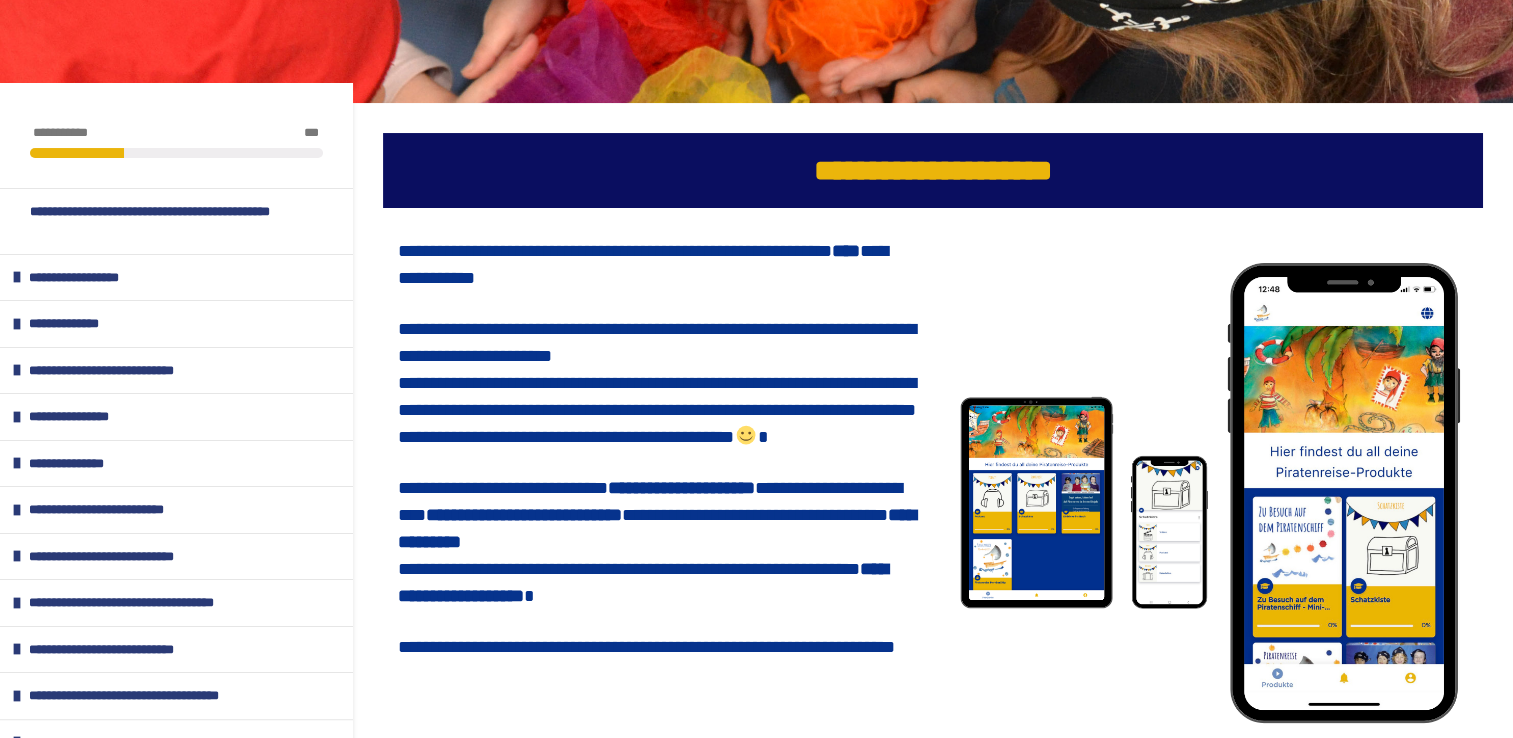 scroll, scrollTop: 244, scrollLeft: 0, axis: vertical 